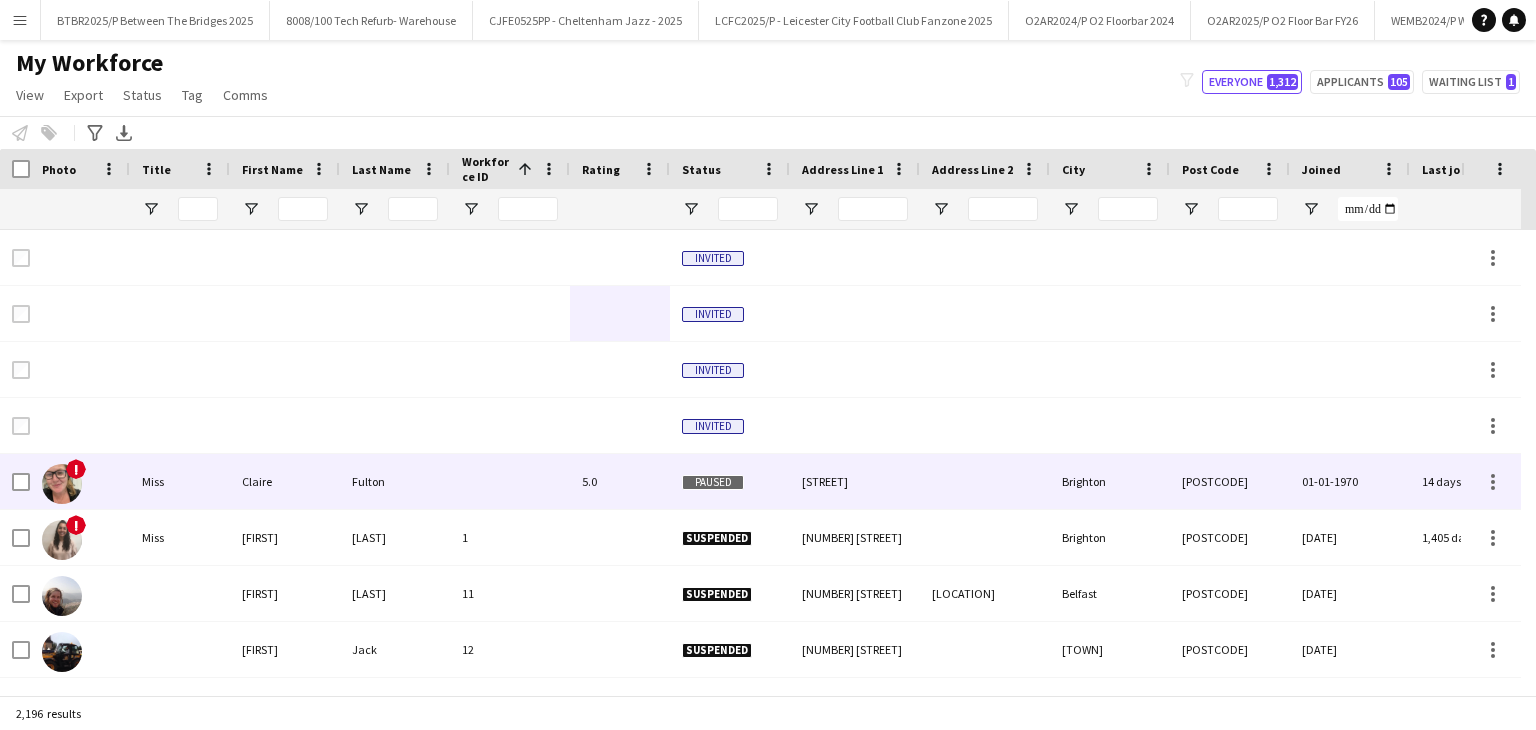 scroll, scrollTop: 0, scrollLeft: 0, axis: both 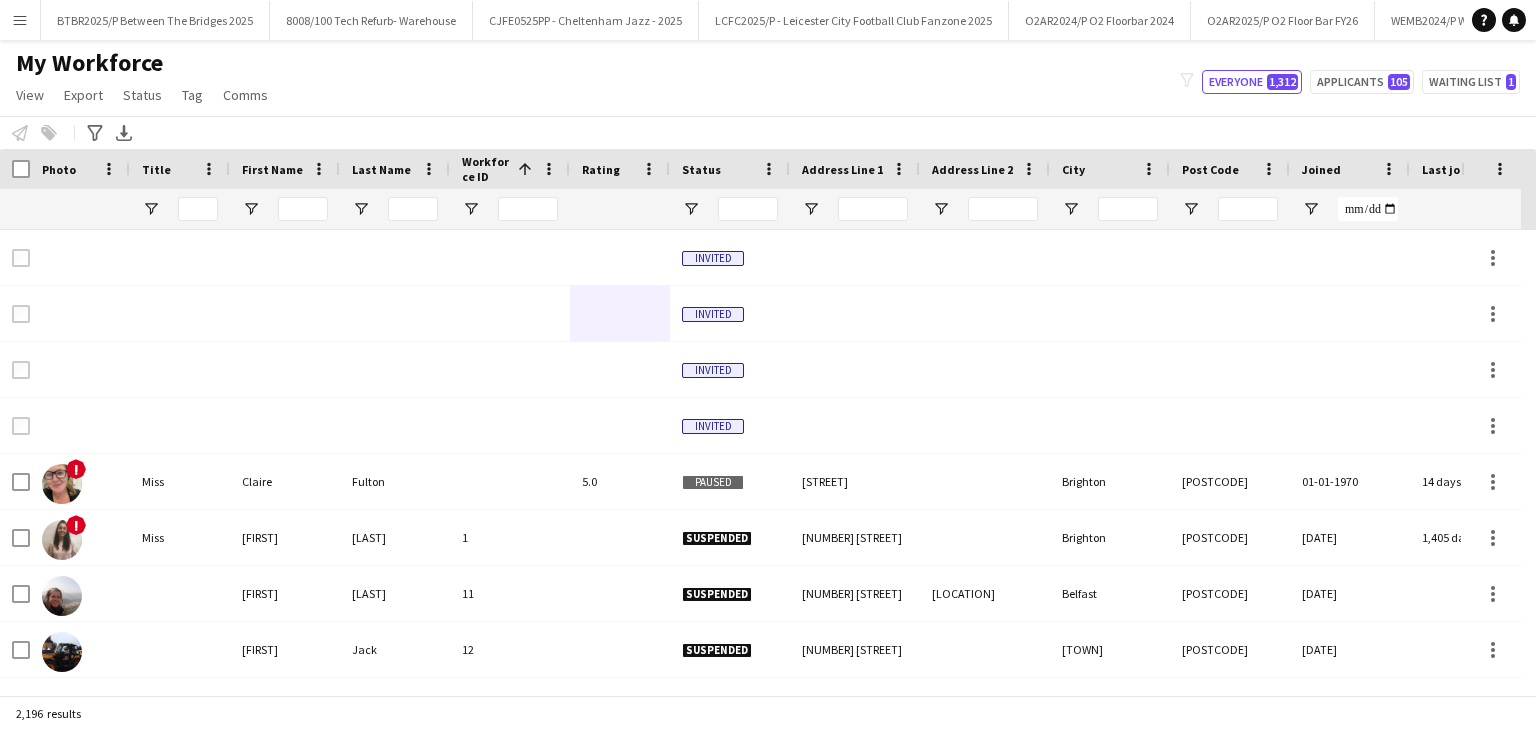 click on "Menu" at bounding box center [20, 20] 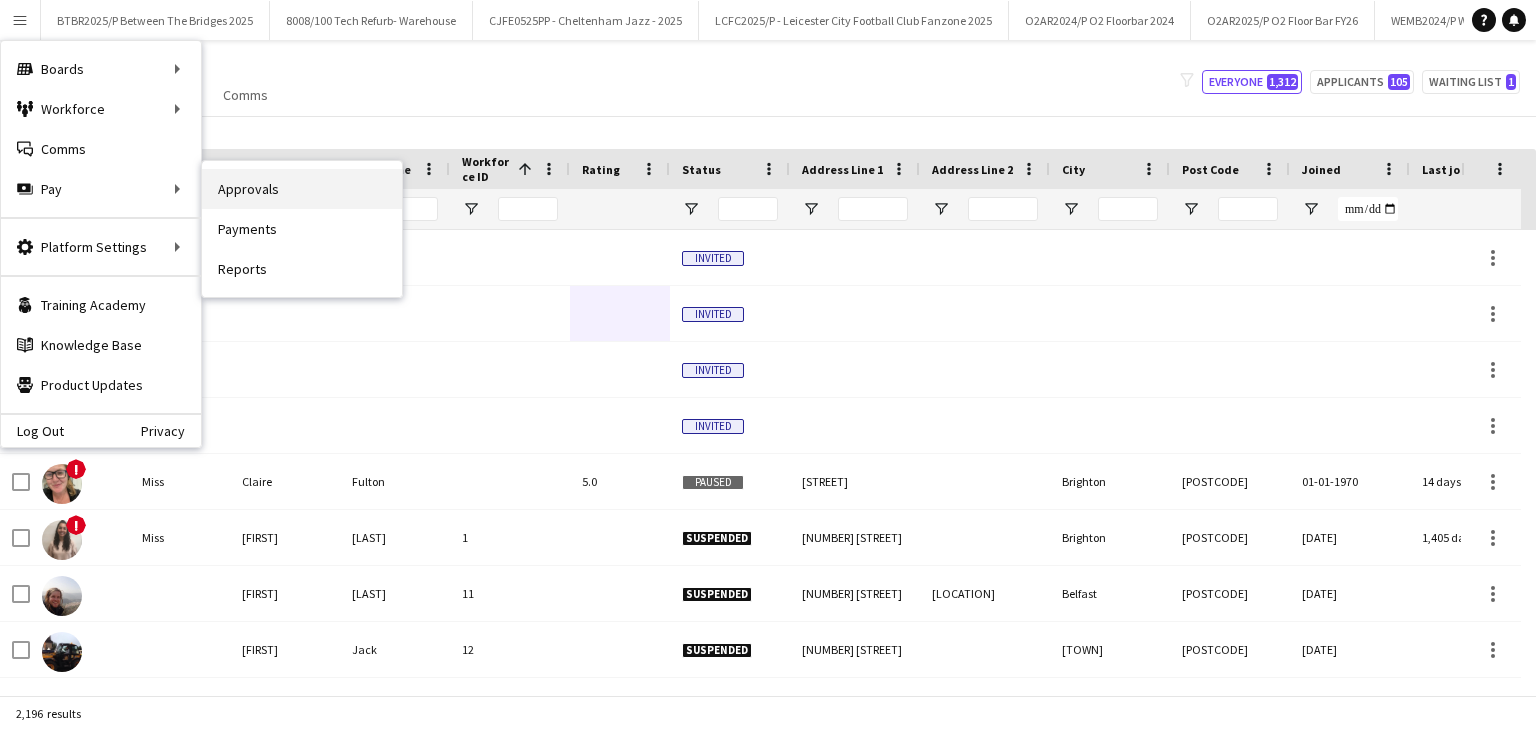 click on "Approvals" at bounding box center (302, 189) 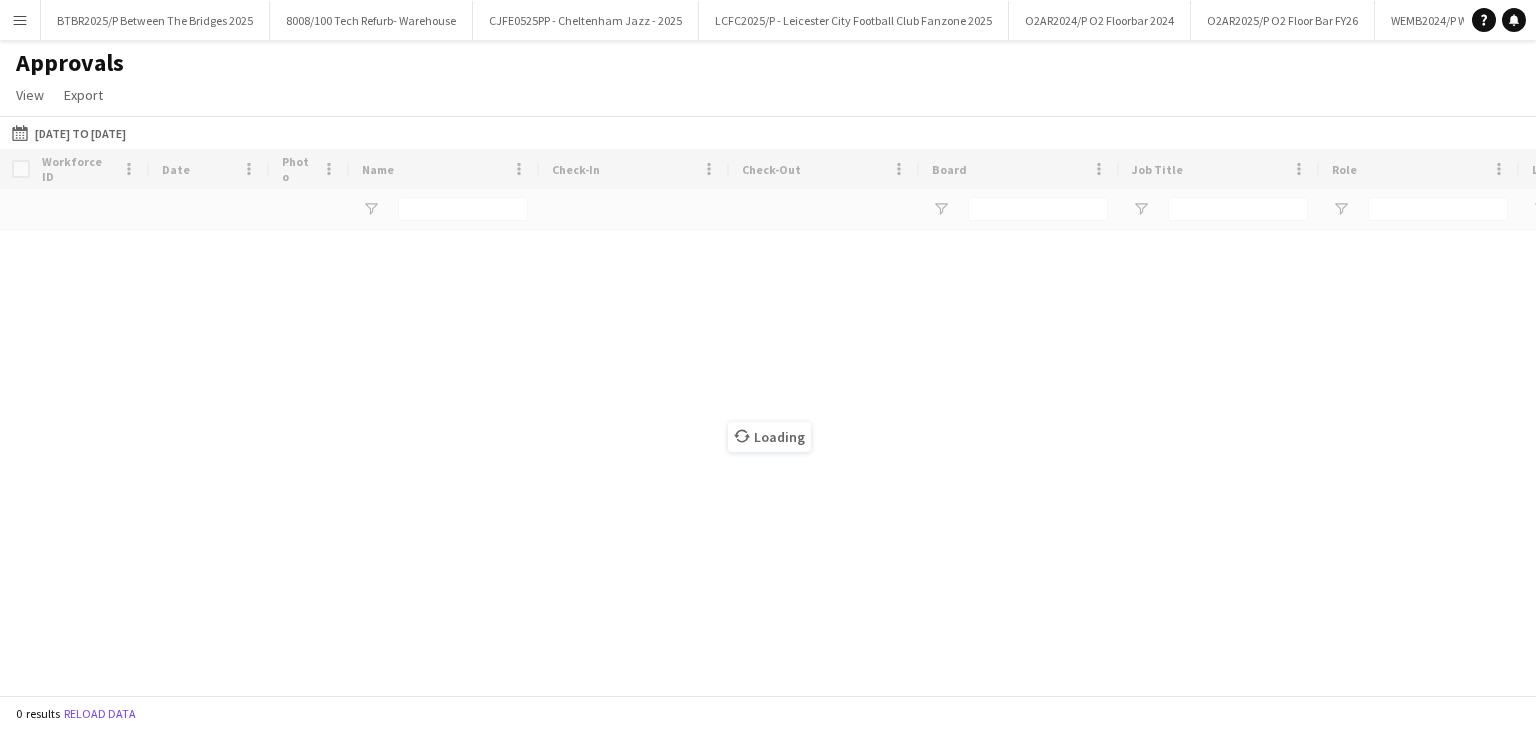 type on "******" 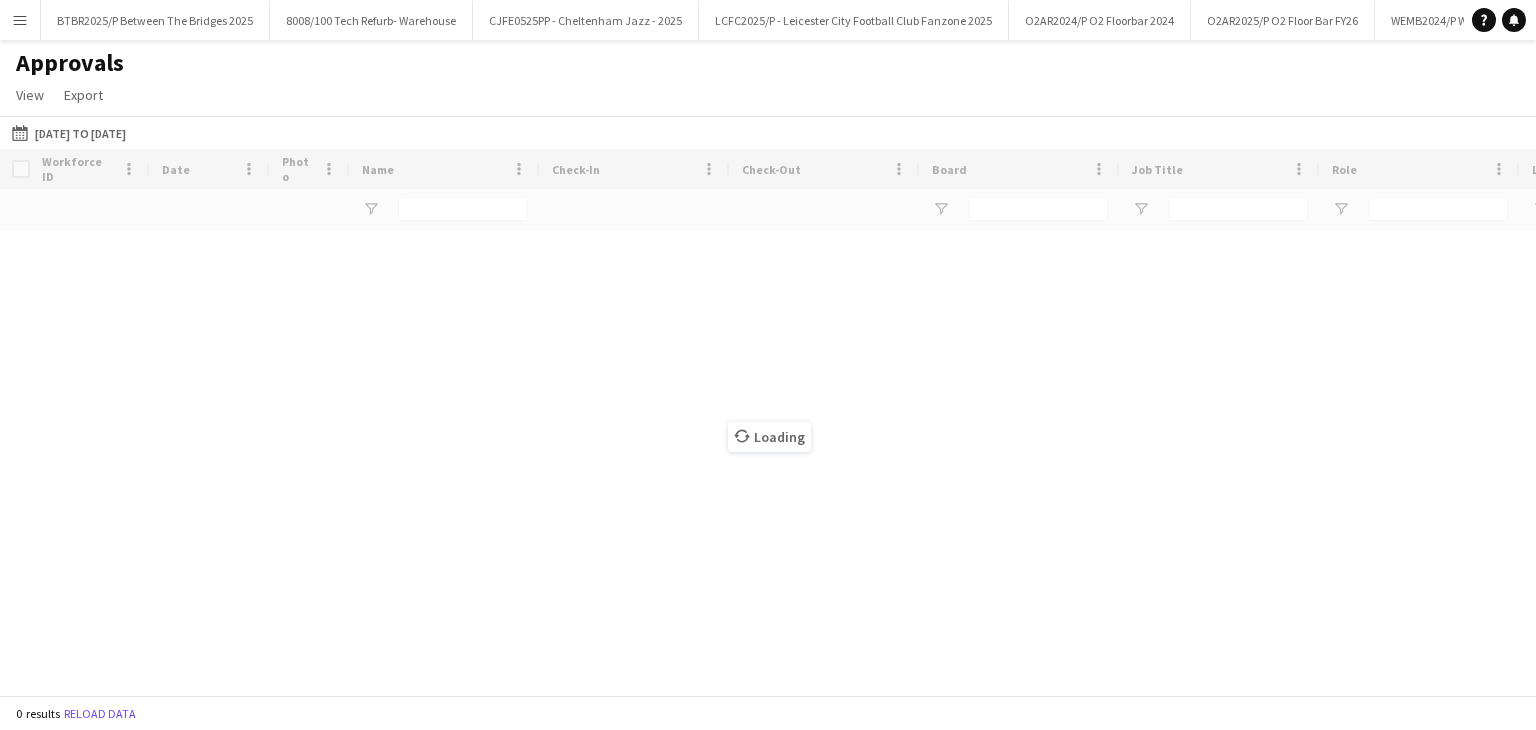 type on "**********" 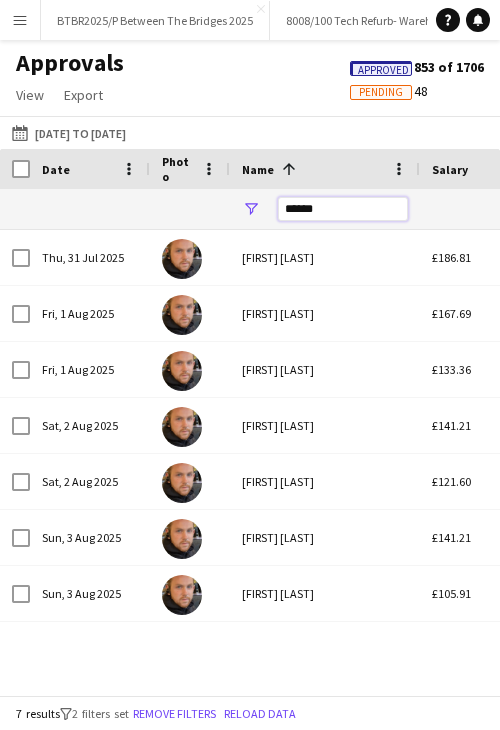 click on "******" at bounding box center (343, 209) 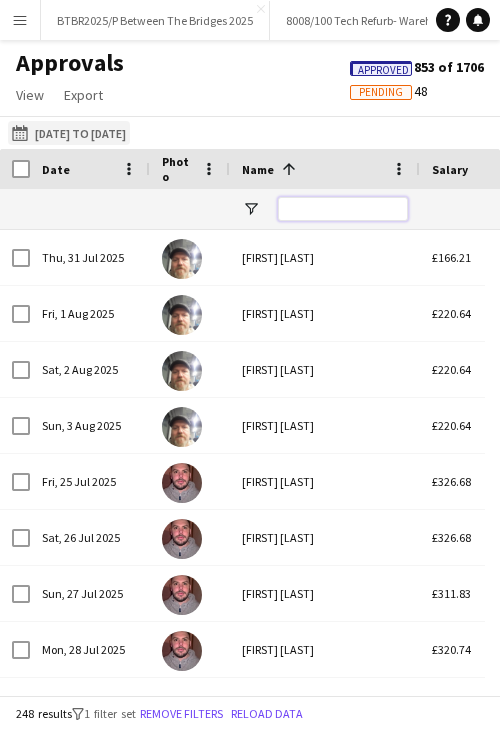 type 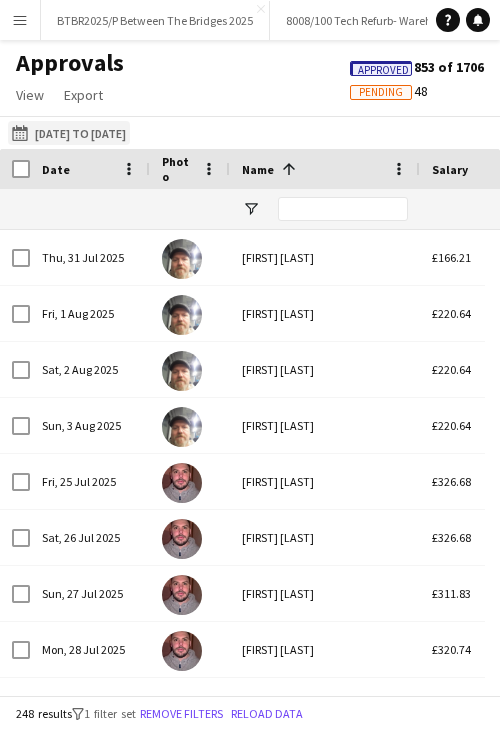 click on "[DATE] to [DATE]
[DATE] to [DATE]" 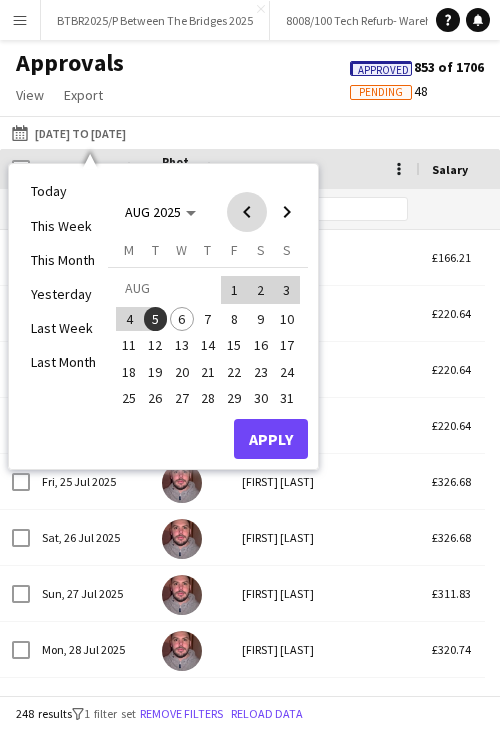 click at bounding box center [247, 212] 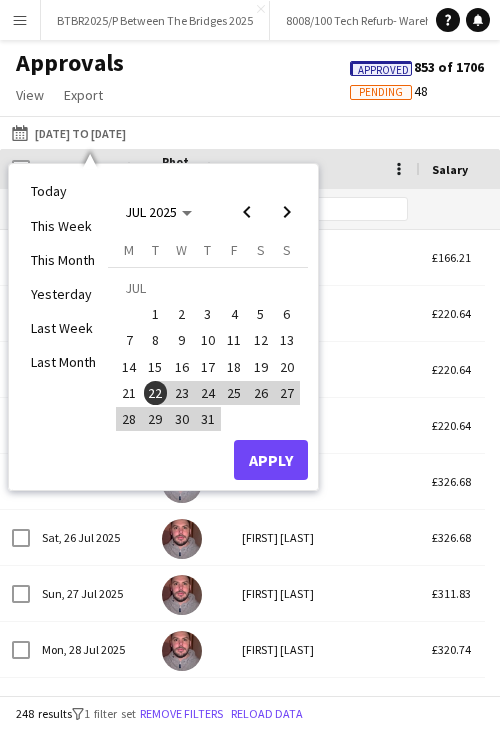 click on "28" at bounding box center (129, 419) 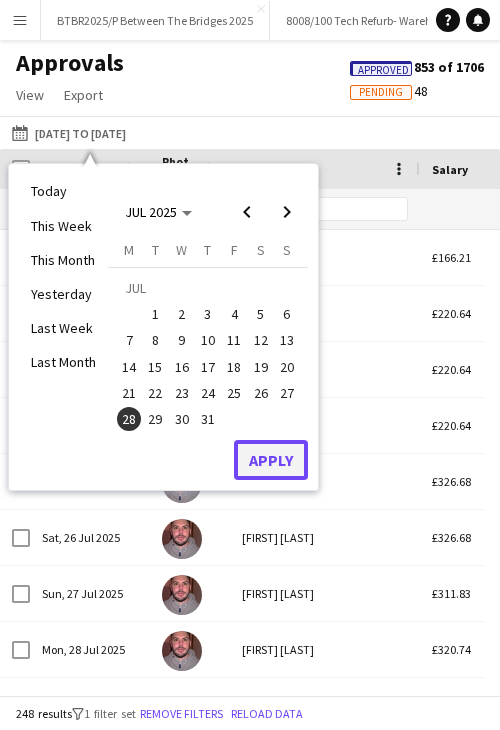 click on "Apply" at bounding box center [271, 460] 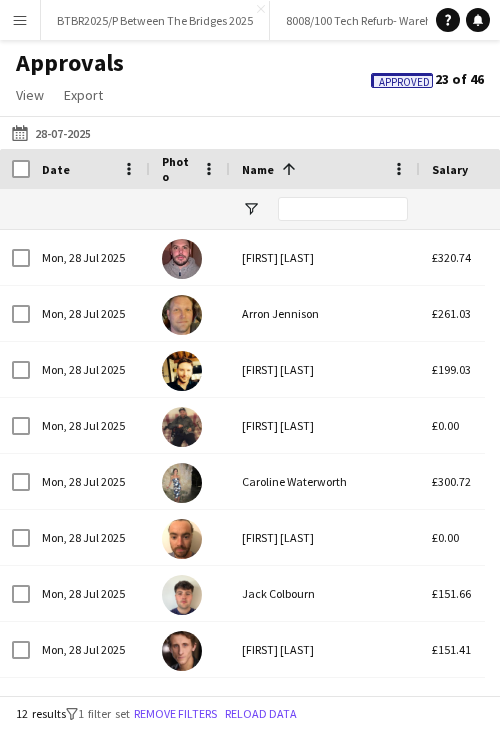 scroll, scrollTop: 0, scrollLeft: 674, axis: horizontal 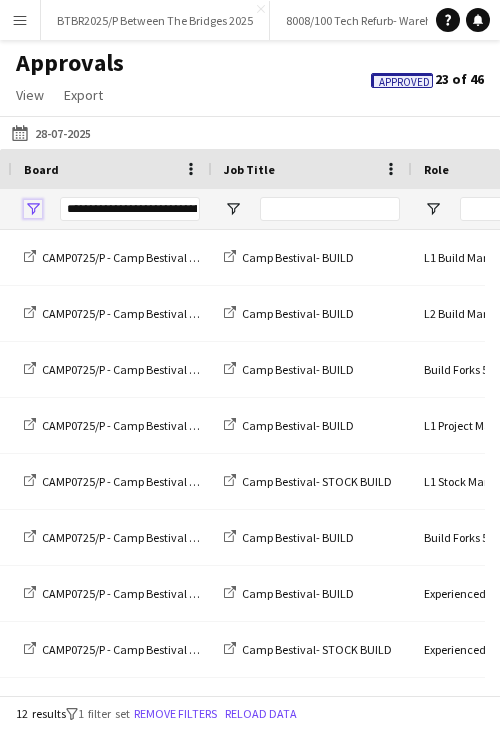 click at bounding box center [33, 209] 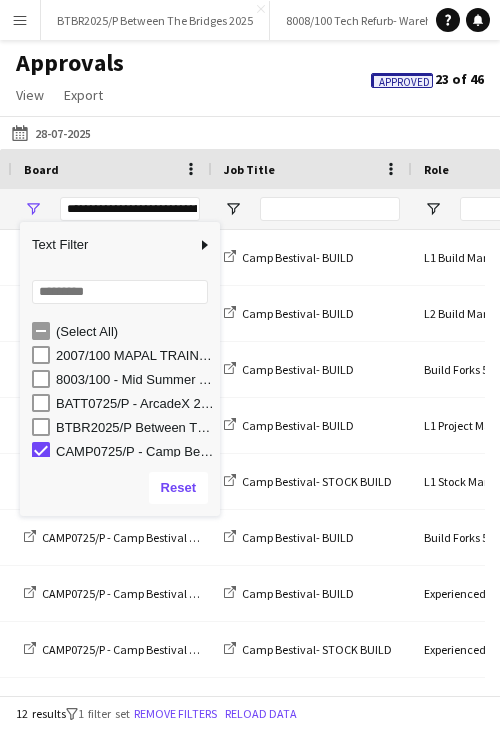 click on "CAMP0725/P - Camp Bestival Dorset 2025" at bounding box center [135, 451] 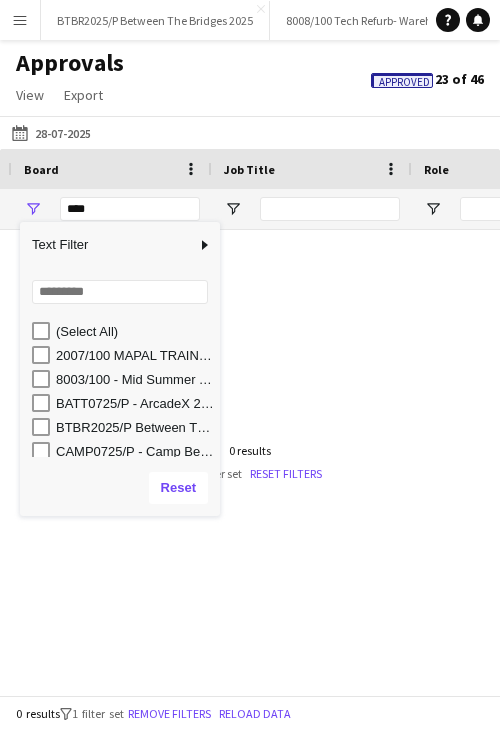 scroll, scrollTop: 5, scrollLeft: 0, axis: vertical 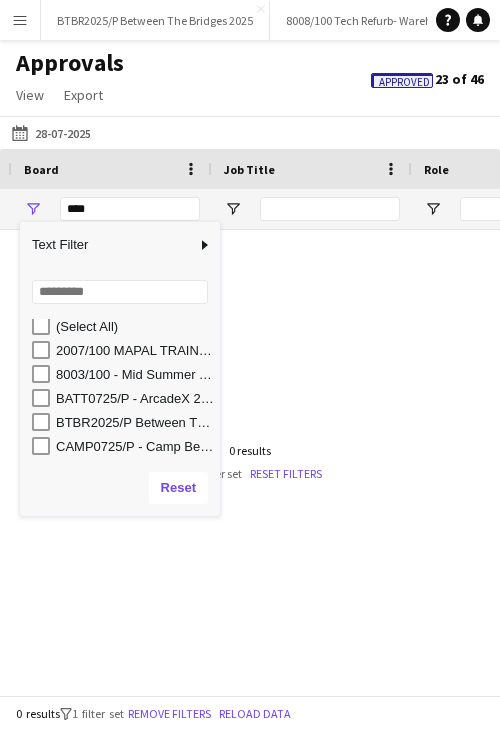 click on "BTBR2025/P  Between The Bridges 2025" at bounding box center (135, 422) 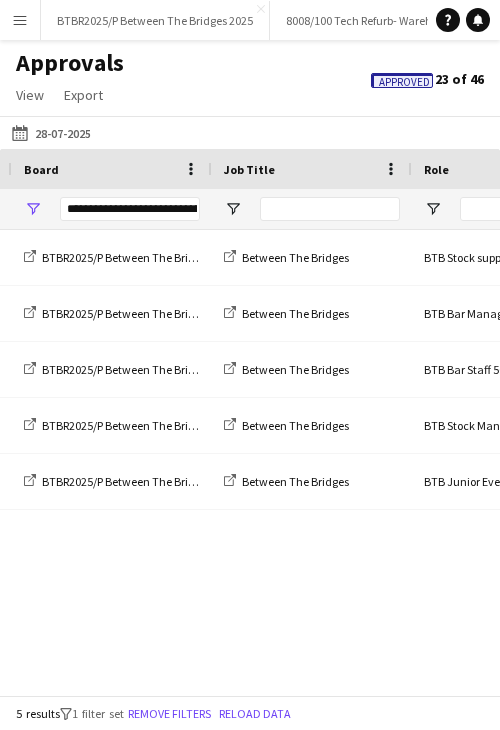 scroll, scrollTop: 0, scrollLeft: 80, axis: horizontal 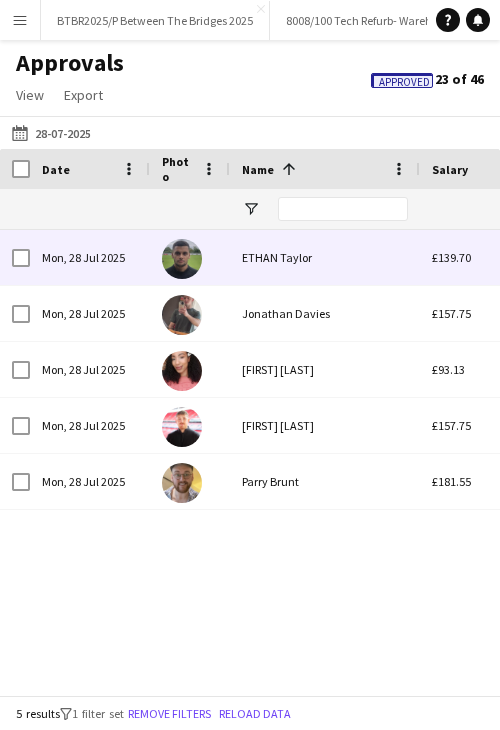 click on "ETHAN Taylor" at bounding box center (325, 257) 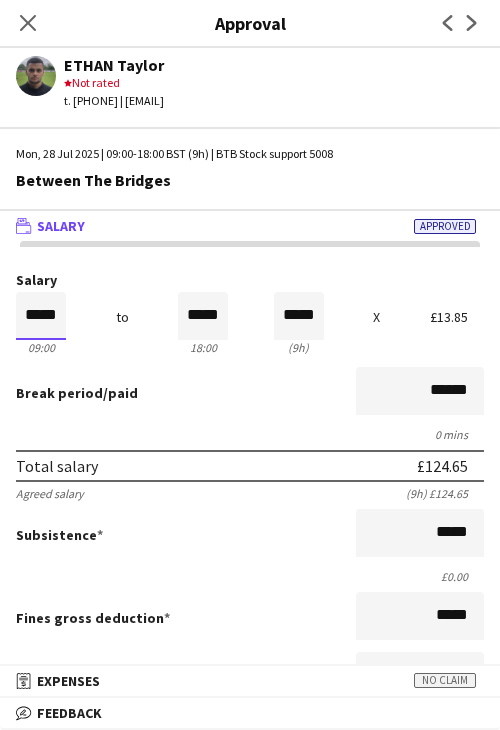 click on "*****" at bounding box center [41, 316] 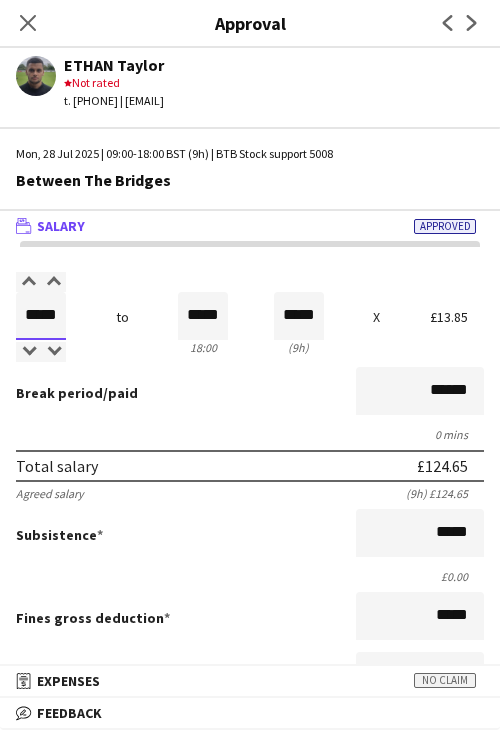 click on "*****" at bounding box center [41, 316] 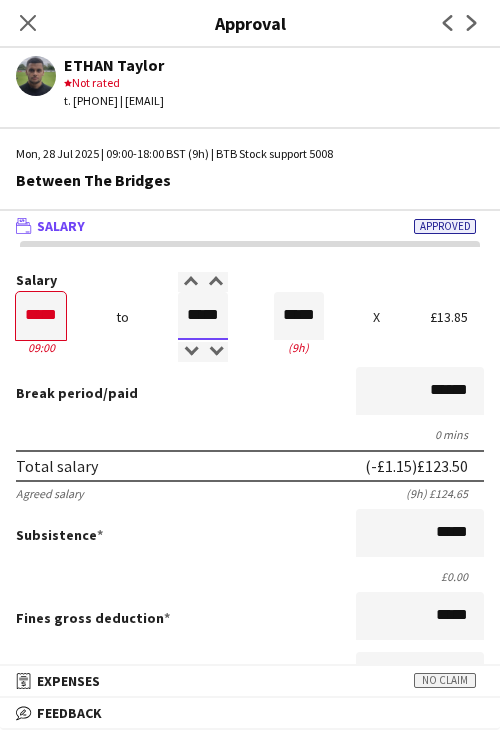 type on "*****" 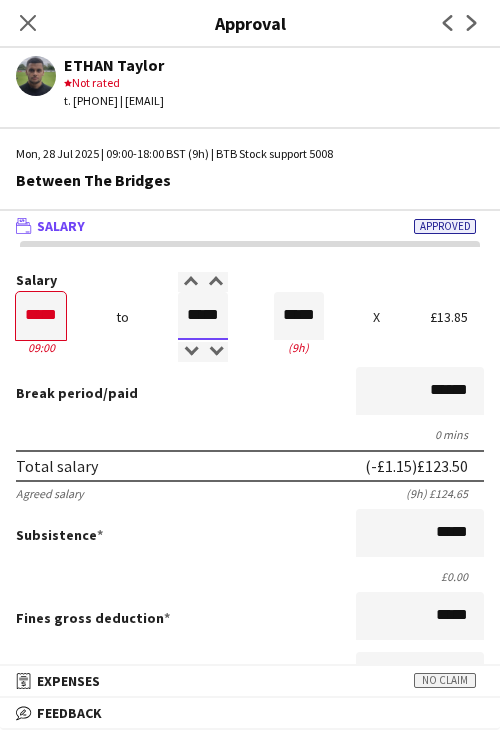 type on "*****" 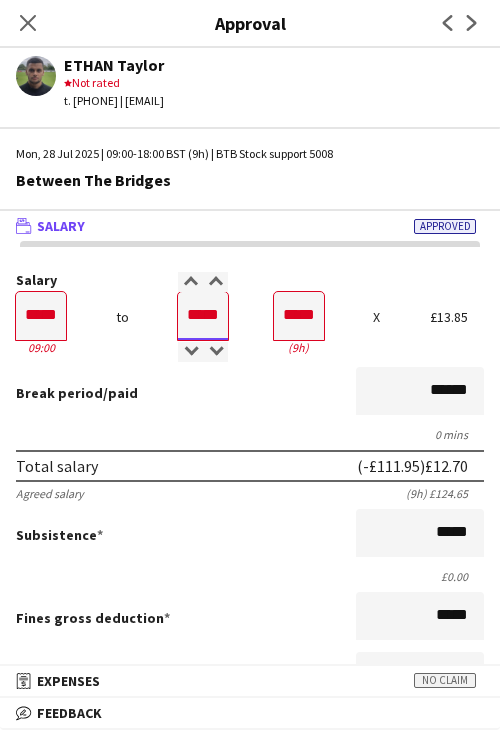 type on "*****" 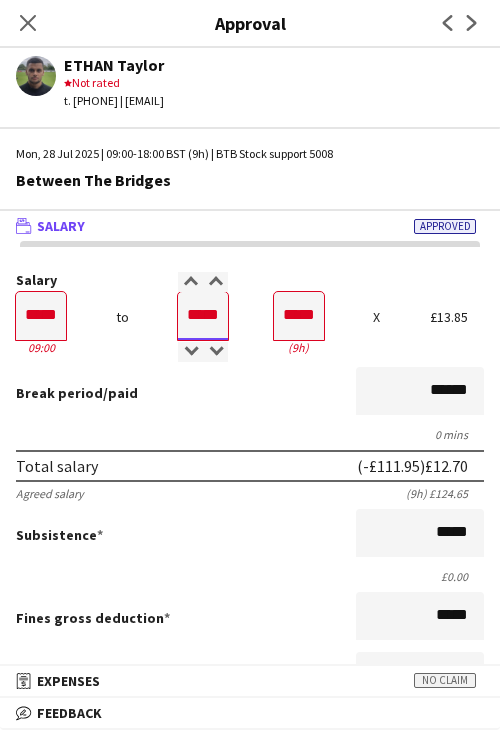 type on "*****" 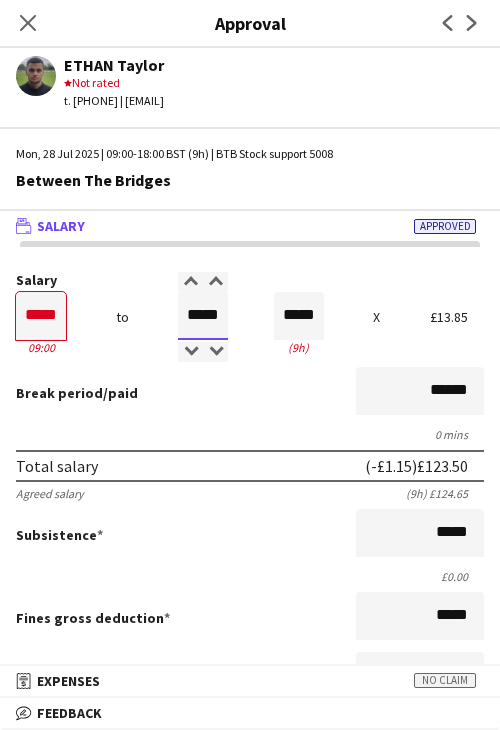 type on "*****" 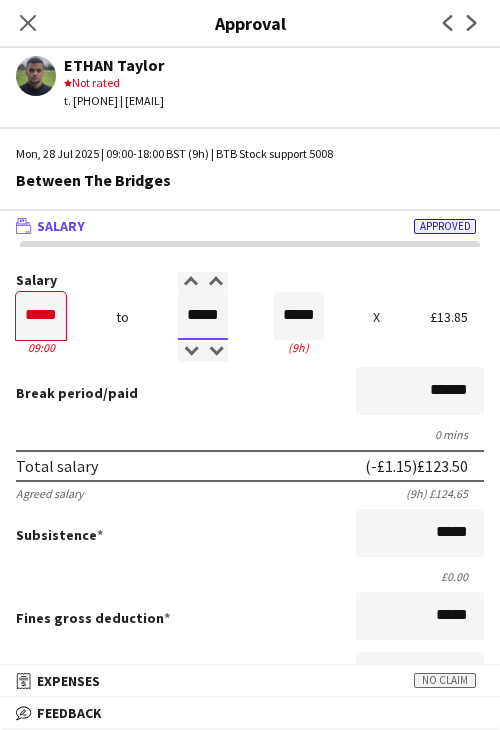 type on "*****" 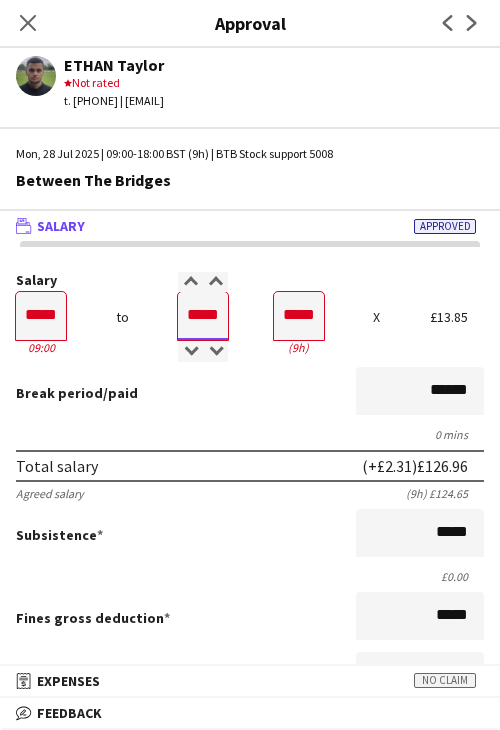 type on "*****" 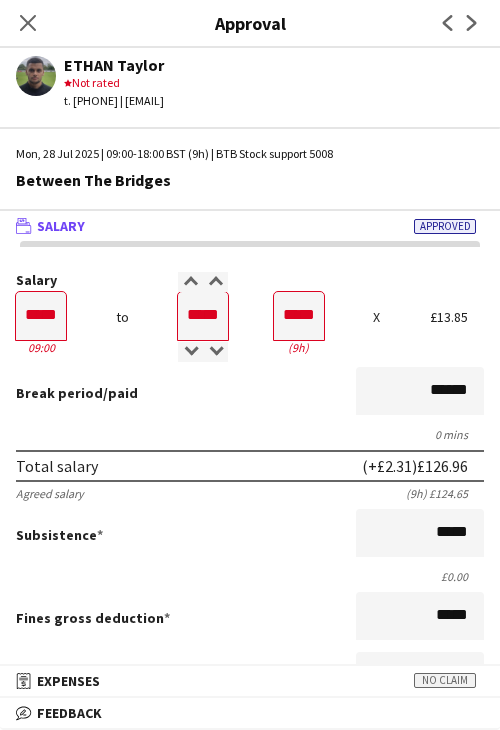 click on "0 mins" at bounding box center (250, 434) 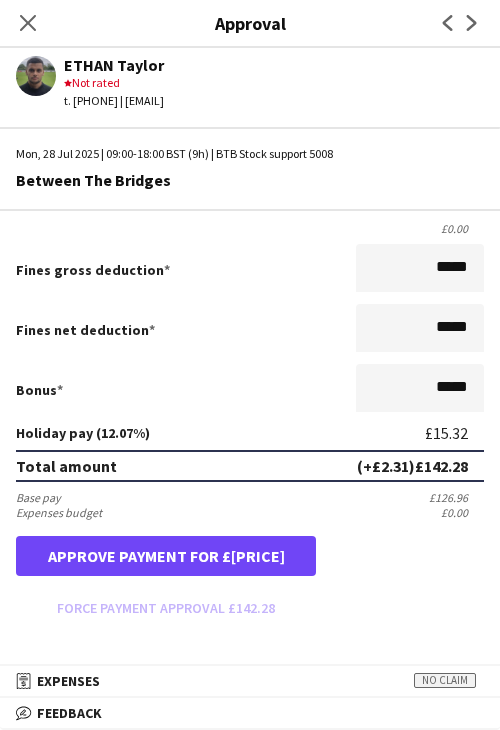 scroll, scrollTop: 400, scrollLeft: 0, axis: vertical 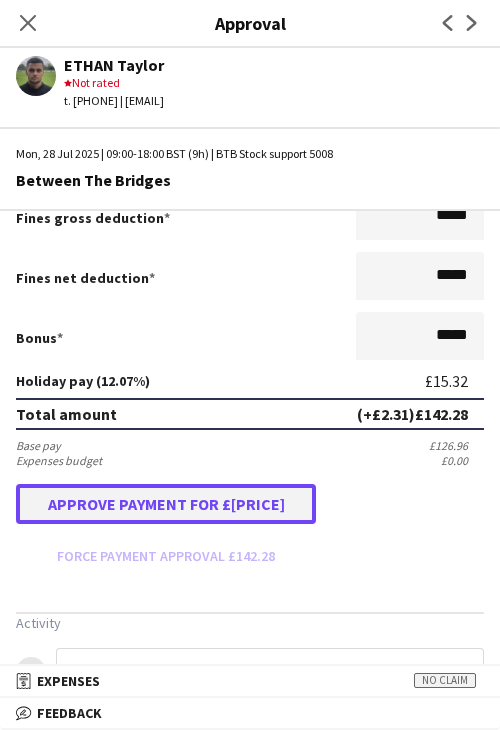 click on "Approve payment for £[PRICE]" at bounding box center (166, 504) 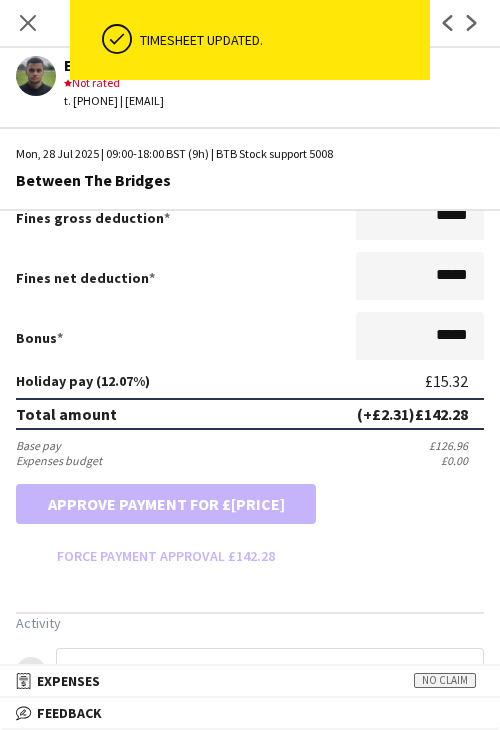 scroll, scrollTop: 0, scrollLeft: 0, axis: both 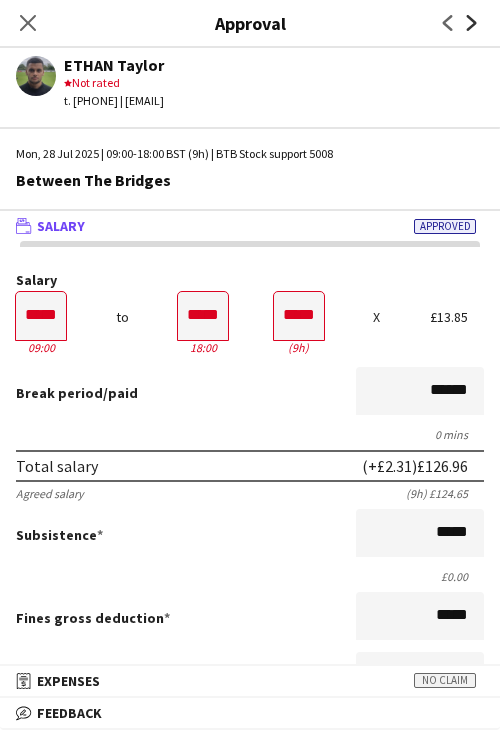 click 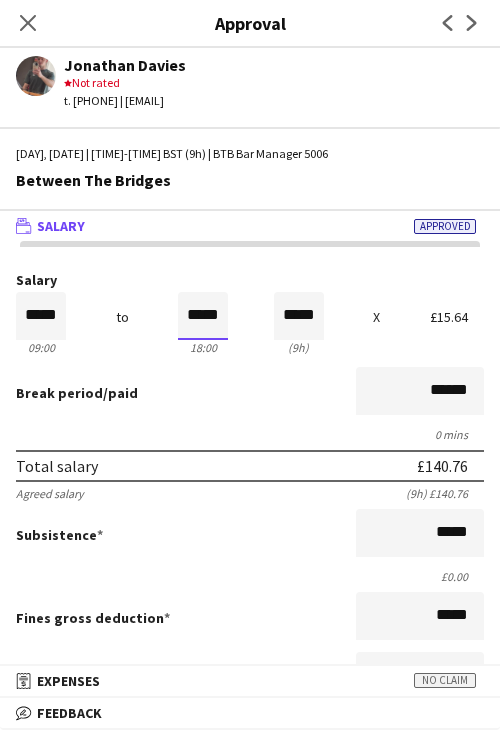 click on "*****" at bounding box center (203, 316) 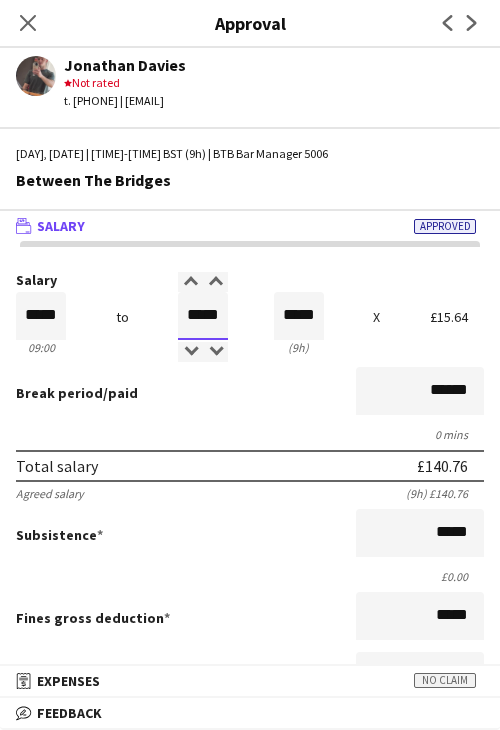 click on "*****" at bounding box center [203, 316] 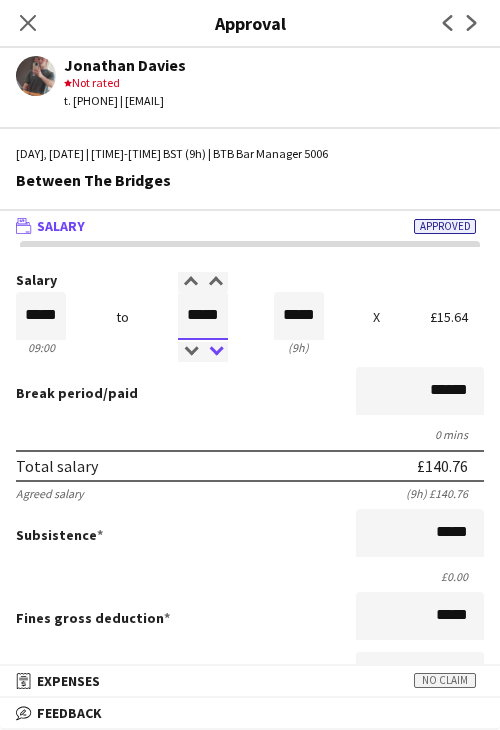 type on "*****" 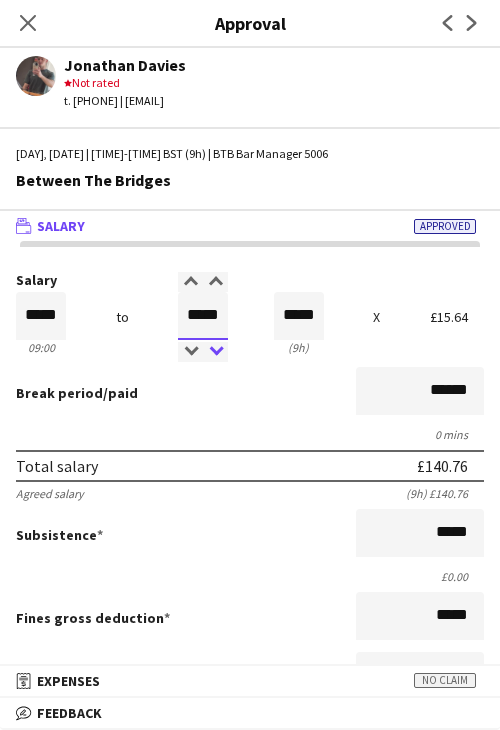 type on "*****" 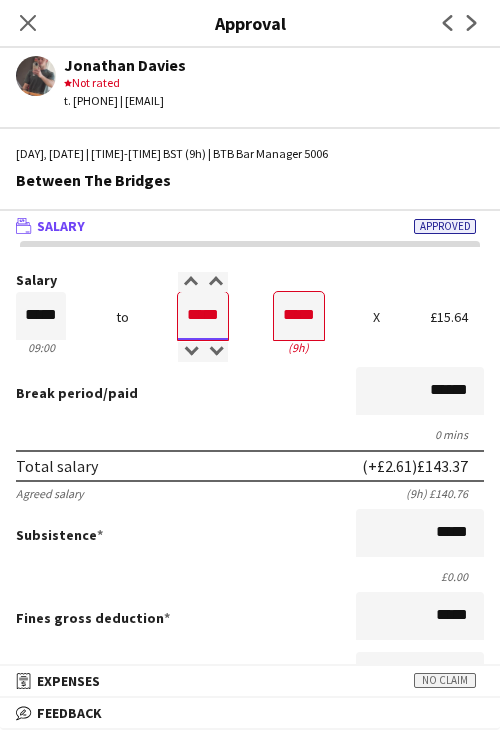 type on "*****" 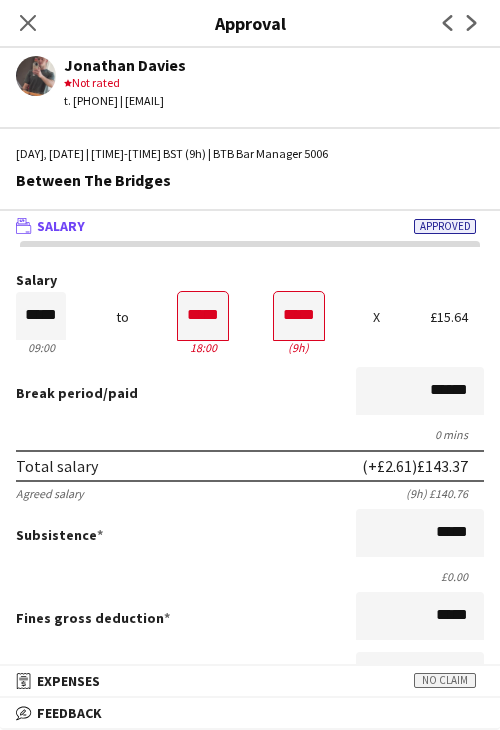 click on "Break period   /paid  ******" at bounding box center (250, 393) 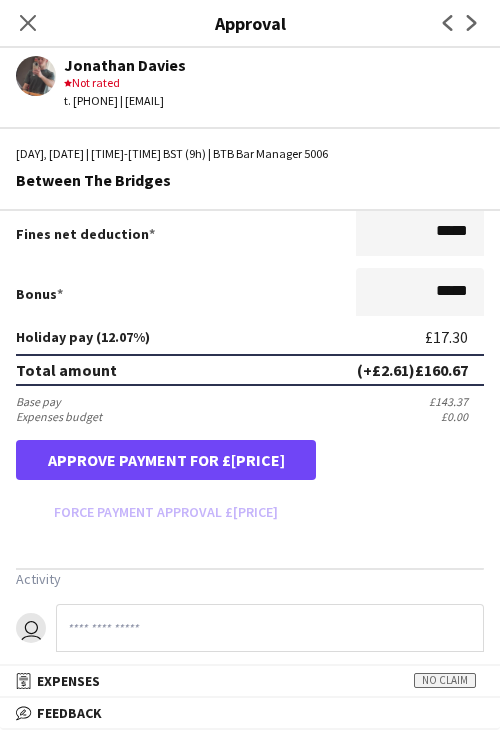 scroll, scrollTop: 500, scrollLeft: 0, axis: vertical 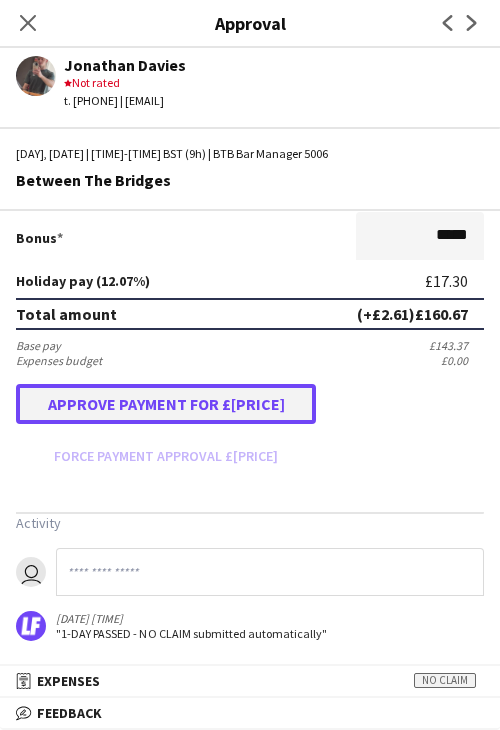click on "Approve payment for £[PRICE]" at bounding box center (166, 404) 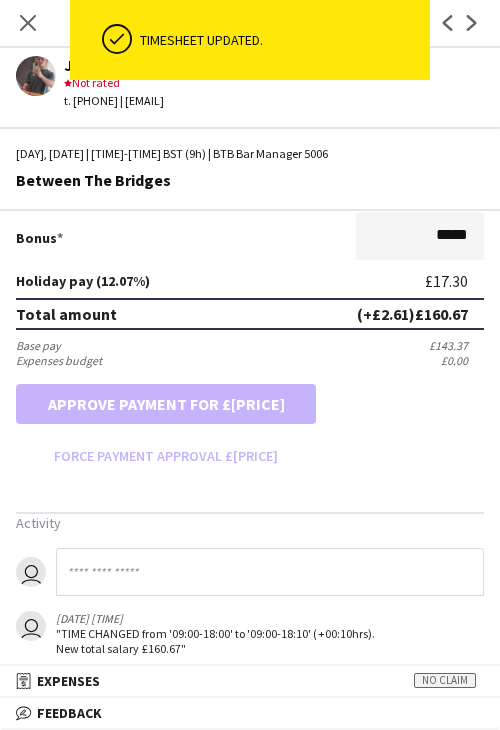 scroll, scrollTop: 0, scrollLeft: 0, axis: both 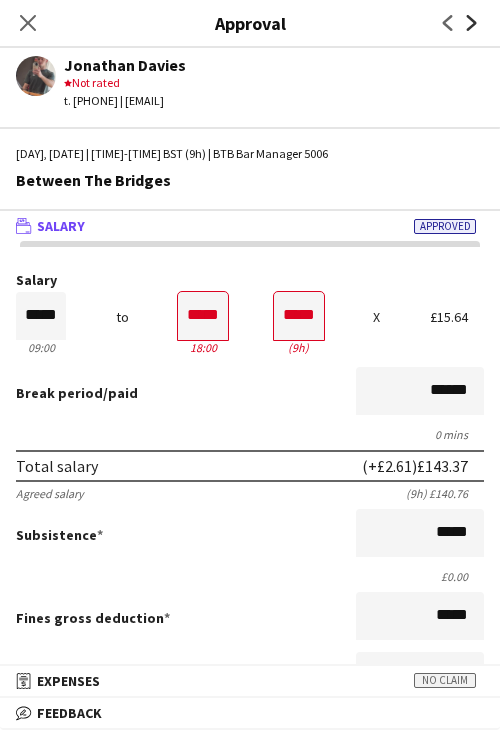 click on "Next" 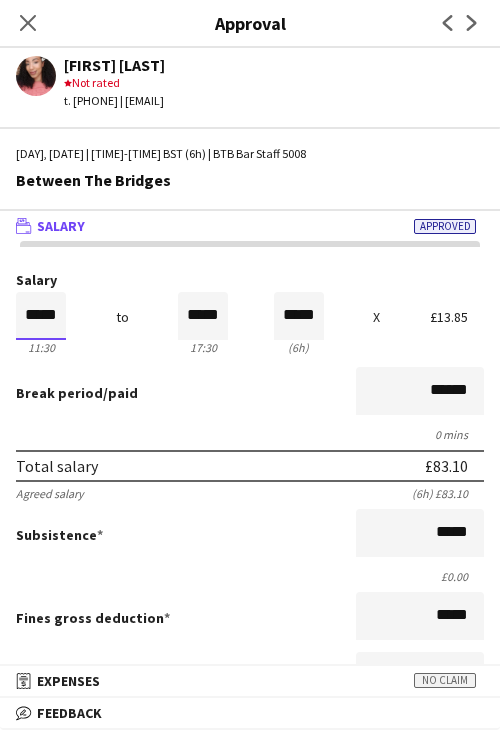 click on "*****" at bounding box center [41, 316] 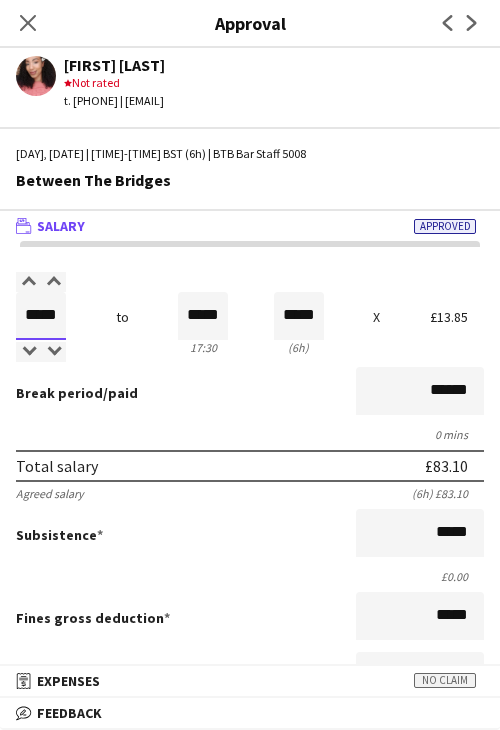 click on "*****" at bounding box center [41, 316] 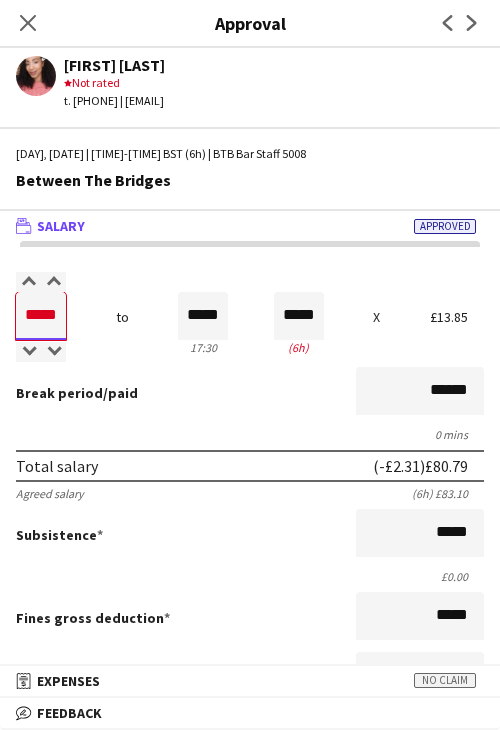 type on "*****" 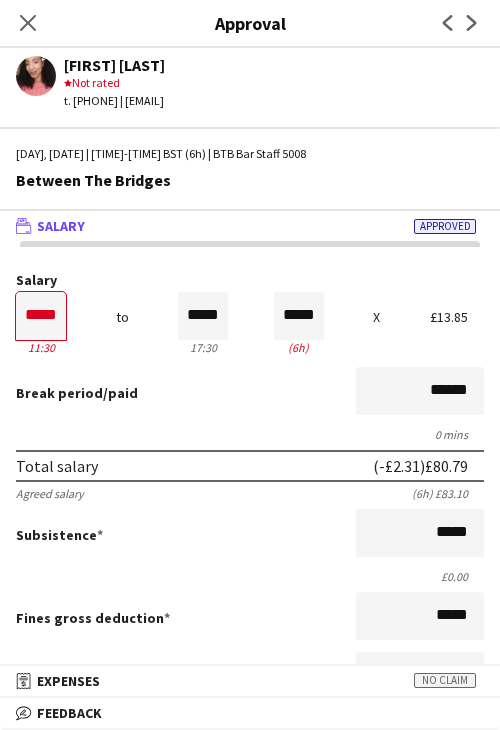 click on "Break period   /paid  ******" at bounding box center [250, 393] 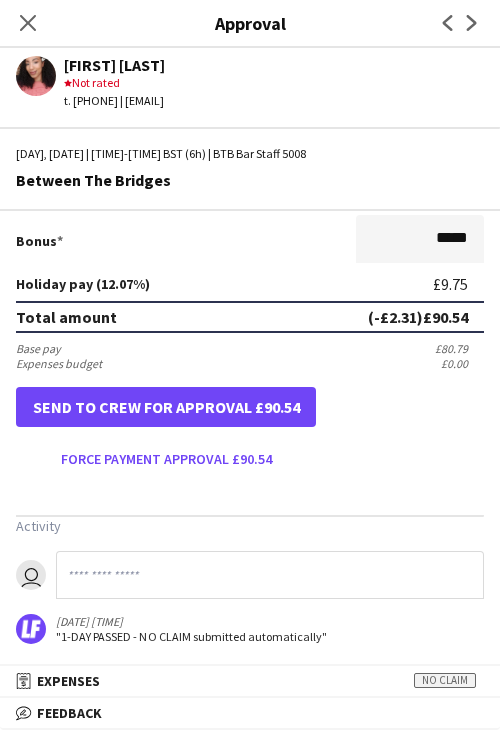 scroll, scrollTop: 501, scrollLeft: 0, axis: vertical 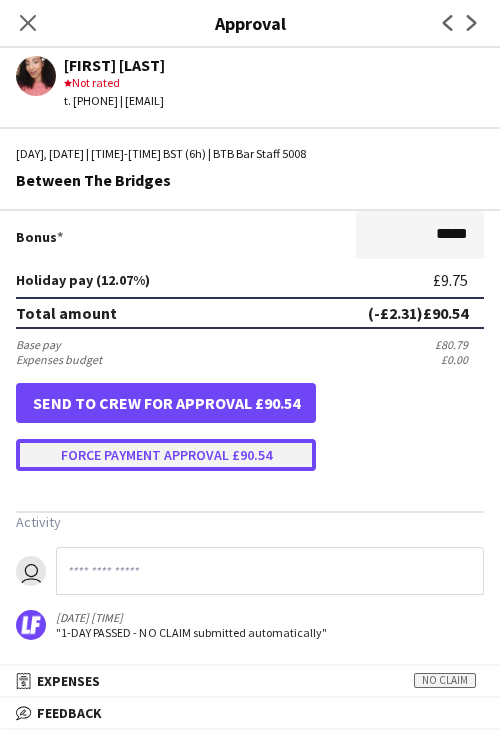 click on "Force payment approval £90.54" at bounding box center [166, 455] 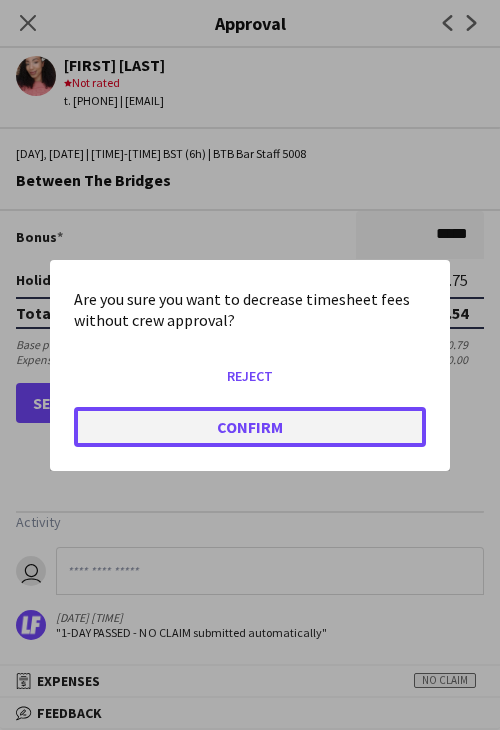 click on "Confirm" 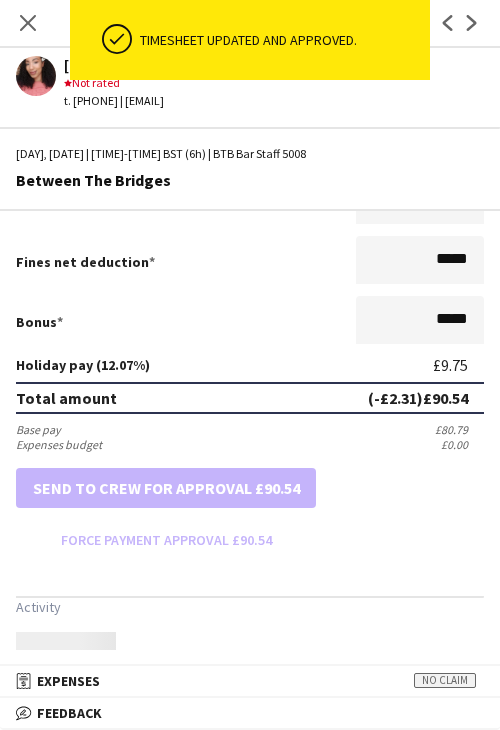 scroll, scrollTop: 501, scrollLeft: 0, axis: vertical 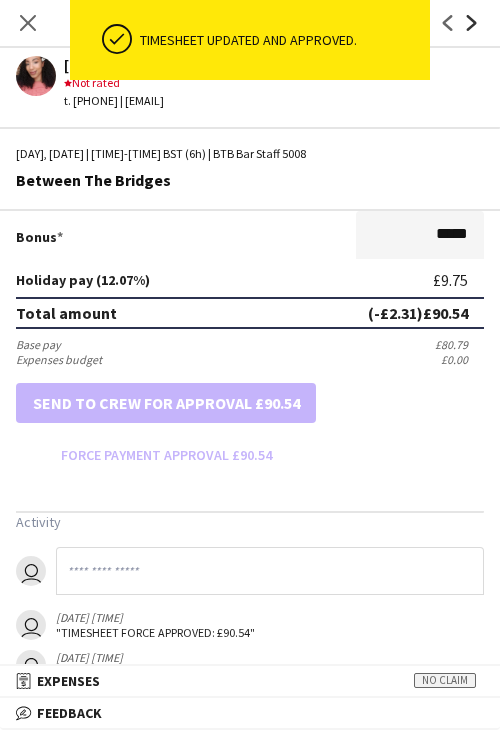 click on "Next" 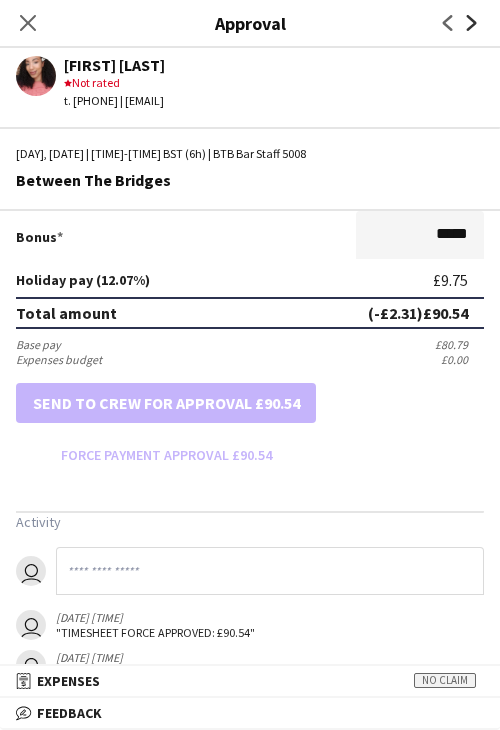 scroll, scrollTop: 0, scrollLeft: 0, axis: both 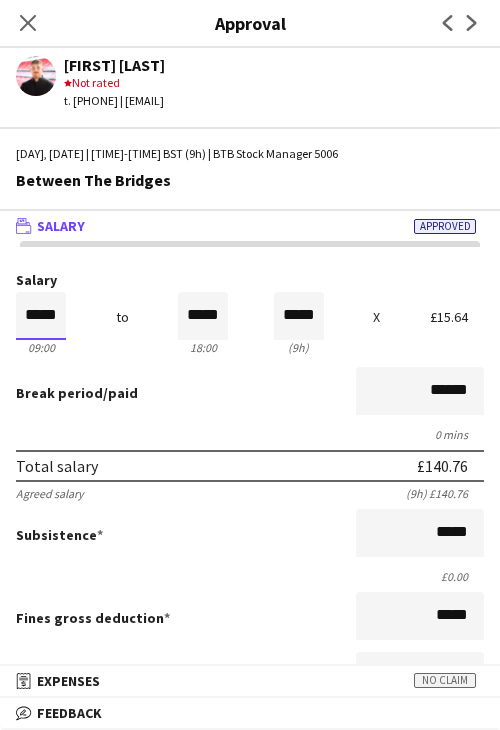 click on "*****" at bounding box center [41, 316] 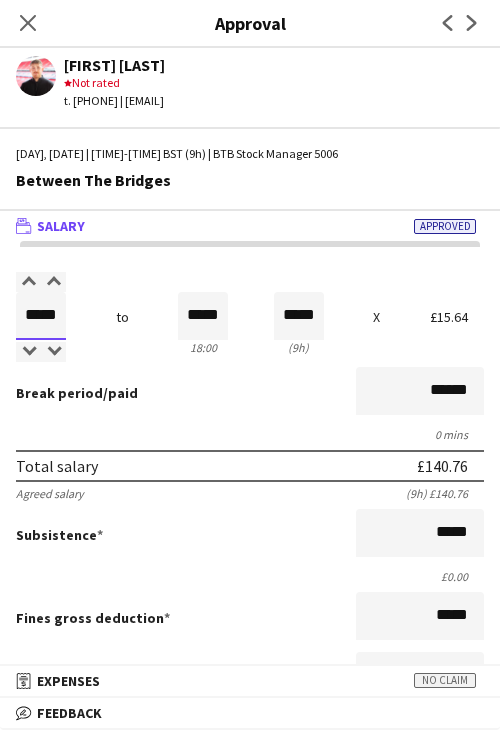 click on "*****" at bounding box center [41, 316] 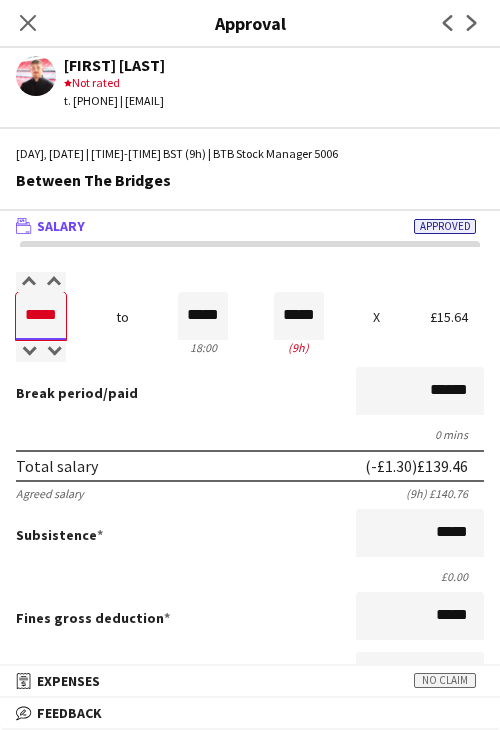 type on "*****" 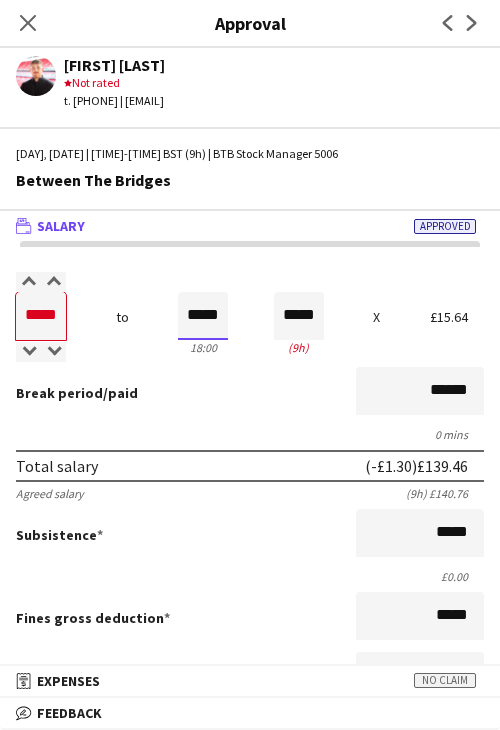 click on "*****" at bounding box center (203, 316) 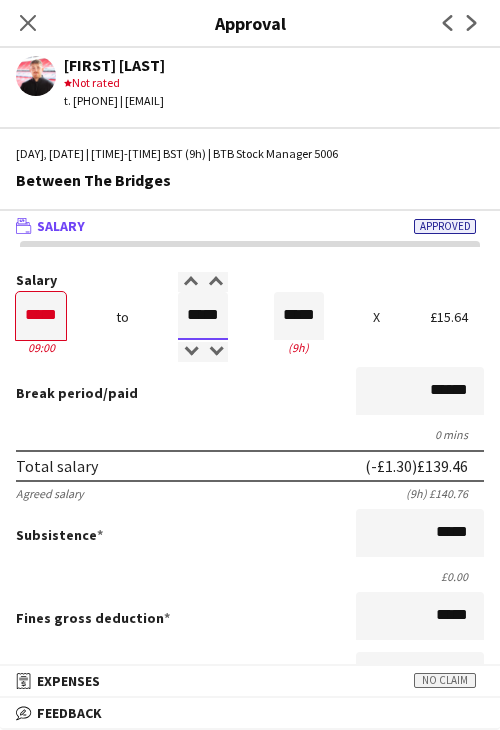 click on "*****" at bounding box center [203, 316] 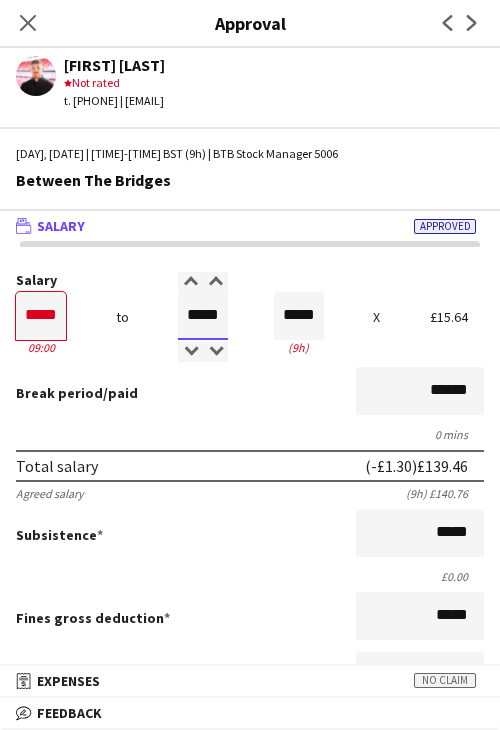 type on "*****" 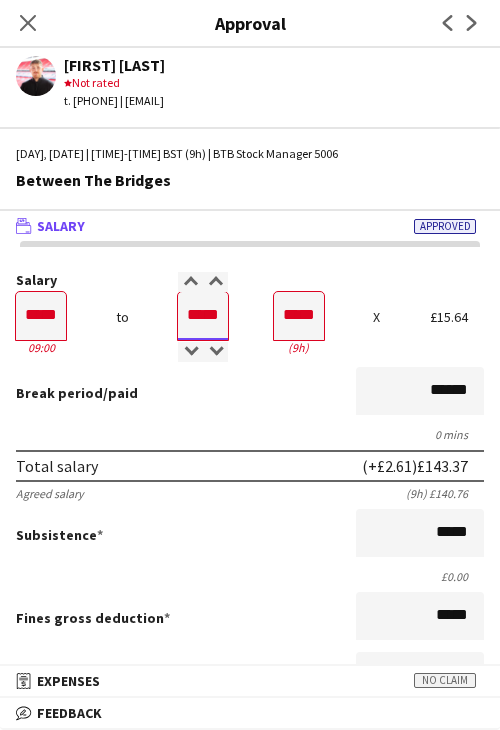 type on "*****" 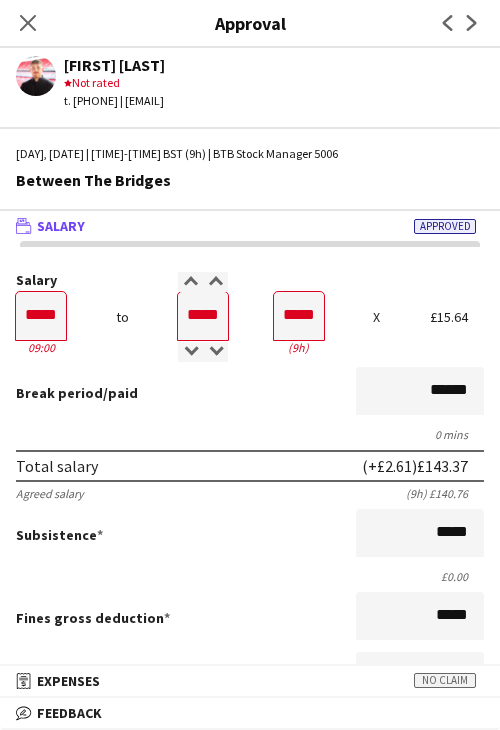 click on "Break period   /paid  ******" at bounding box center [250, 393] 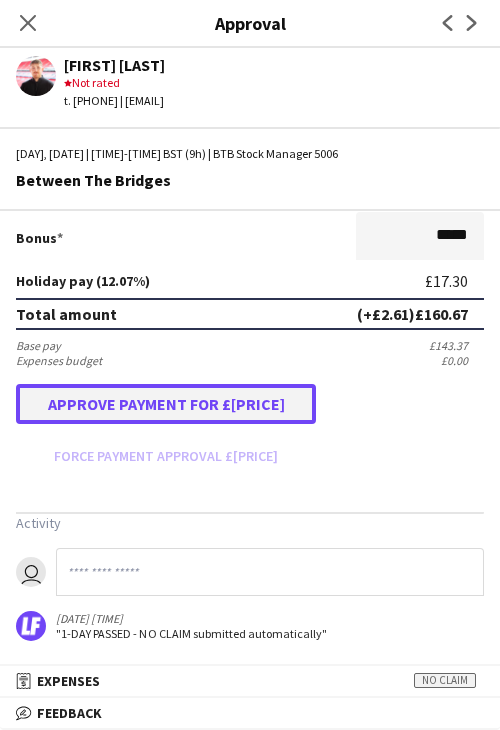click on "Approve payment for £[PRICE]" at bounding box center [166, 404] 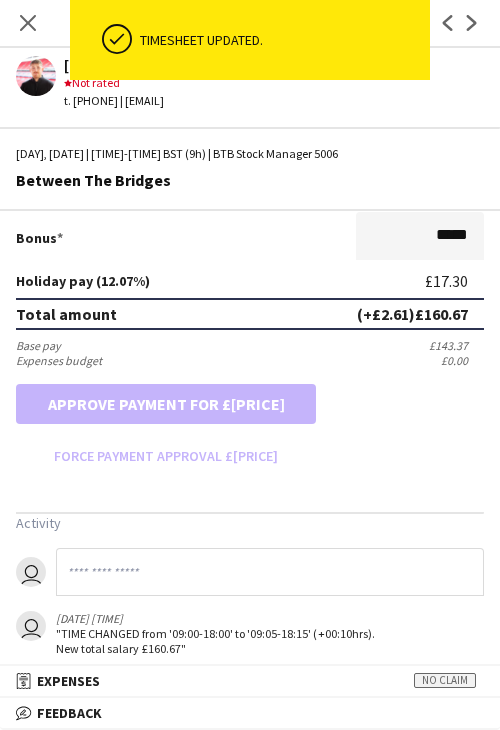 scroll, scrollTop: 0, scrollLeft: 0, axis: both 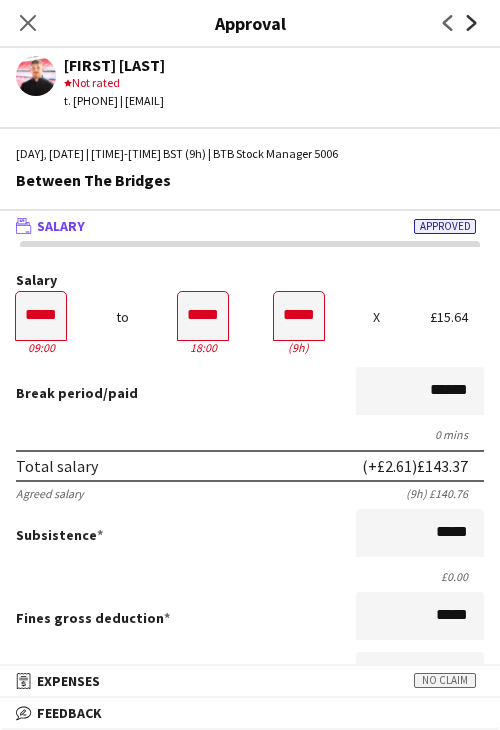 click on "Next" 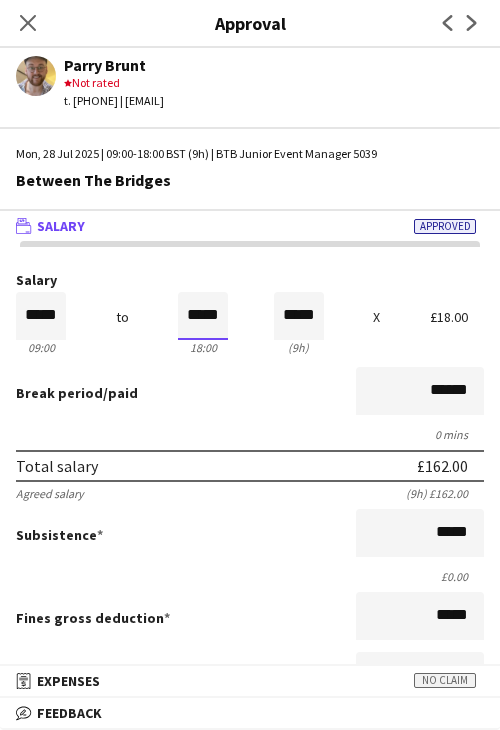 click on "*****" at bounding box center [203, 316] 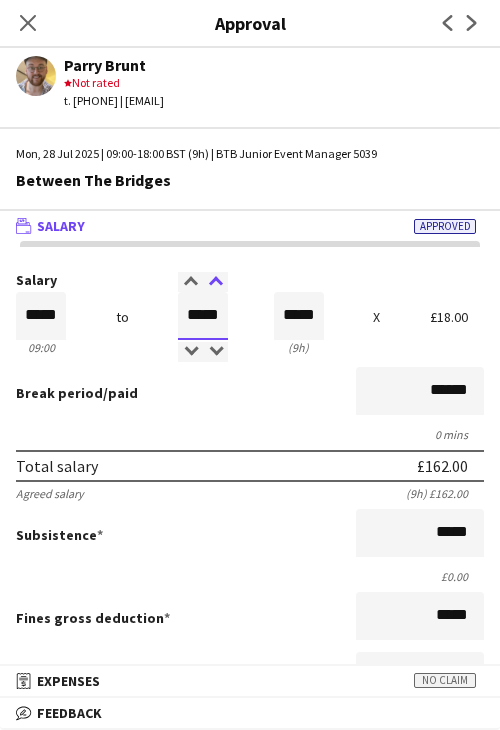 type on "*****" 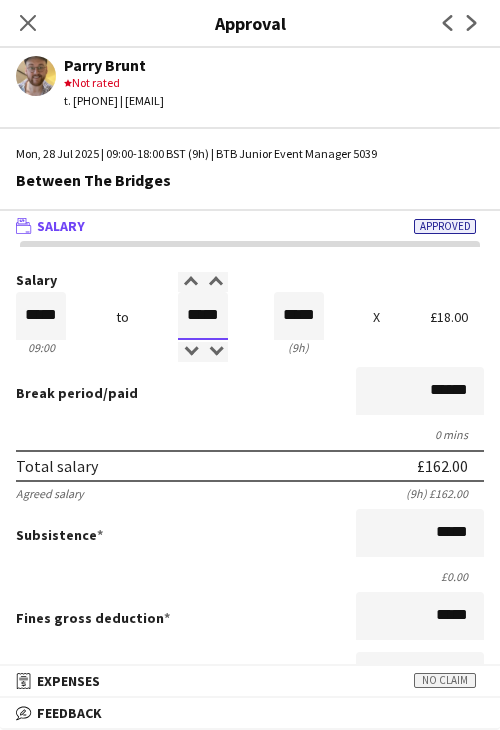drag, startPoint x: 207, startPoint y: 286, endPoint x: 211, endPoint y: 296, distance: 10.770329 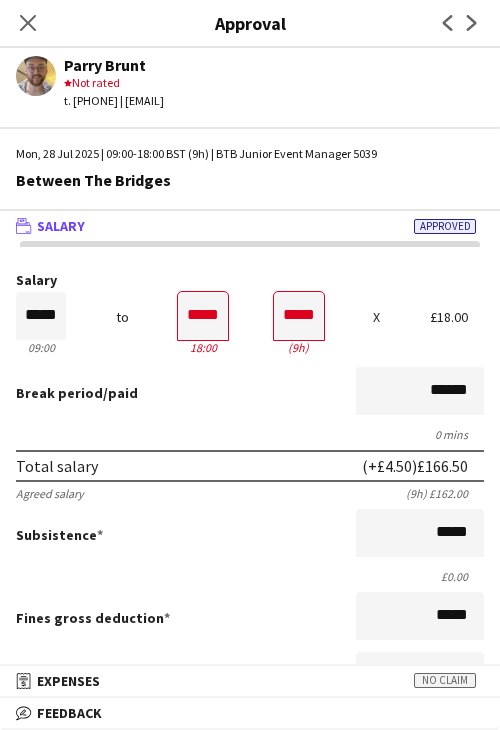 click on "Break period   /paid  ******" at bounding box center (250, 393) 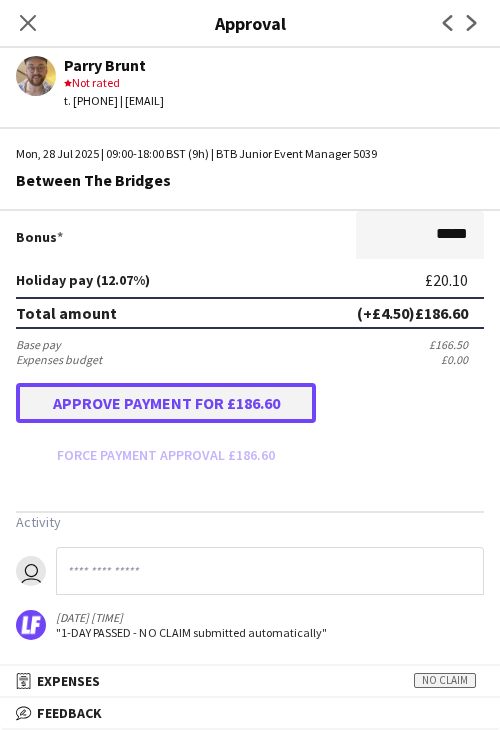 click on "Approve payment for £186.60" at bounding box center [166, 403] 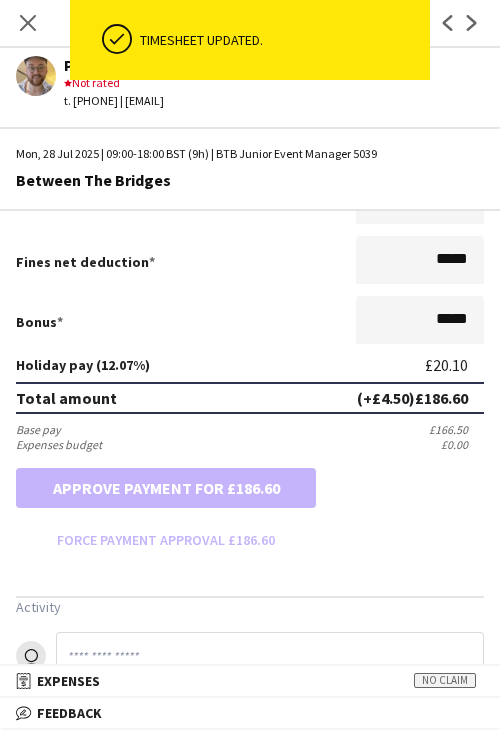 scroll, scrollTop: 501, scrollLeft: 0, axis: vertical 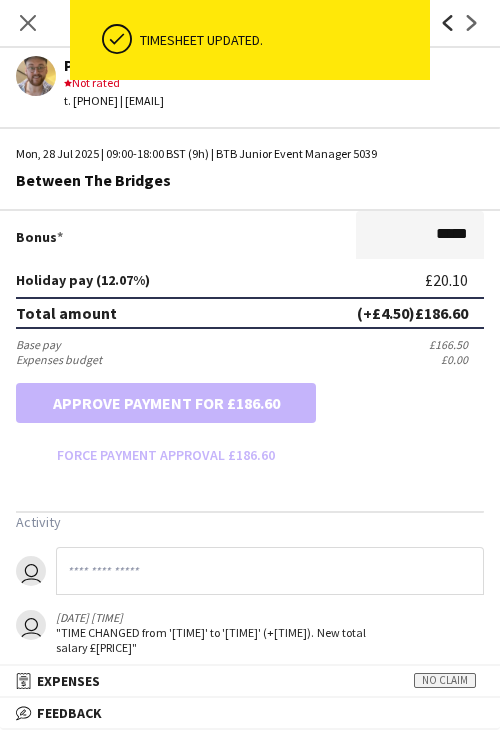 click on "Previous" 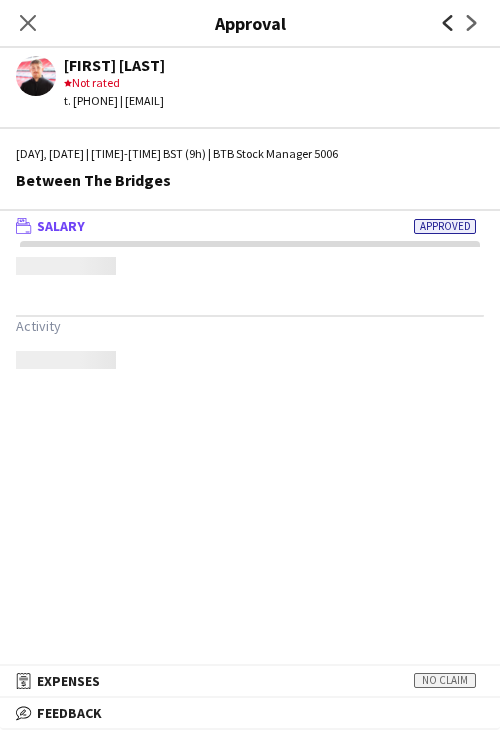 scroll, scrollTop: 0, scrollLeft: 0, axis: both 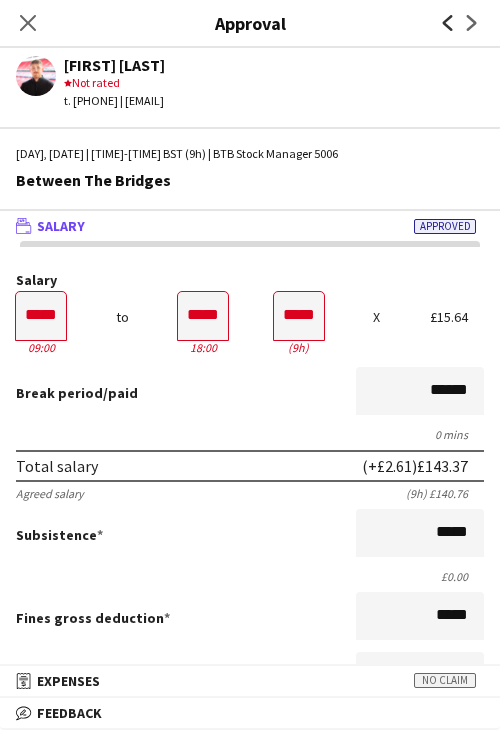 click on "Previous" 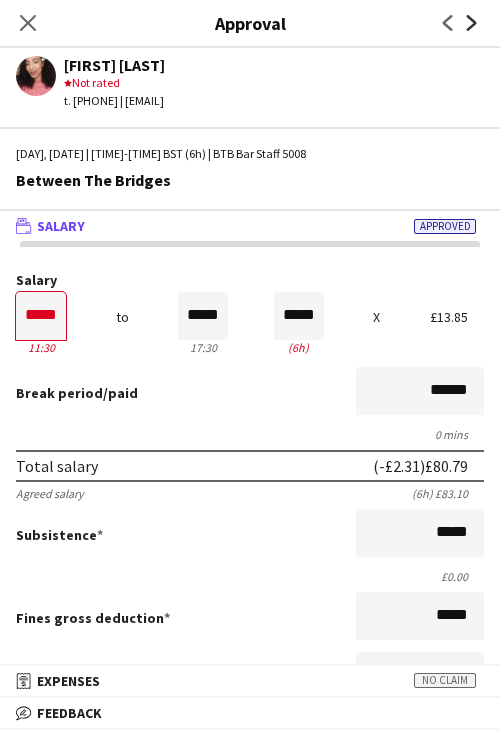 click on "Next" 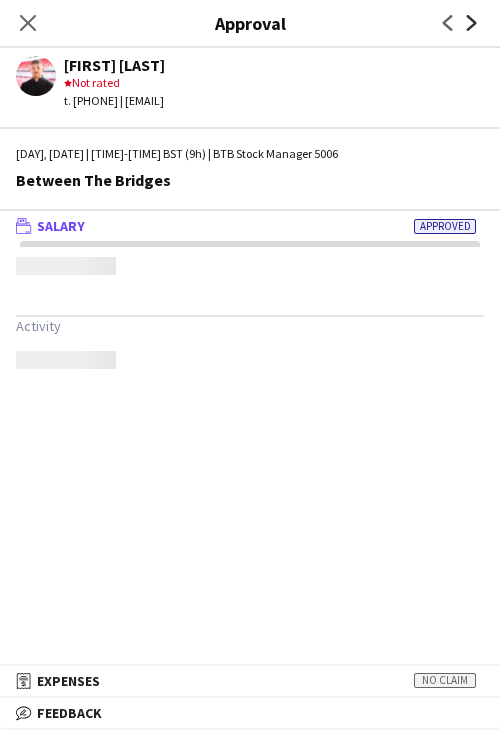 click on "Next" 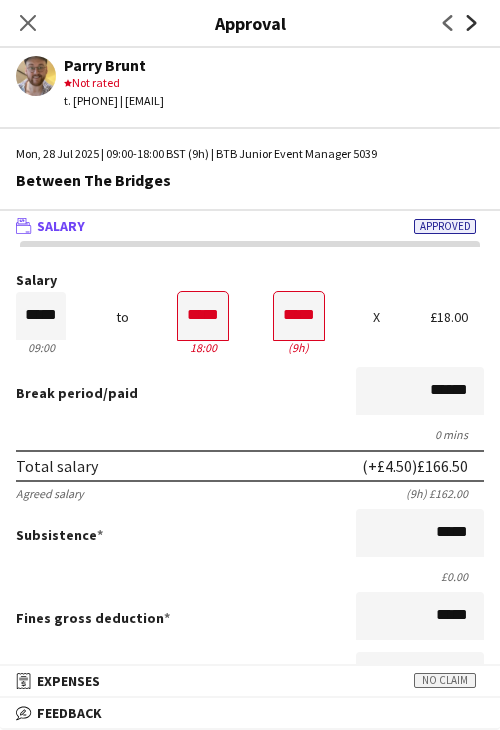 click on "Next" 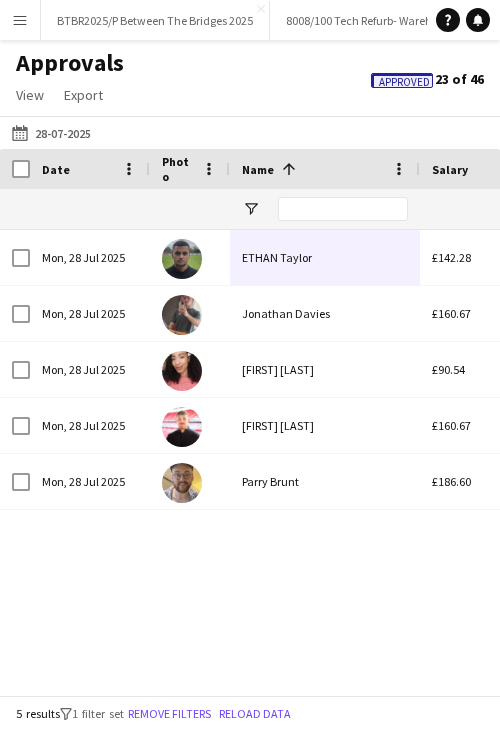 drag, startPoint x: 80, startPoint y: 125, endPoint x: 117, endPoint y: 158, distance: 49.57822 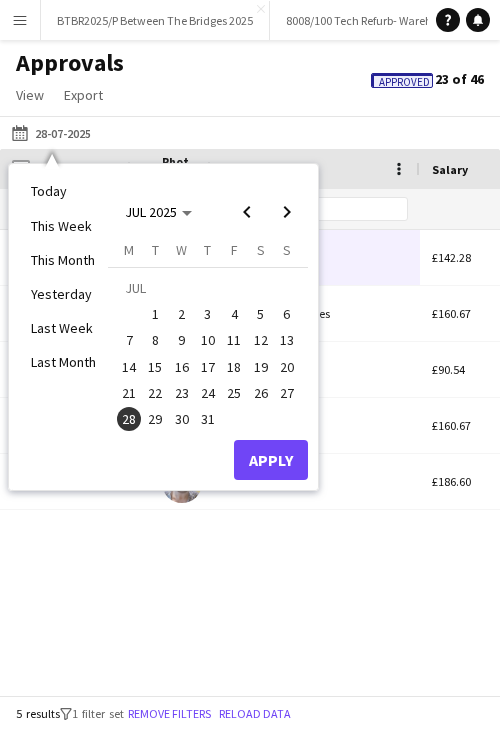 click on "29" at bounding box center [156, 419] 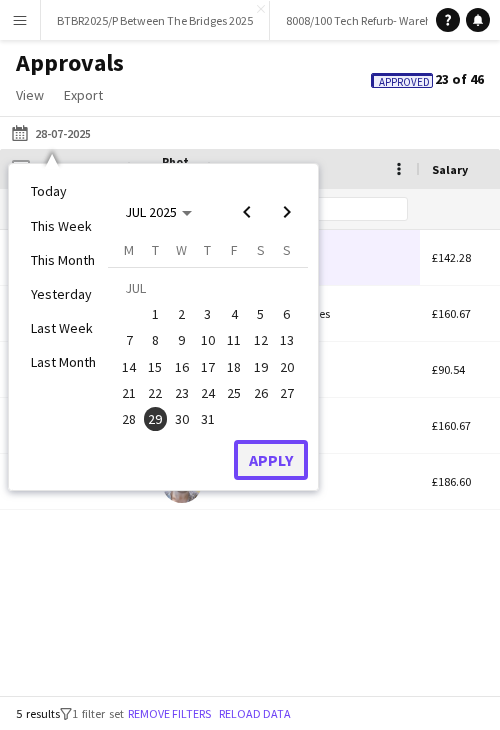 click on "Apply" at bounding box center (271, 460) 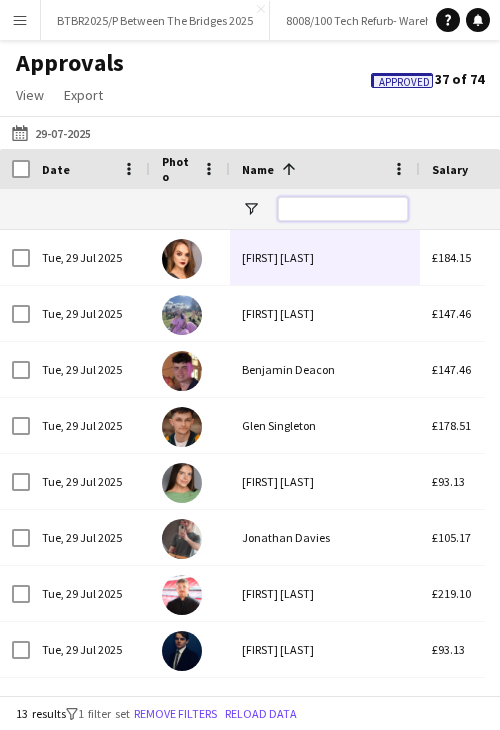 click at bounding box center [343, 209] 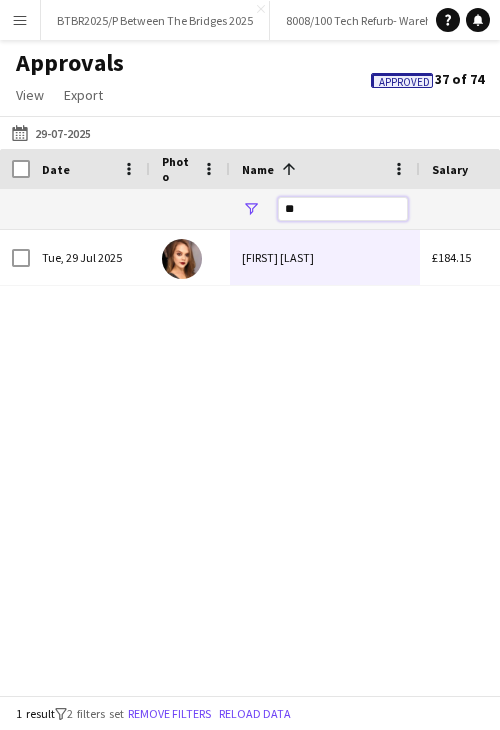 type on "*" 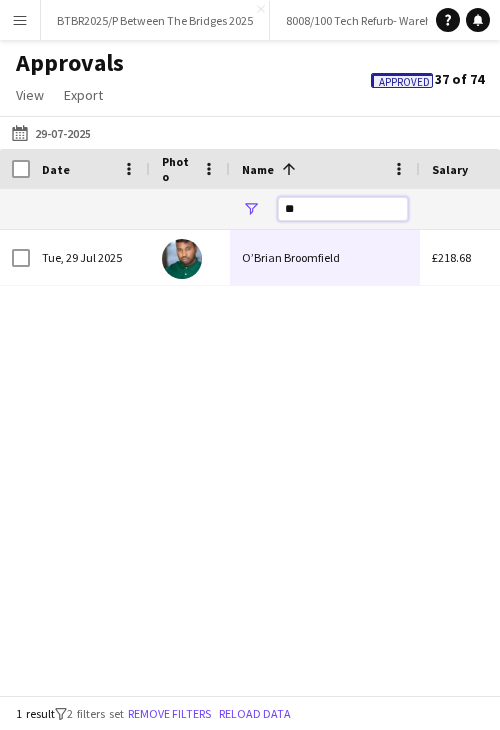 type on "*" 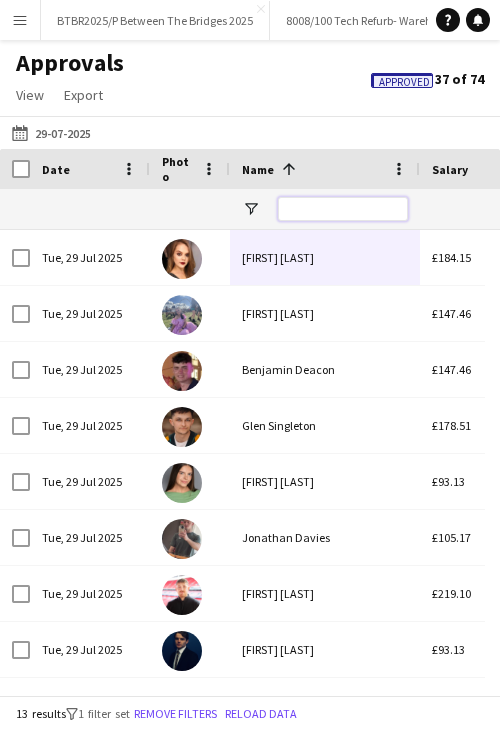 click at bounding box center [343, 209] 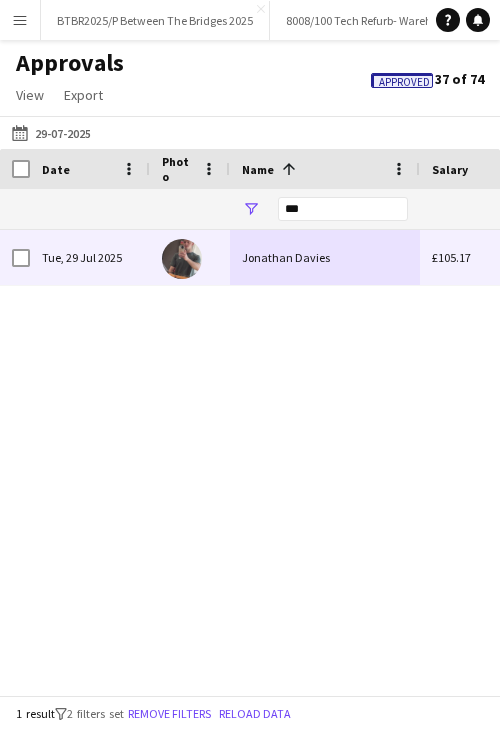 click on "Jonathan Davies" at bounding box center [325, 257] 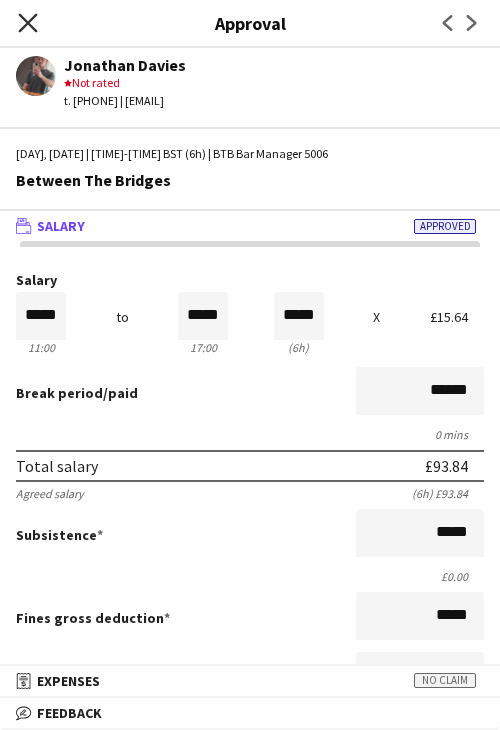 click on "Close pop-in" 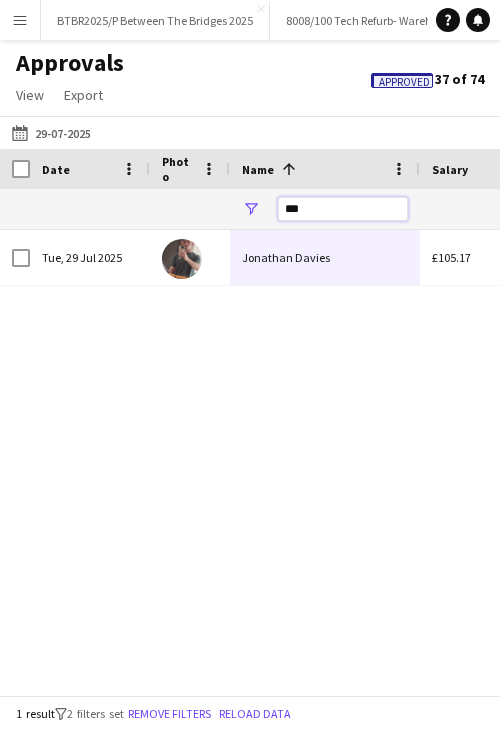 click on "***" at bounding box center (343, 209) 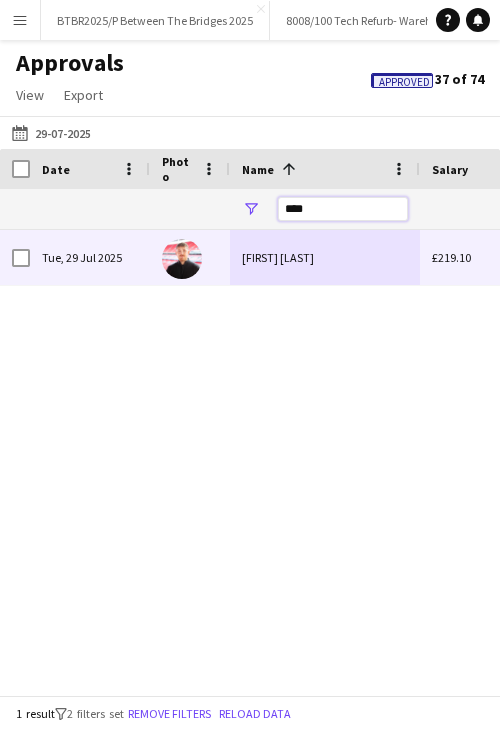 type on "****" 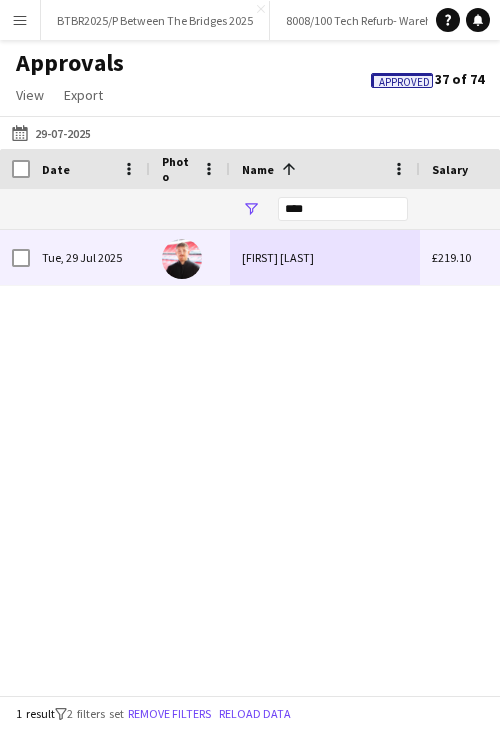 click on "[FIRST] [LAST]" at bounding box center (325, 257) 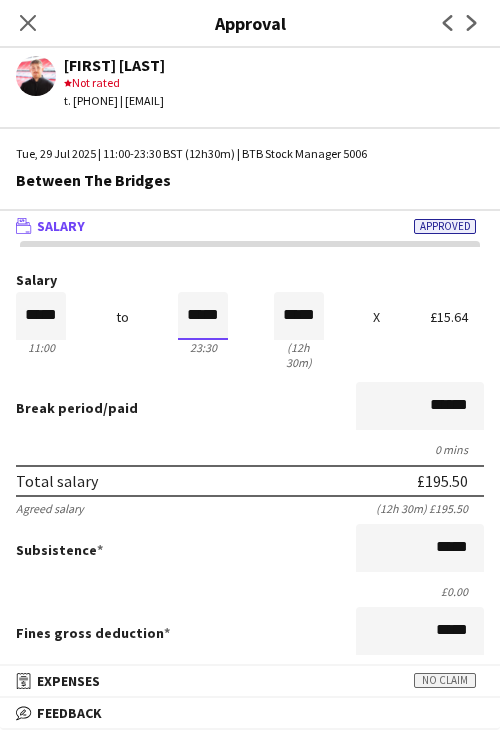 click on "*****" at bounding box center [203, 316] 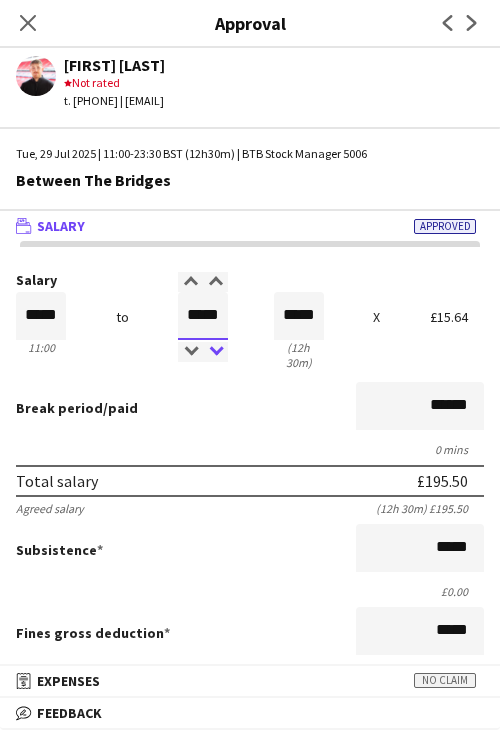 type on "*****" 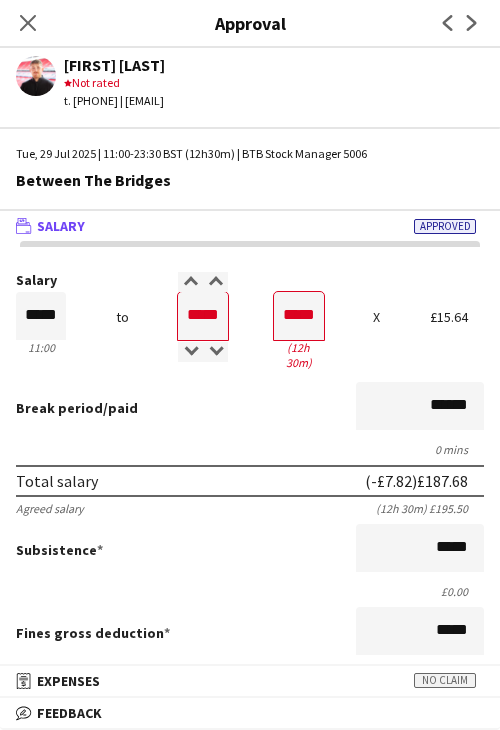 click on "Break period   /paid  ******" at bounding box center [250, 408] 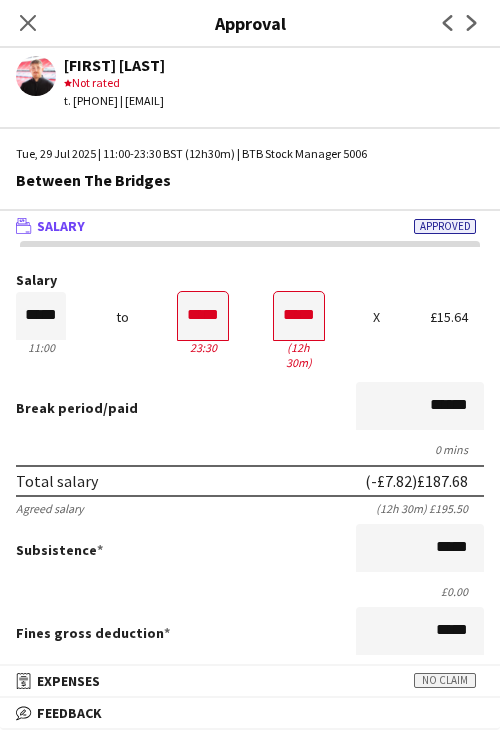 scroll, scrollTop: 501, scrollLeft: 0, axis: vertical 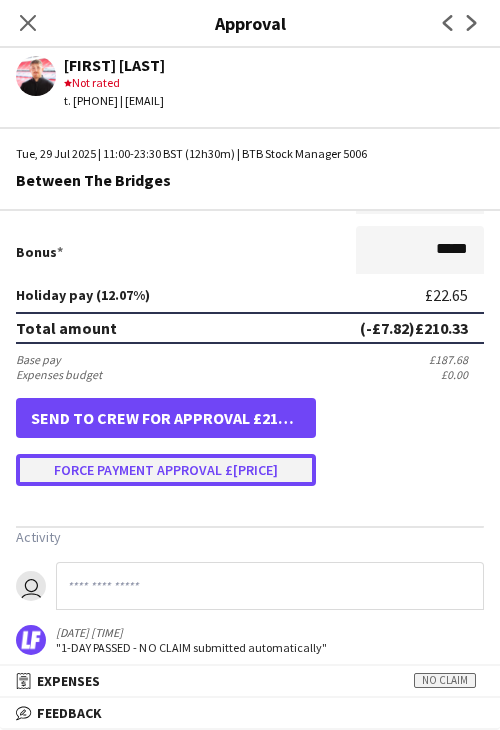 click on "Force payment approval £[PRICE]" at bounding box center [166, 470] 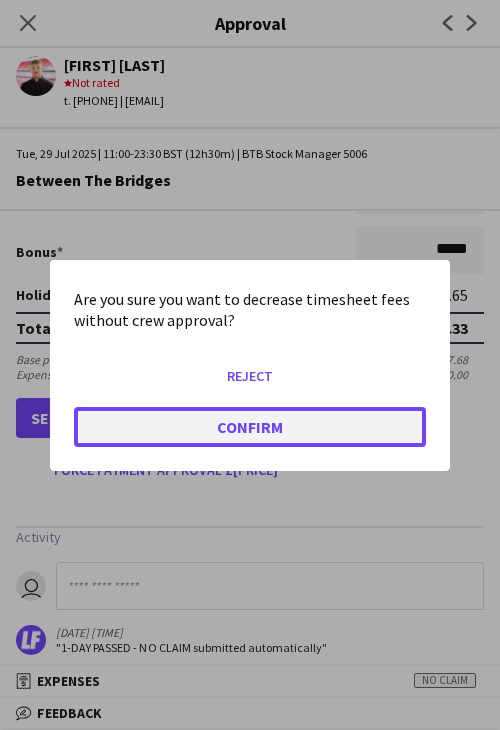 click on "Confirm" 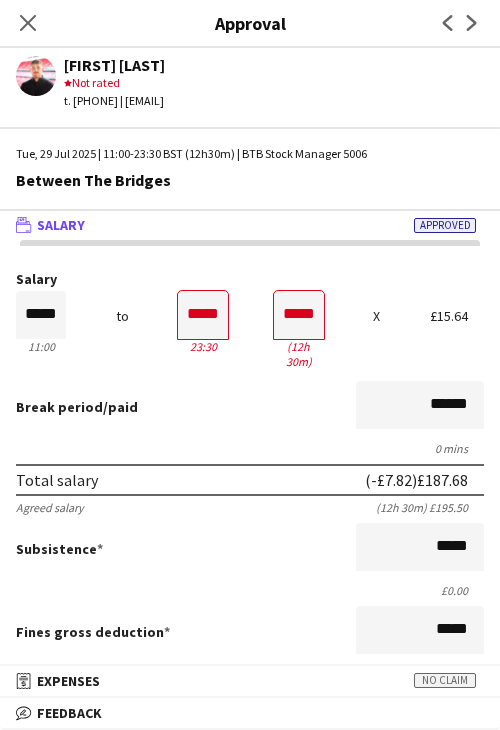 scroll, scrollTop: 0, scrollLeft: 0, axis: both 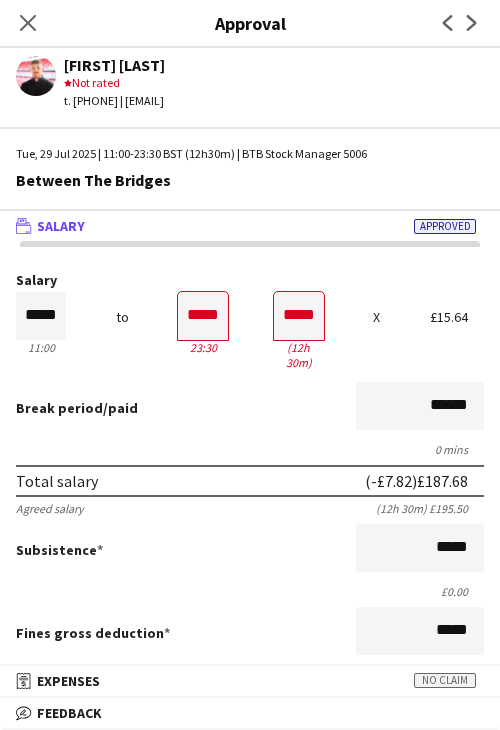 click on "Close pop-in" 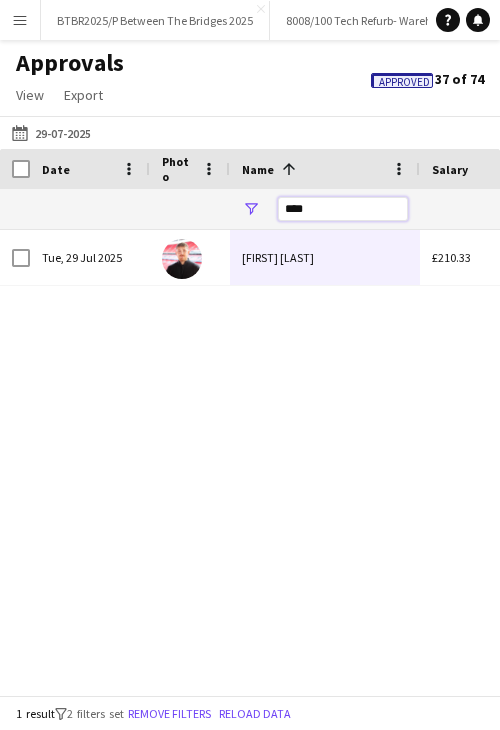 click on "****" at bounding box center [343, 209] 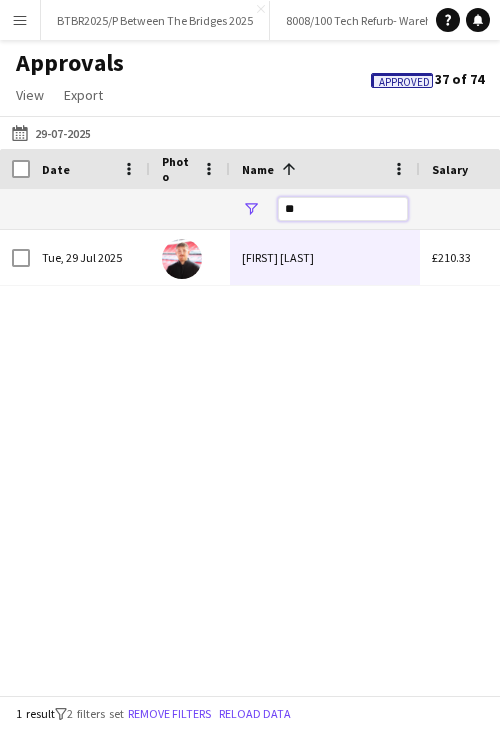 type on "*" 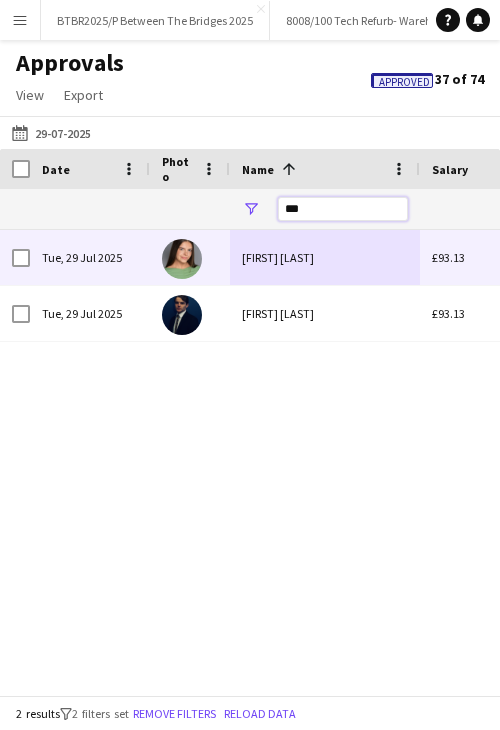 type on "***" 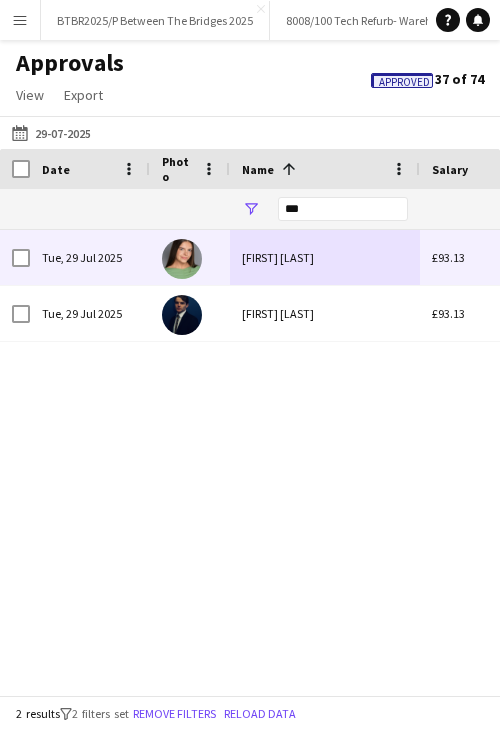 click on "[FIRST] [LAST]" at bounding box center [325, 257] 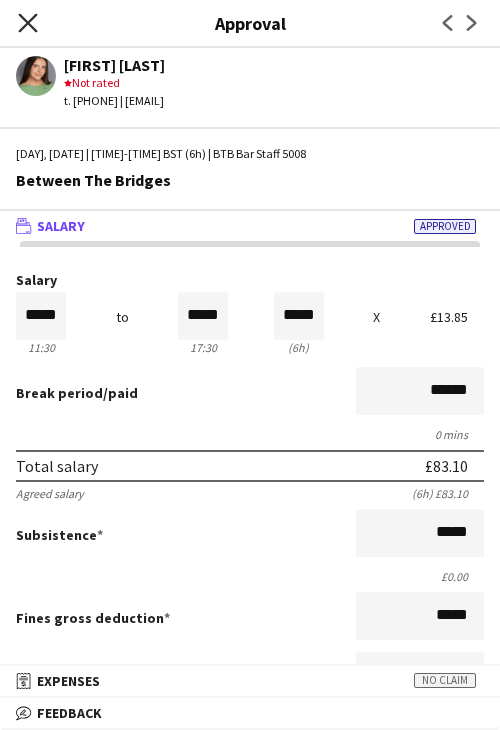 click on "Close pop-in" 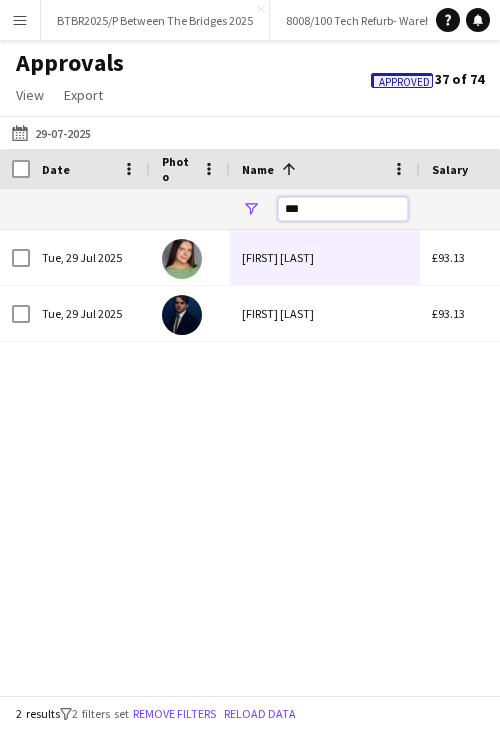 click on "***" at bounding box center [343, 209] 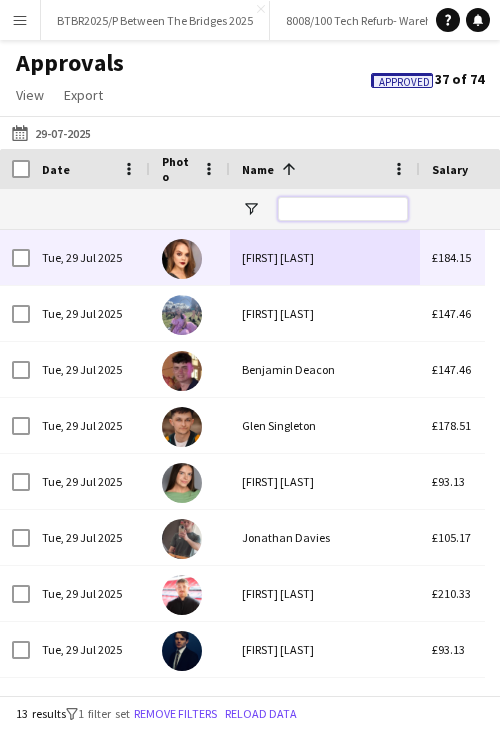 type 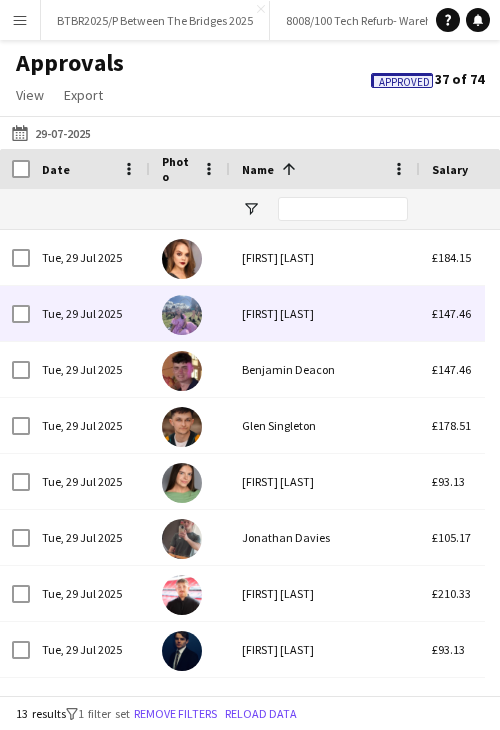 click on "[FIRST] [LAST]" at bounding box center [325, 313] 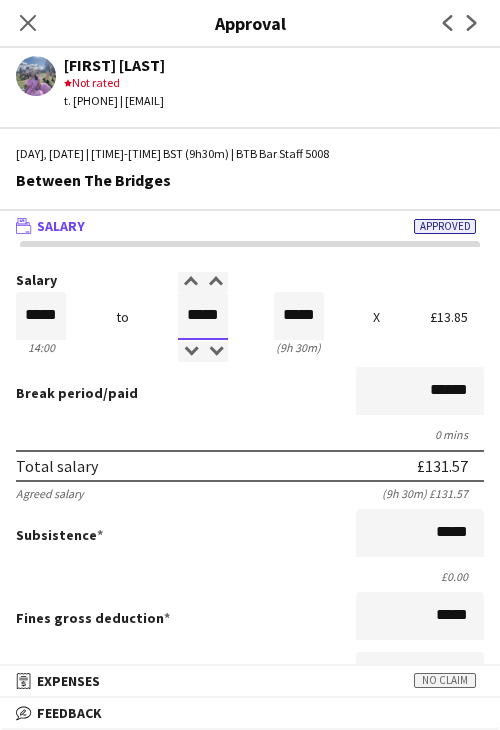 click on "*****" at bounding box center (203, 316) 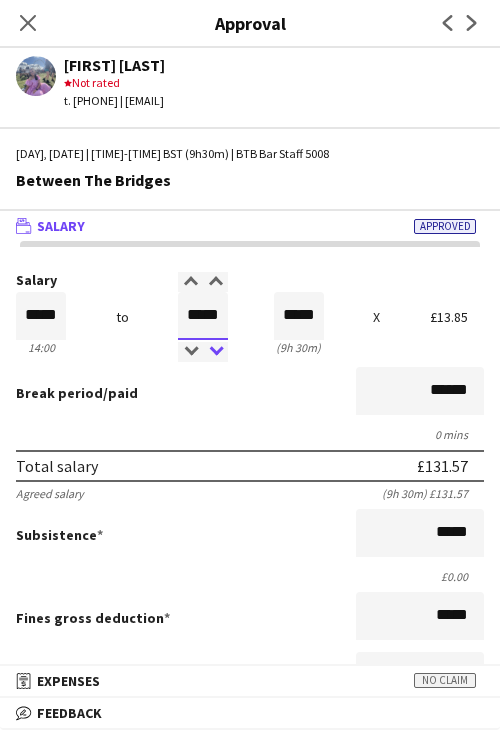 type on "*****" 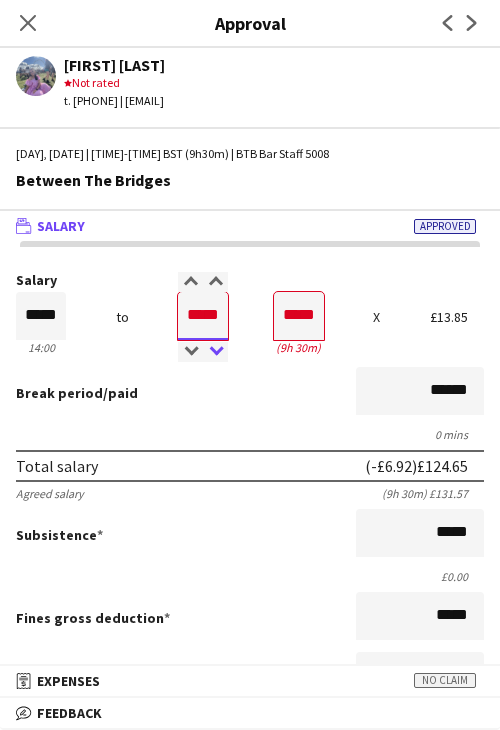 click at bounding box center [215, 352] 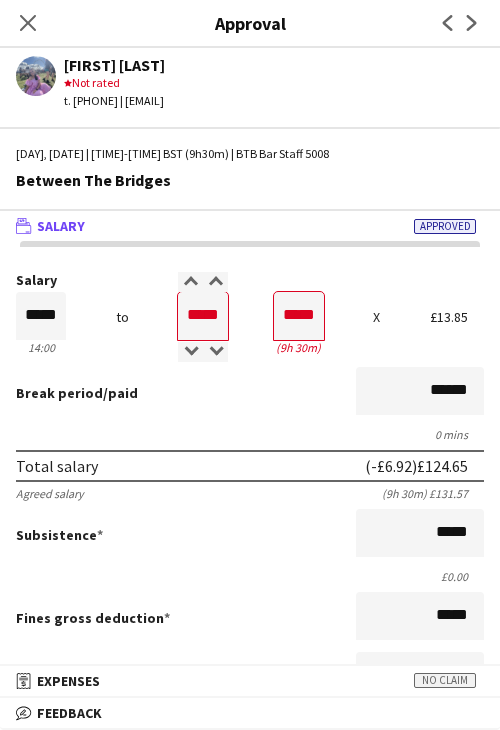 click on "Salary ***** 14:00 to ***** 23:30 ***** (9h 30m) X £13.85 Break period /paid ****** 0 mins Total salary (-£6.92) £124.65 Agreed salary (9h 30m) £131.57 Subsistence ***** £0.00 Fines gross deduction ***** Fines net deduction ***** Bonus ***** Holiday pay (12.07%) £15.05 Total amount (-£6.92) £139.70 Base pay £124.65 Expenses budget £0.00 Send to crew for approval £139.70 Force payment approval £139.70" at bounding box center [250, 622] 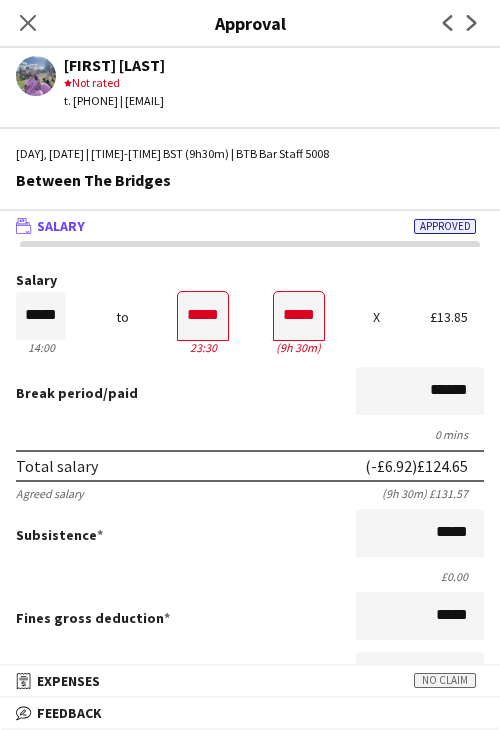 click on "0 mins" at bounding box center [250, 434] 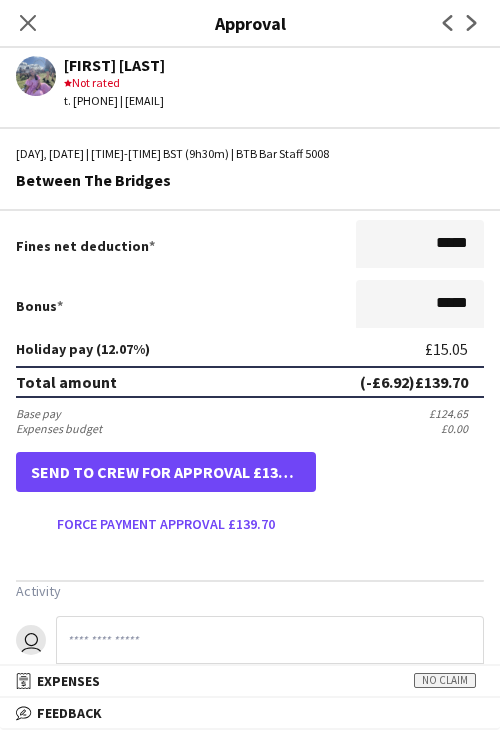 scroll, scrollTop: 501, scrollLeft: 0, axis: vertical 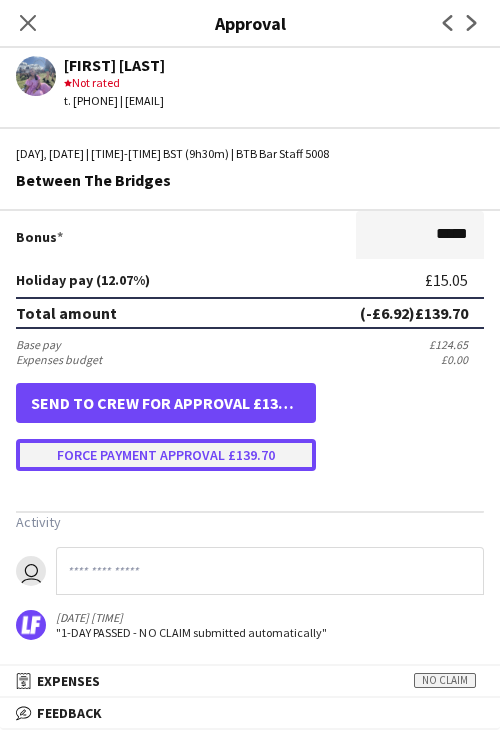 click on "Force payment approval £139.70" at bounding box center [166, 455] 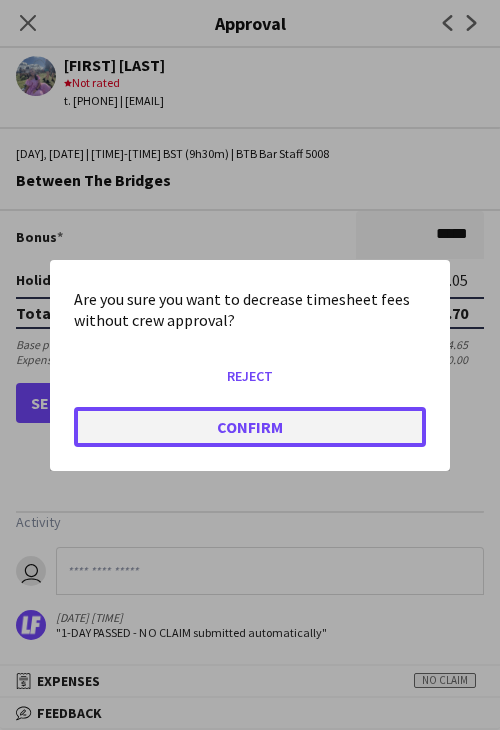 click on "Confirm" 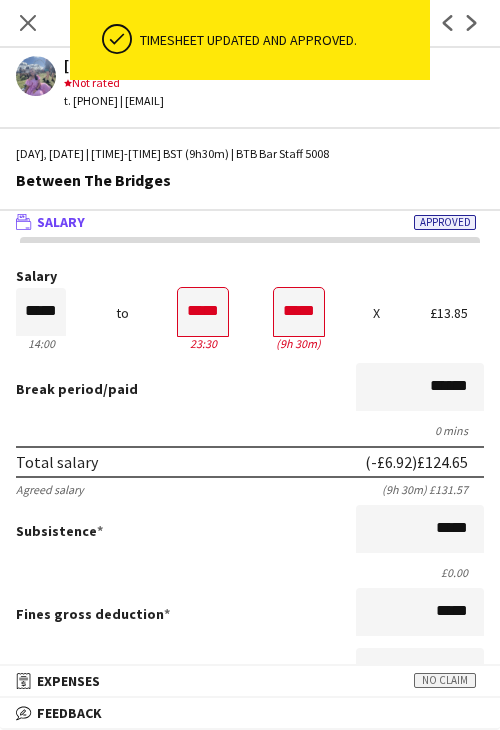 scroll, scrollTop: 0, scrollLeft: 0, axis: both 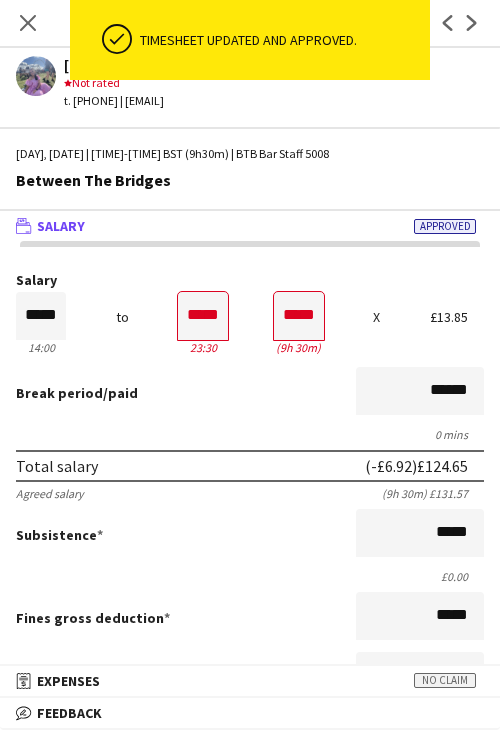 click on "Next" 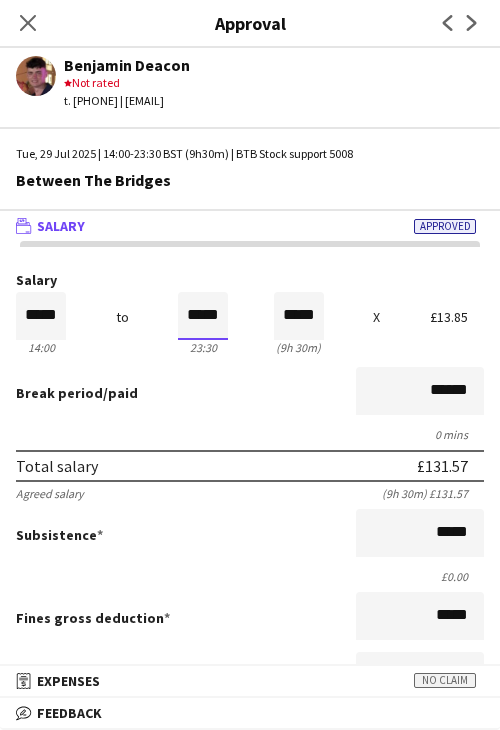 click on "*****" at bounding box center (203, 316) 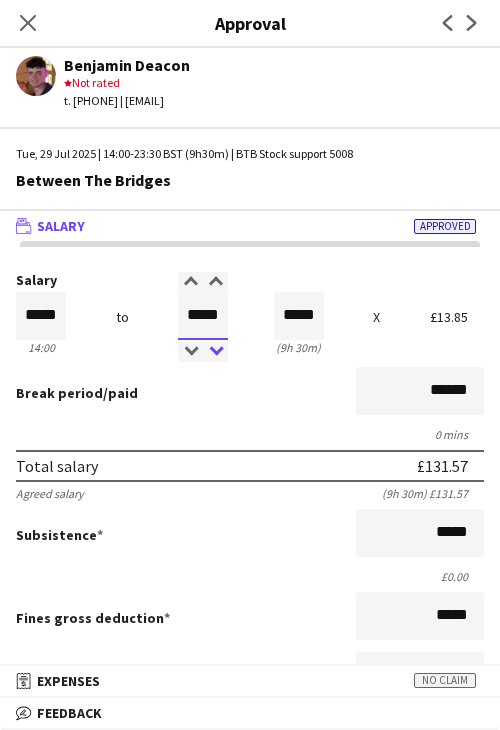 type on "*****" 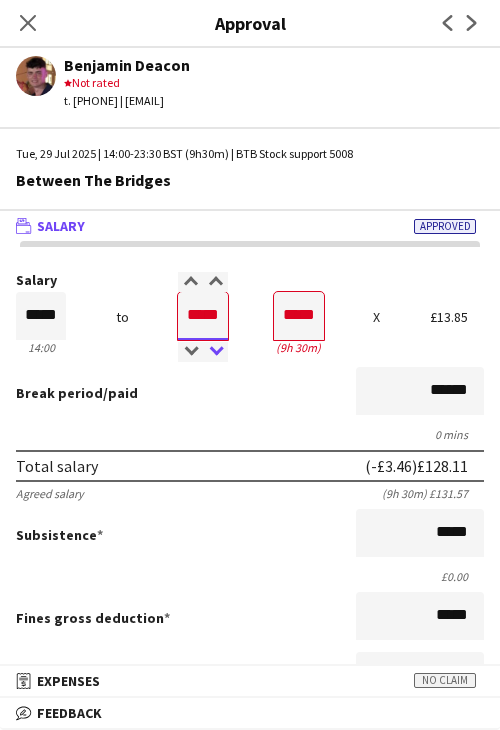 click at bounding box center [215, 352] 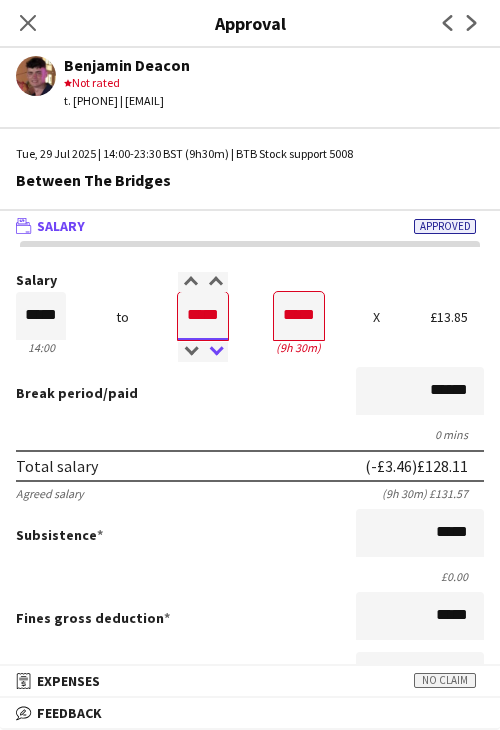 type on "*****" 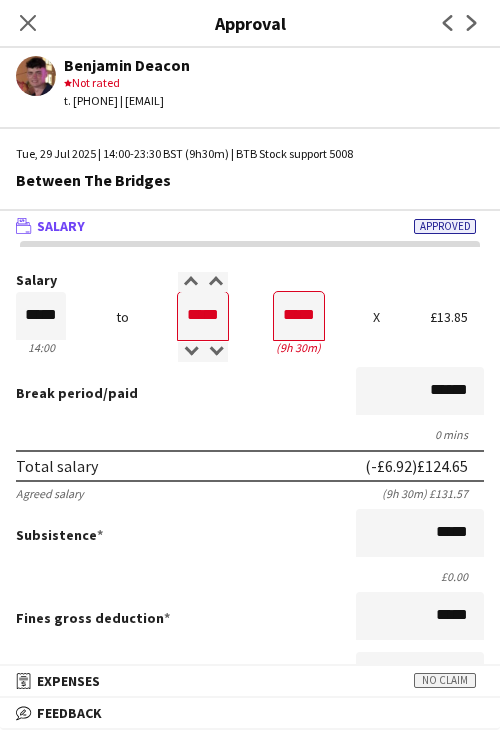 click on "Break period   /paid  ******" at bounding box center (250, 393) 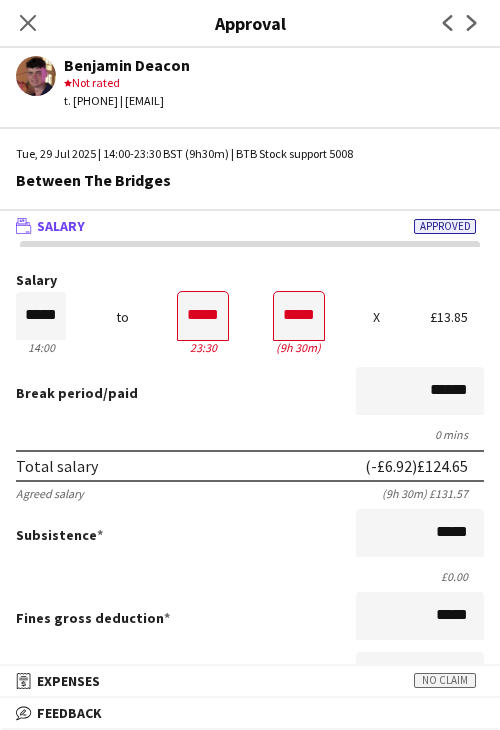 scroll, scrollTop: 501, scrollLeft: 0, axis: vertical 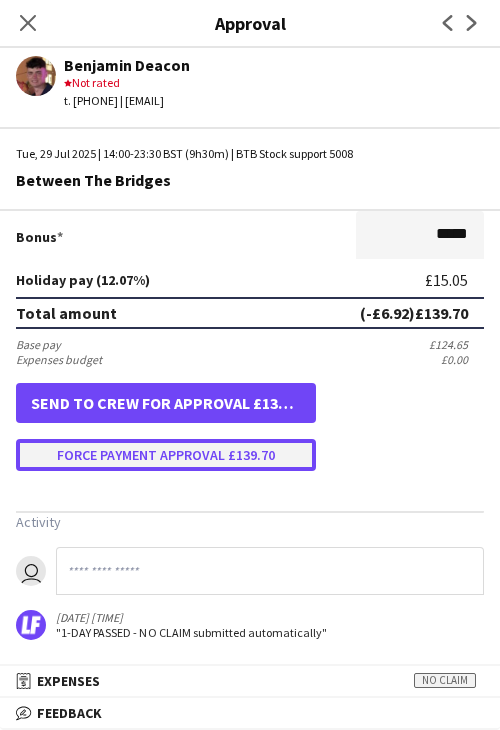 click on "Force payment approval £139.70" at bounding box center [166, 455] 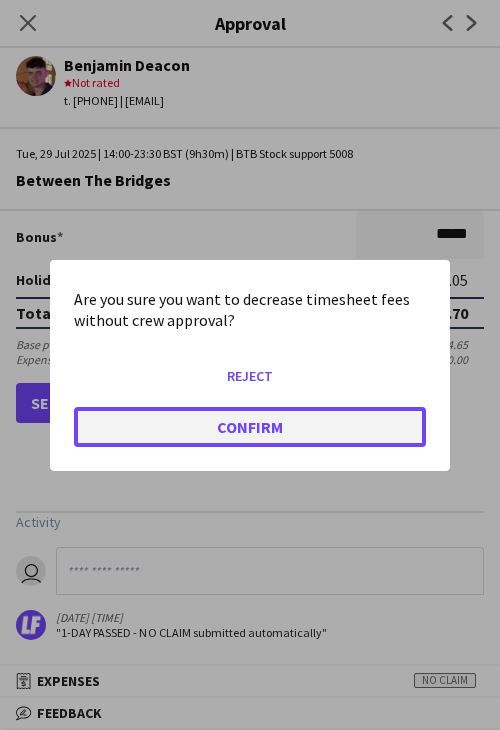 click on "Confirm" 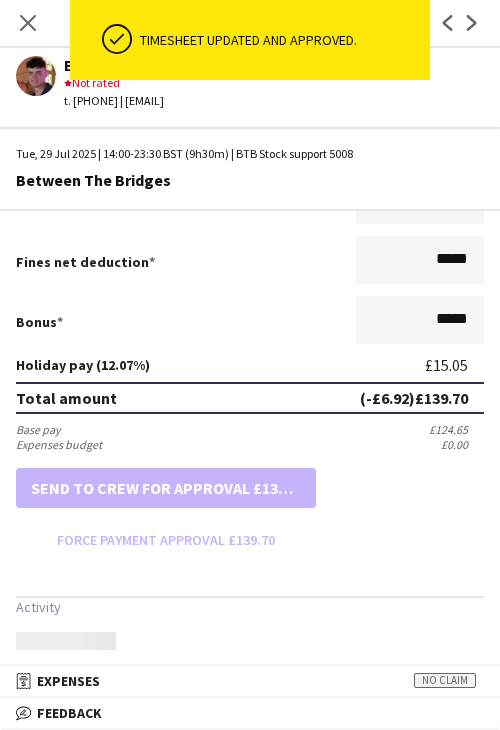 scroll, scrollTop: 501, scrollLeft: 0, axis: vertical 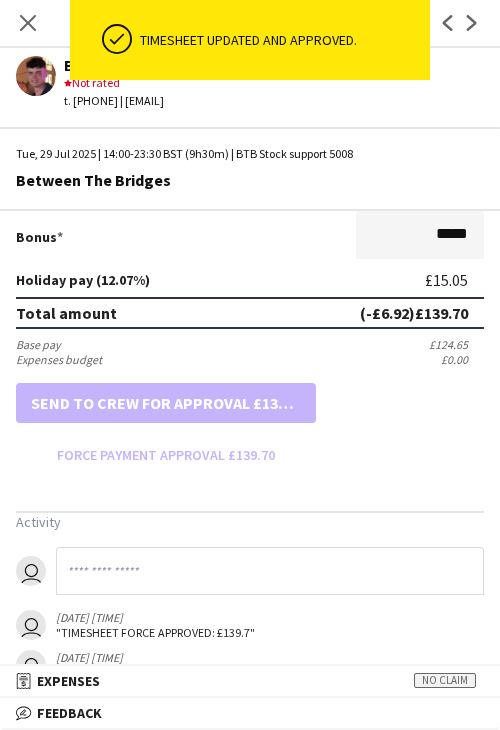 click on "Next" 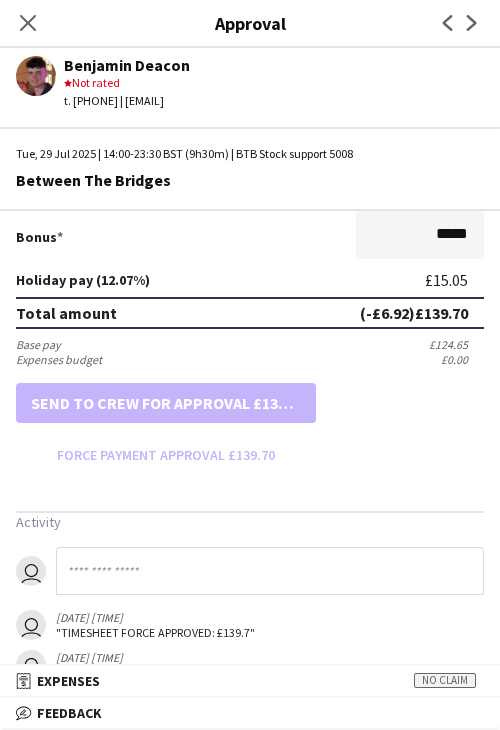 scroll, scrollTop: 0, scrollLeft: 0, axis: both 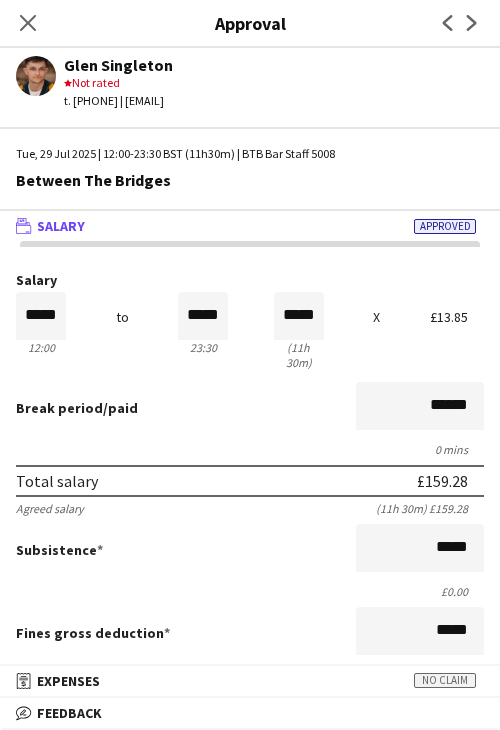 click on "Salary ***** 12:00 to ***** 23:30 ***** (11h 30m) X £13.85" at bounding box center [250, 323] 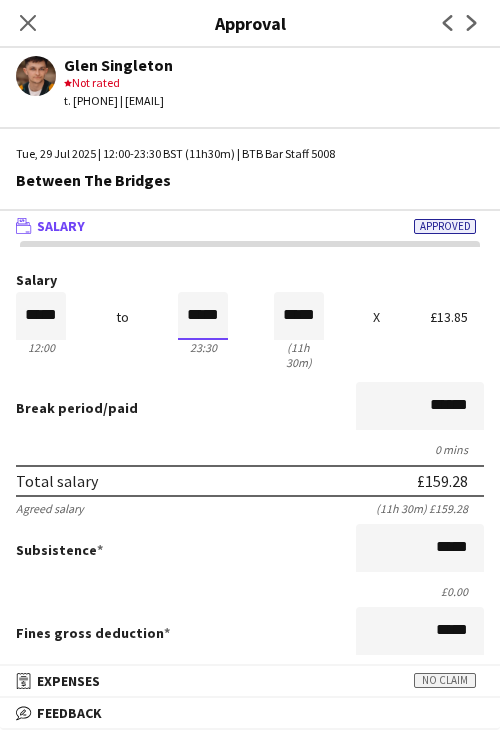click on "*****" at bounding box center (203, 316) 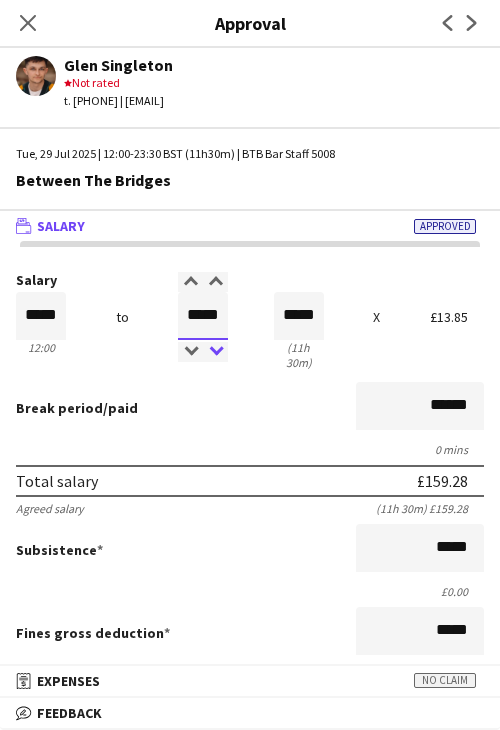 type on "*****" 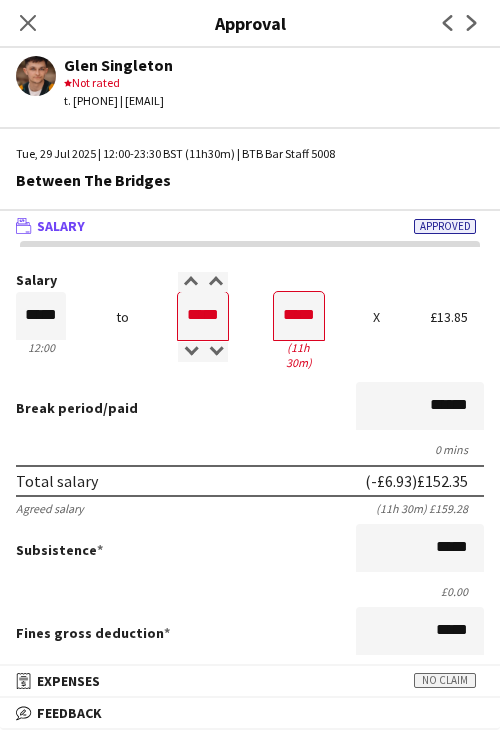 click on "Break period   /paid  ******" at bounding box center (250, 408) 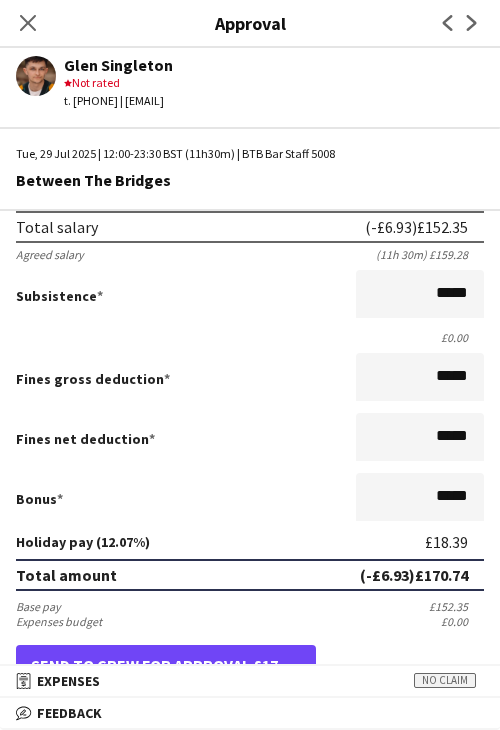 scroll, scrollTop: 501, scrollLeft: 0, axis: vertical 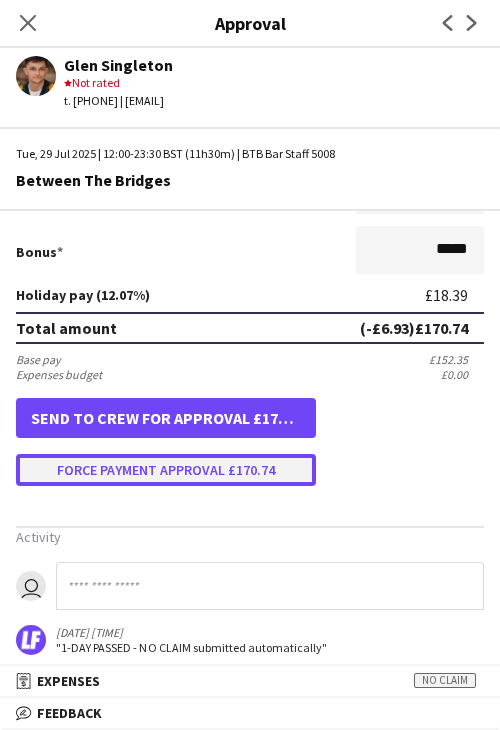 click on "Force payment approval £170.74" at bounding box center [166, 470] 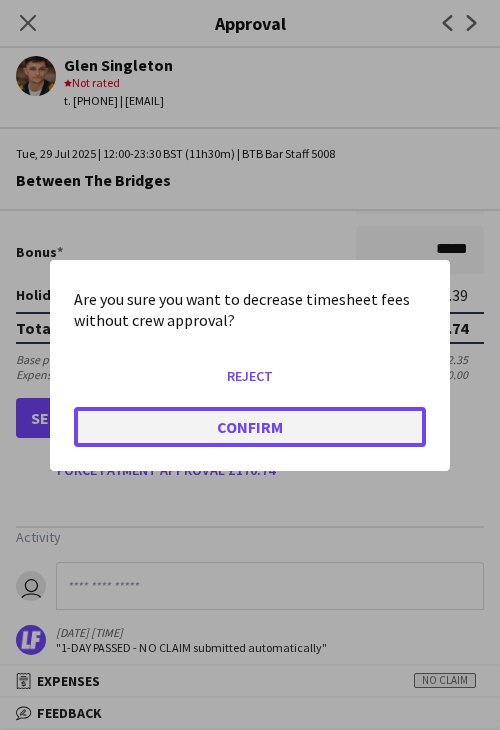 click on "Confirm" 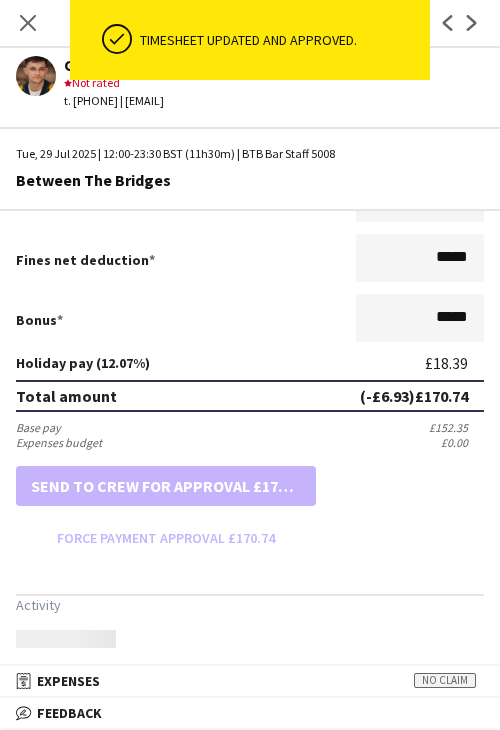 scroll, scrollTop: 501, scrollLeft: 0, axis: vertical 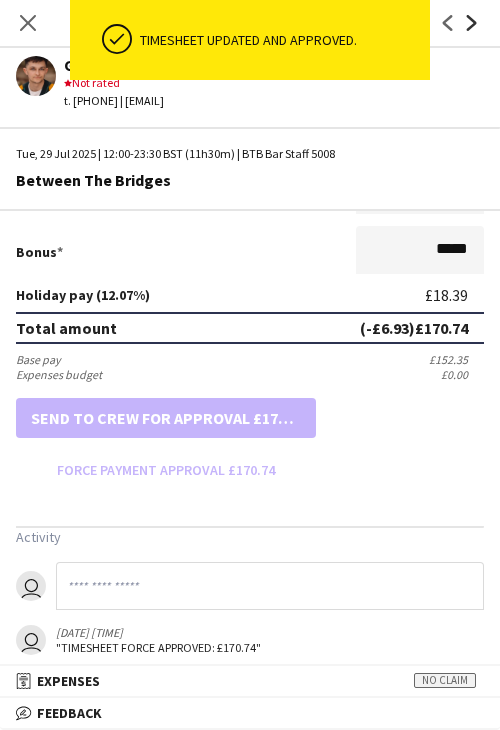 click on "Next" 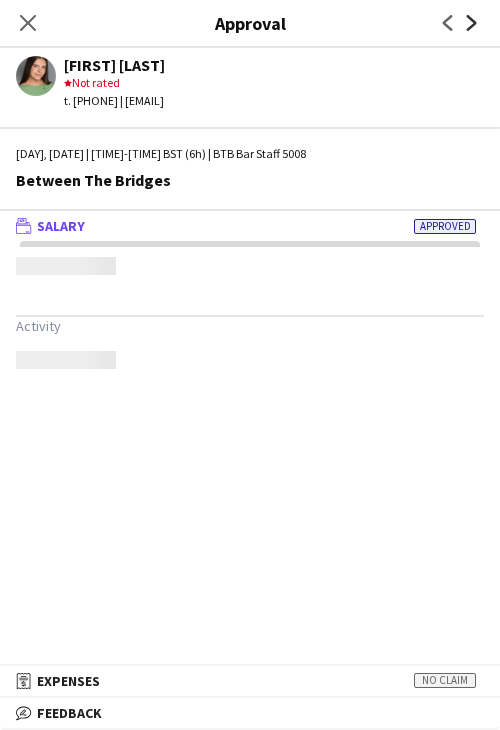 scroll, scrollTop: 0, scrollLeft: 0, axis: both 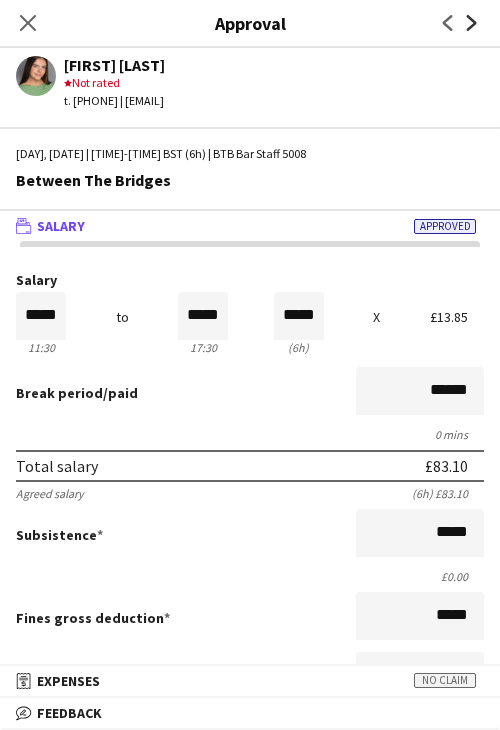 click on "Next" 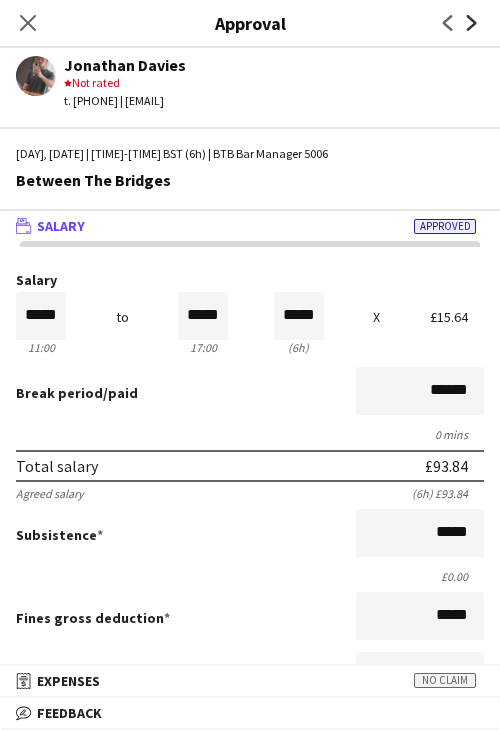 click on "Next" 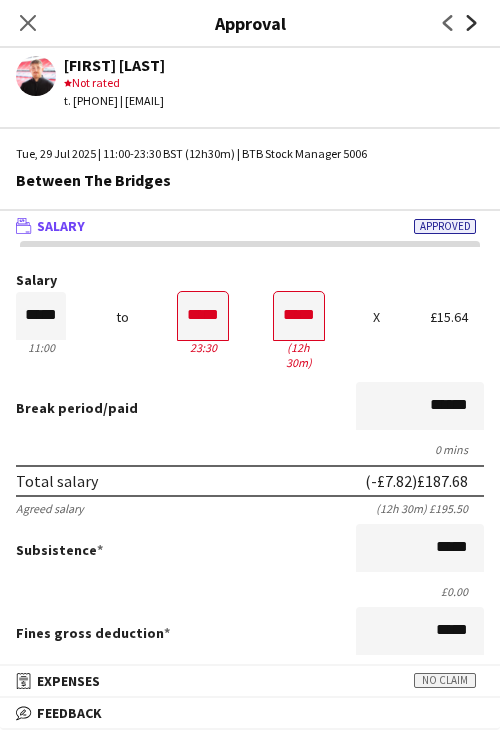 click on "Next" 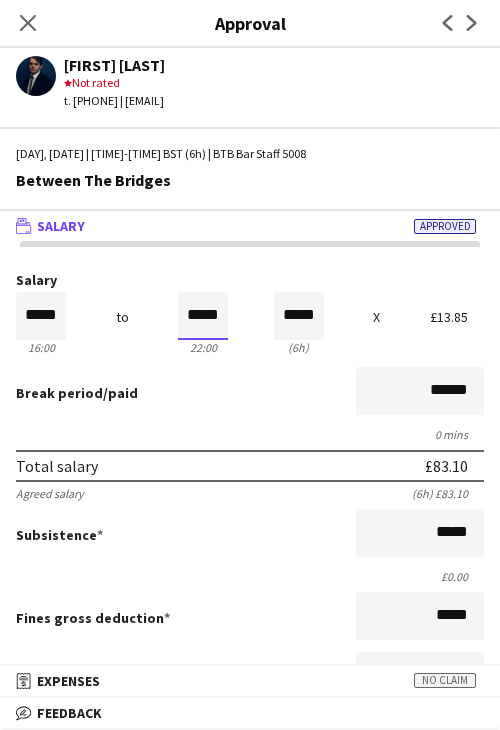 click on "*****" at bounding box center (203, 316) 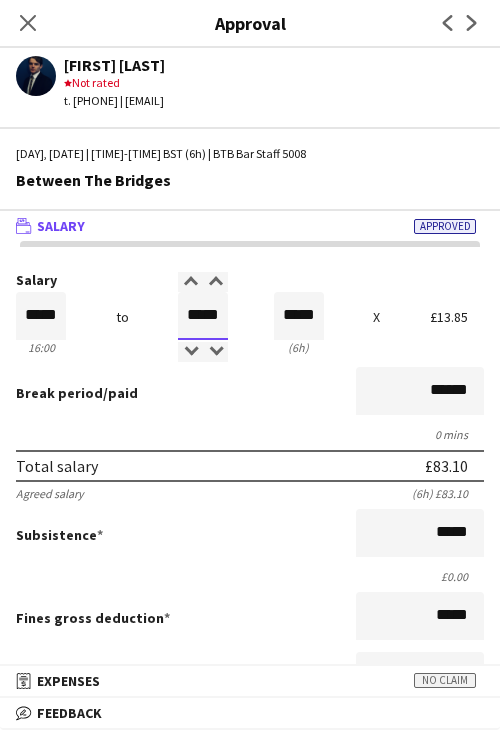 type on "*****" 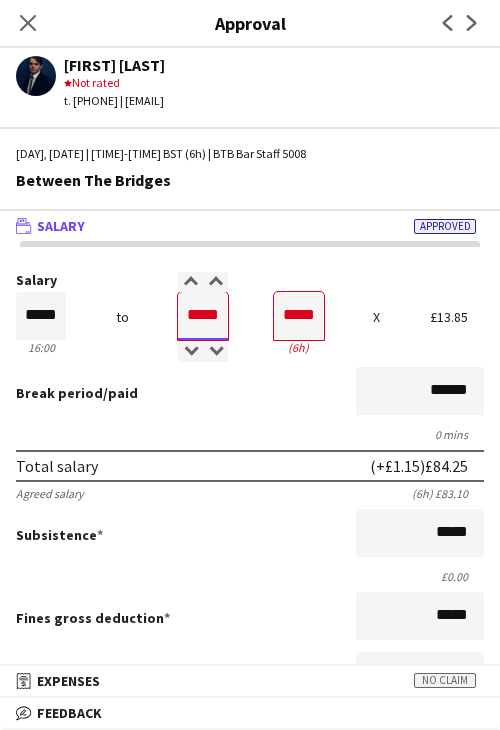 type on "*****" 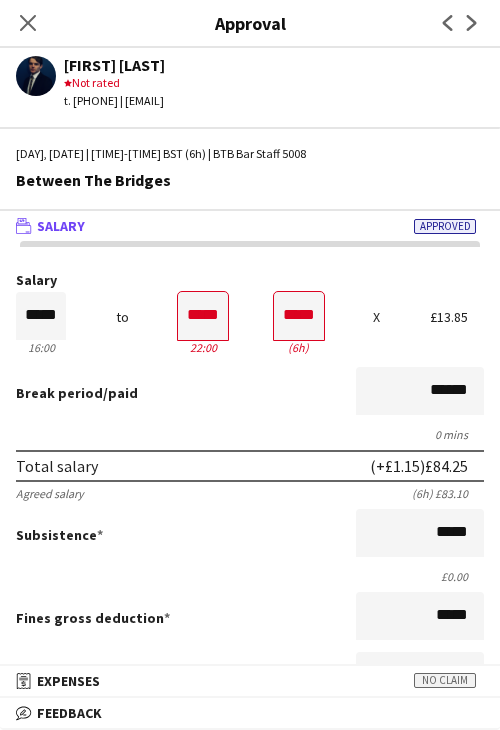 click on "Break period   /paid  ******" at bounding box center [250, 393] 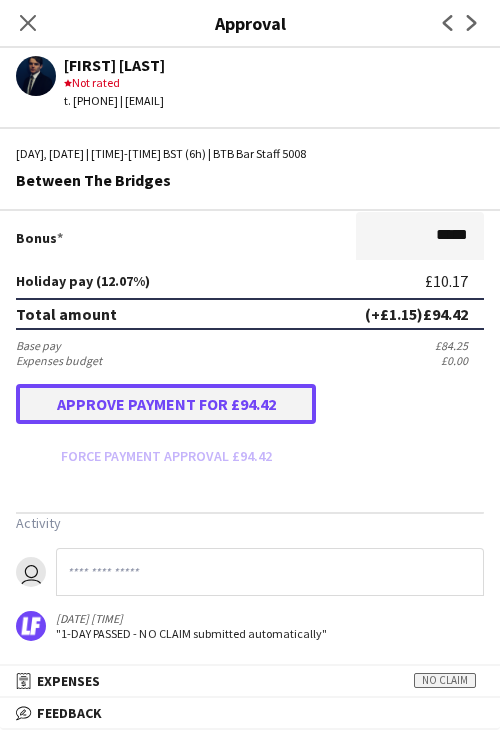 click on "Approve payment for £94.42" at bounding box center [166, 404] 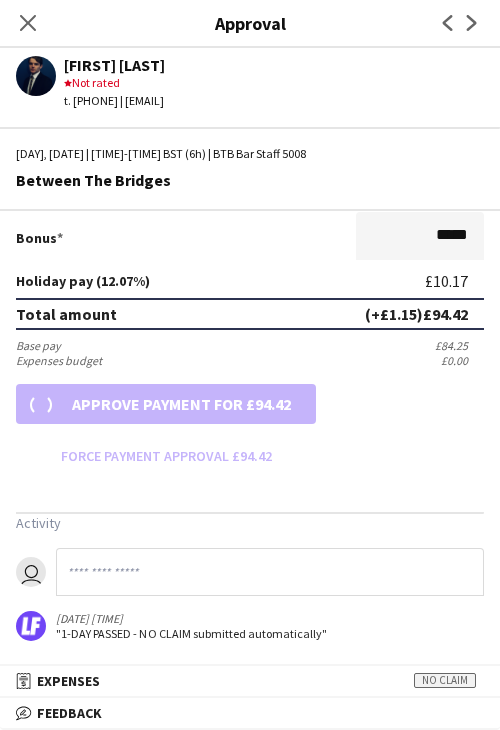 scroll, scrollTop: 500, scrollLeft: 0, axis: vertical 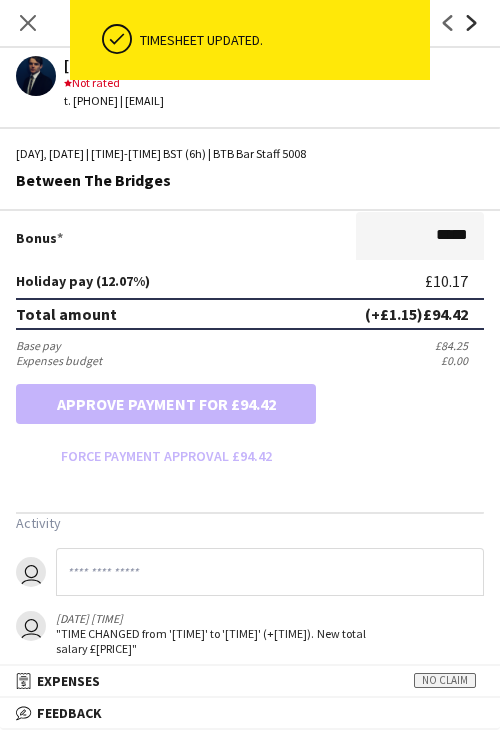 click on "Next" 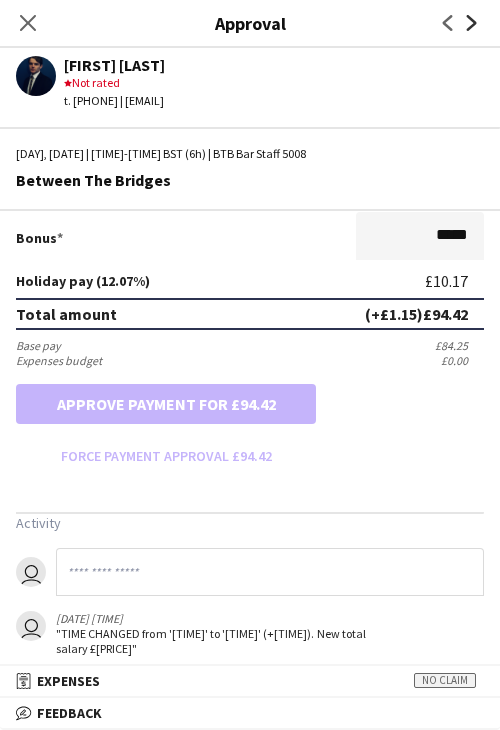 scroll, scrollTop: 0, scrollLeft: 0, axis: both 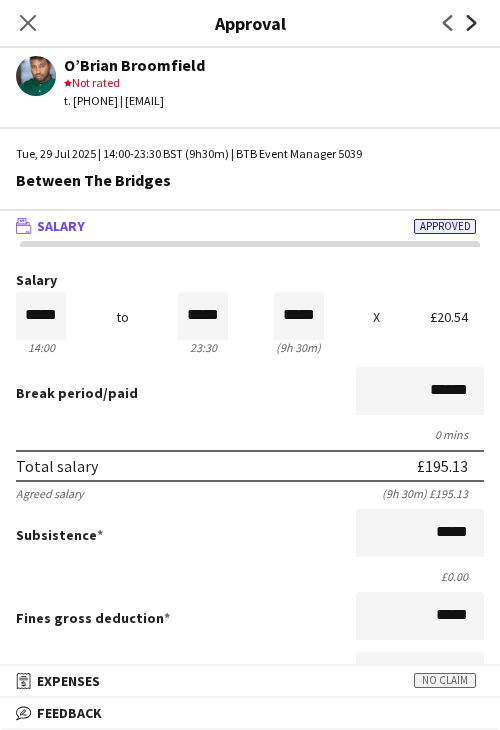 click 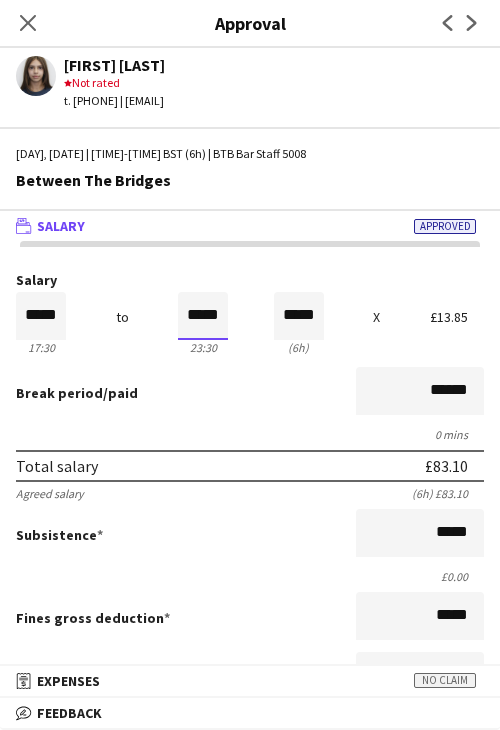 drag, startPoint x: 199, startPoint y: 317, endPoint x: 208, endPoint y: 323, distance: 10.816654 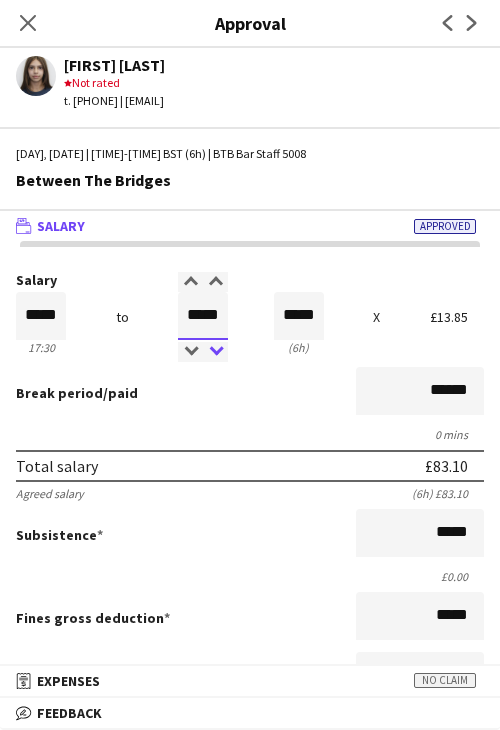 type on "*****" 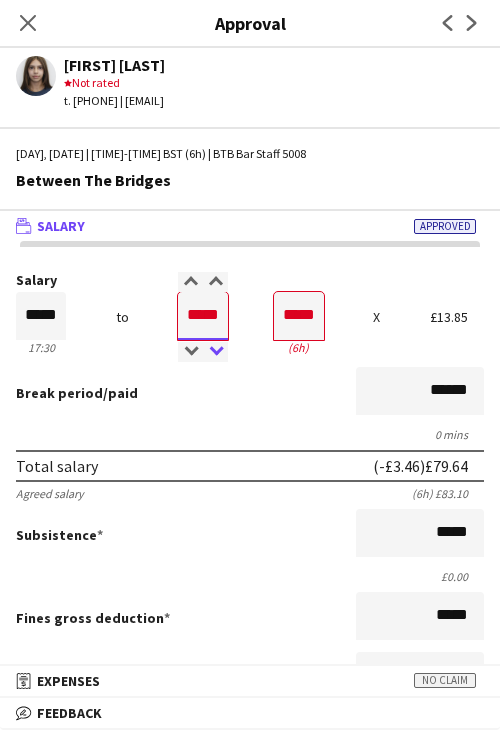 click at bounding box center [215, 352] 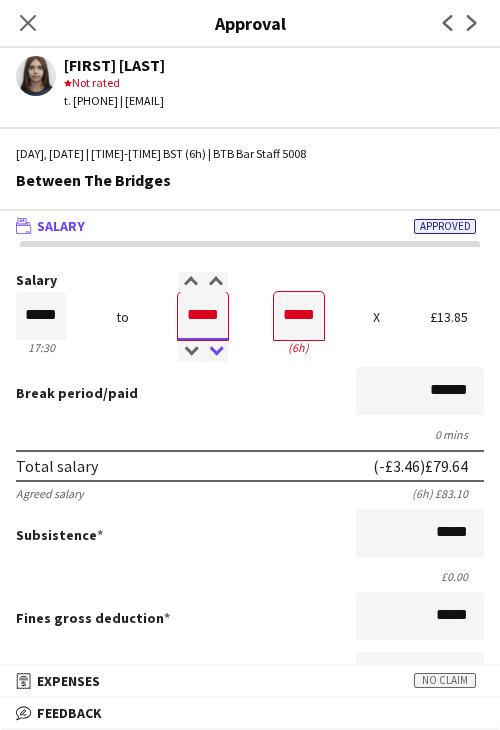 type on "*****" 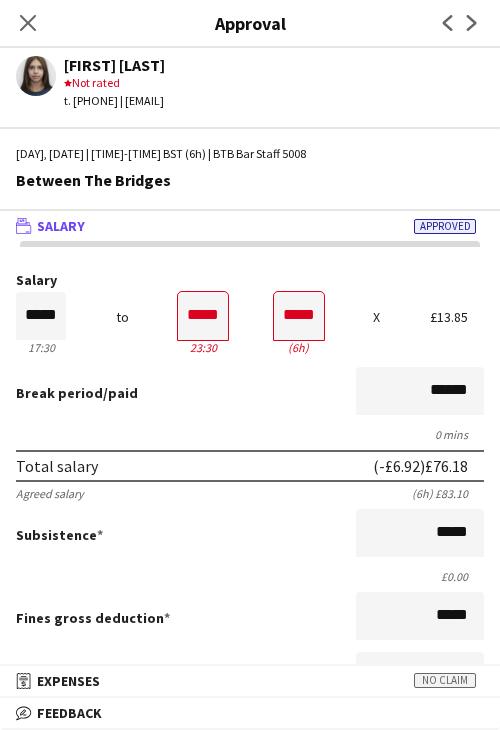 click on "Break period   /paid  ******" at bounding box center [250, 393] 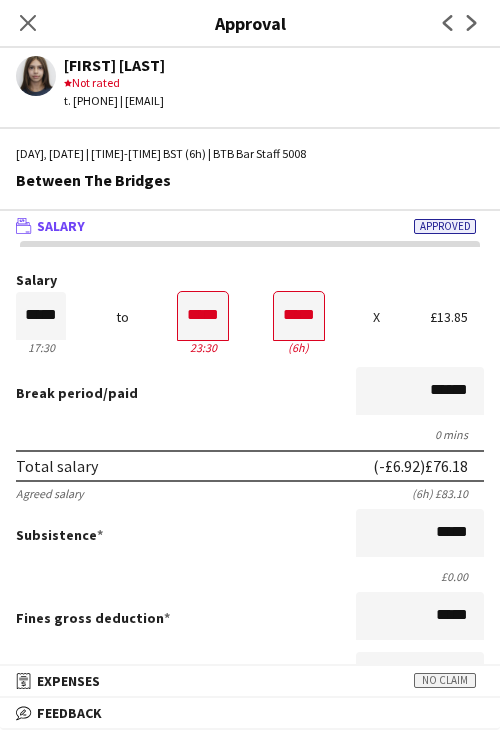 scroll, scrollTop: 501, scrollLeft: 0, axis: vertical 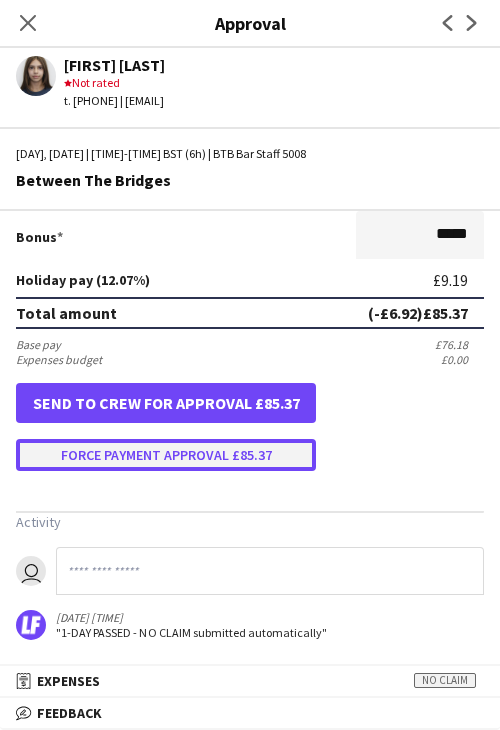 click on "Force payment approval £85.37" at bounding box center (166, 455) 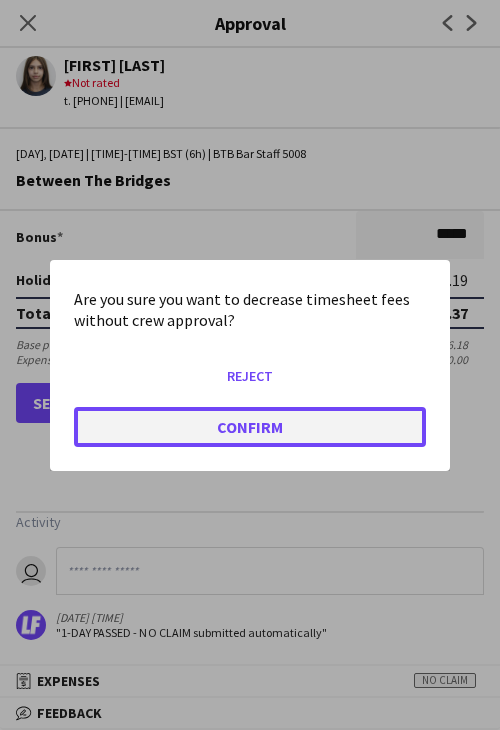 click on "Confirm" 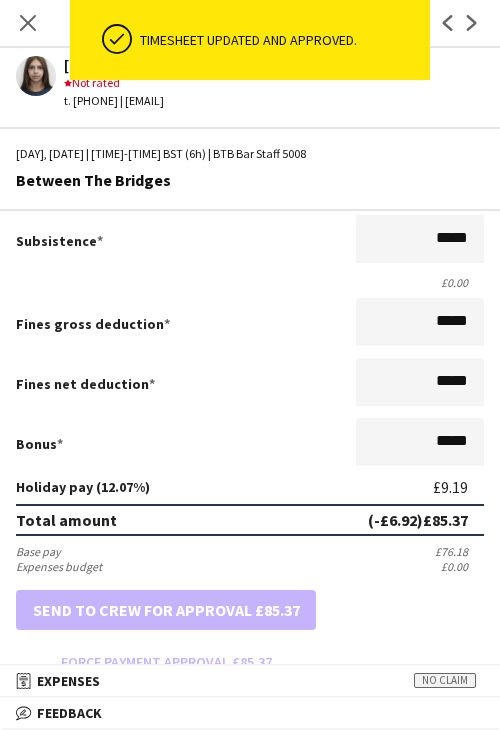 scroll, scrollTop: 0, scrollLeft: 0, axis: both 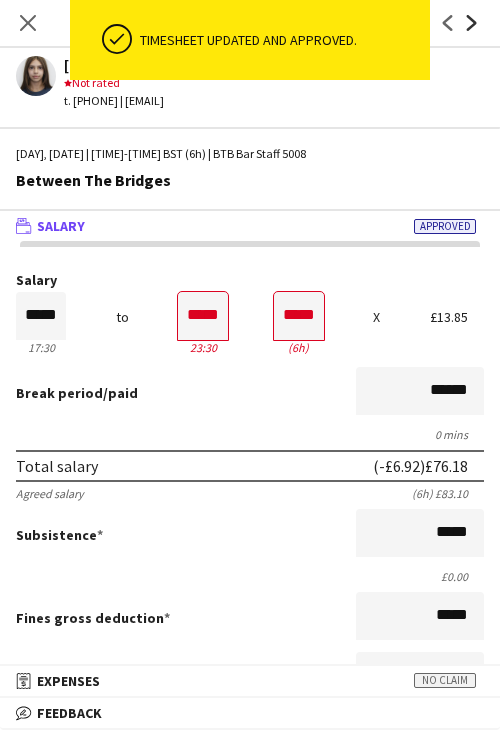 click 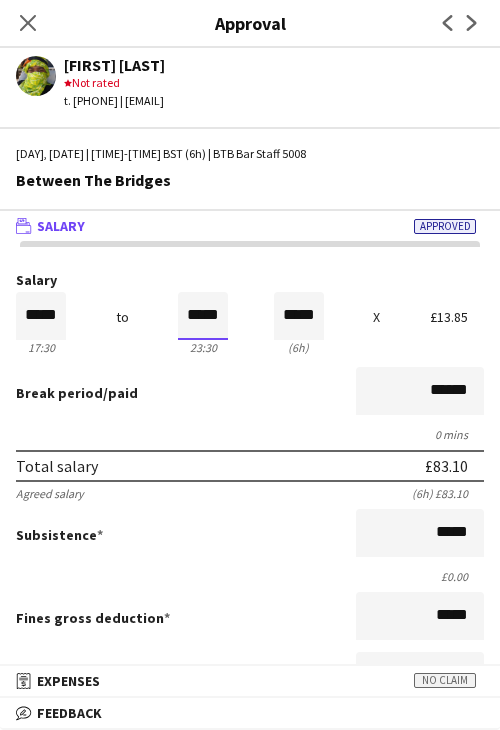 click on "*****" at bounding box center [203, 316] 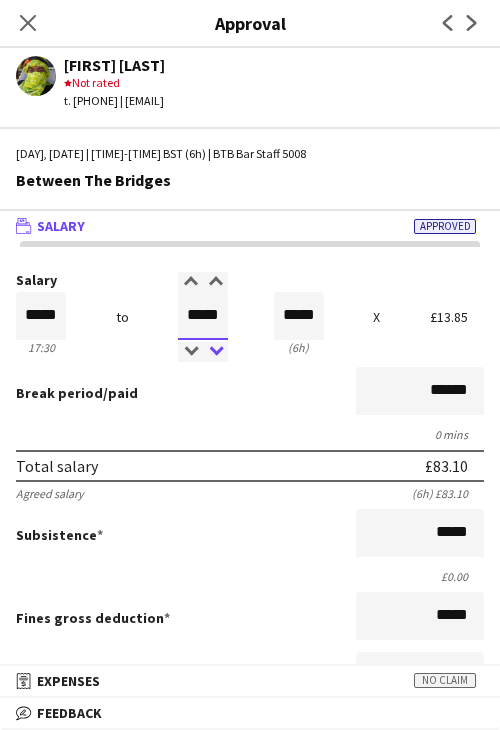 type on "*****" 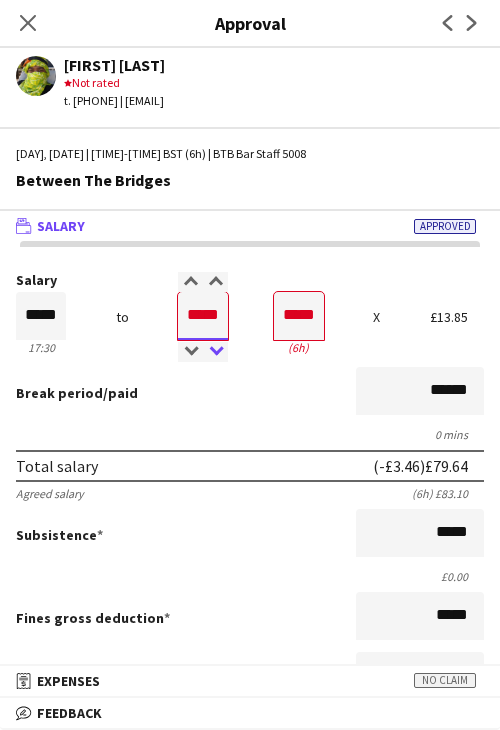type on "*****" 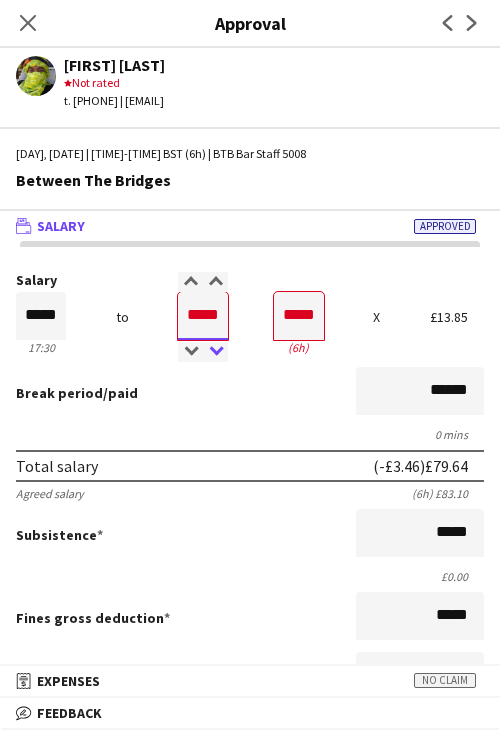 type on "*****" 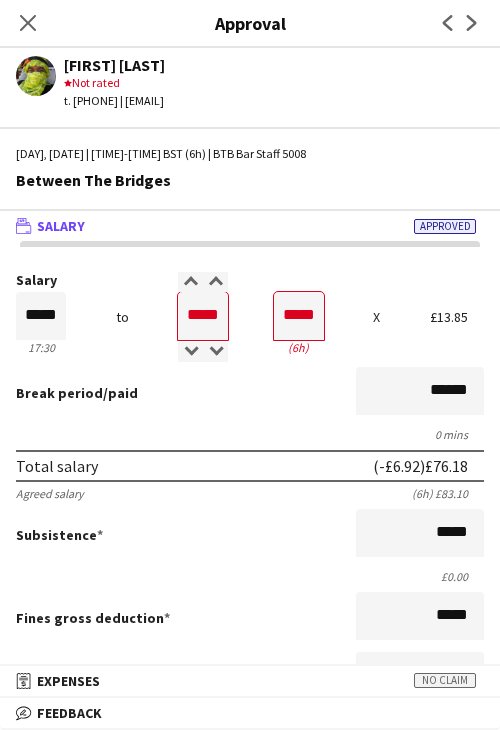 click on "0 mins" at bounding box center (250, 434) 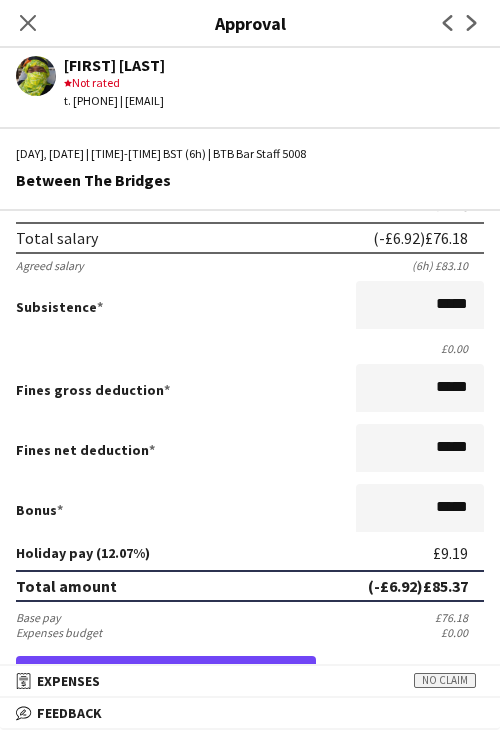 scroll, scrollTop: 501, scrollLeft: 0, axis: vertical 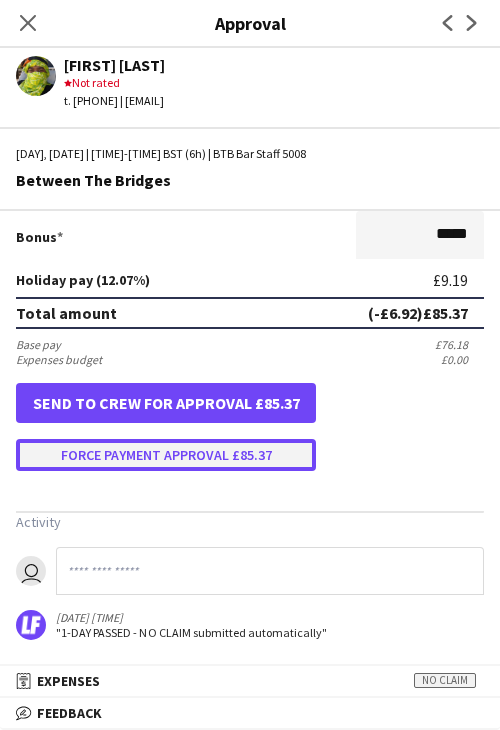 click on "Force payment approval £85.37" at bounding box center [166, 455] 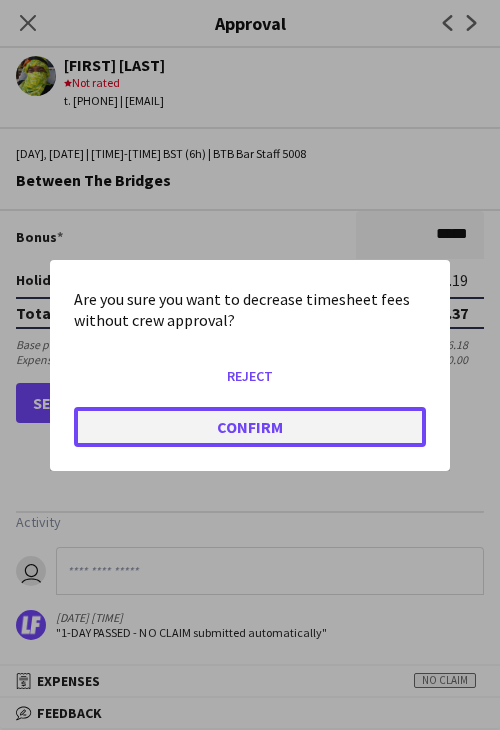 click on "Confirm" 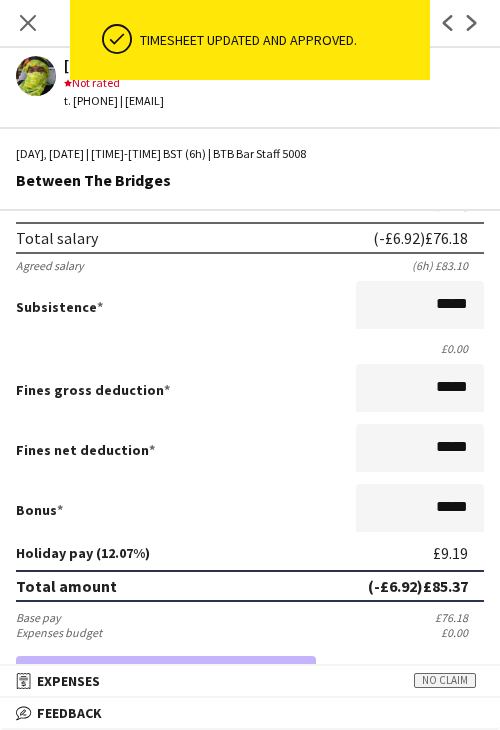 scroll, scrollTop: 0, scrollLeft: 0, axis: both 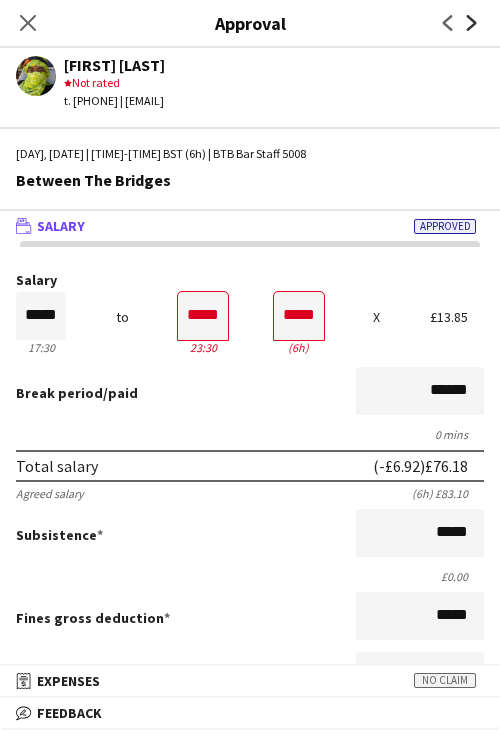 click on "Next" 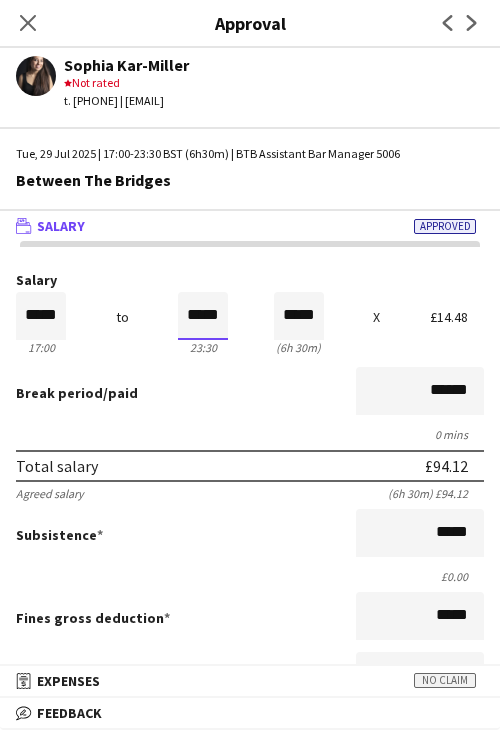 drag, startPoint x: 200, startPoint y: 320, endPoint x: 204, endPoint y: 337, distance: 17.464249 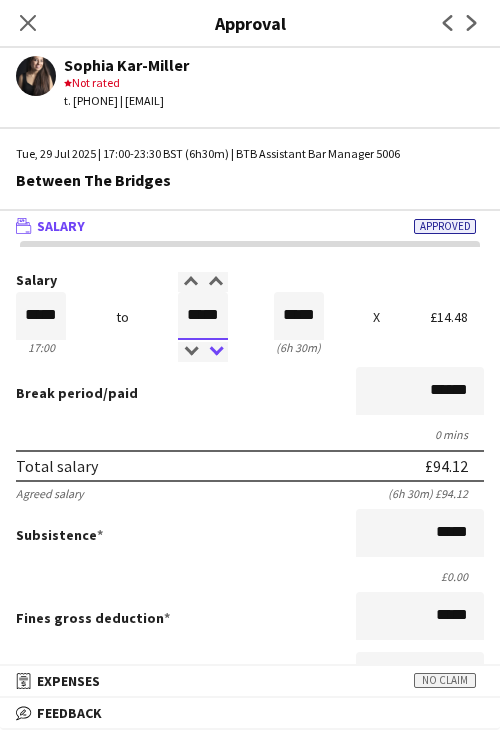 type on "*****" 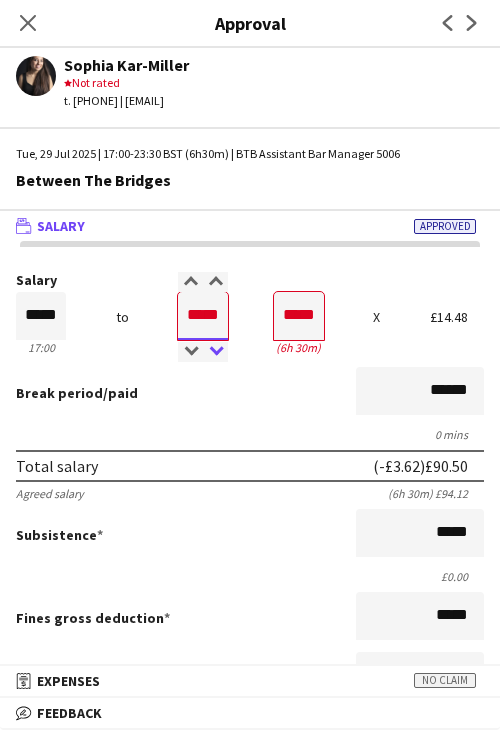 type on "*****" 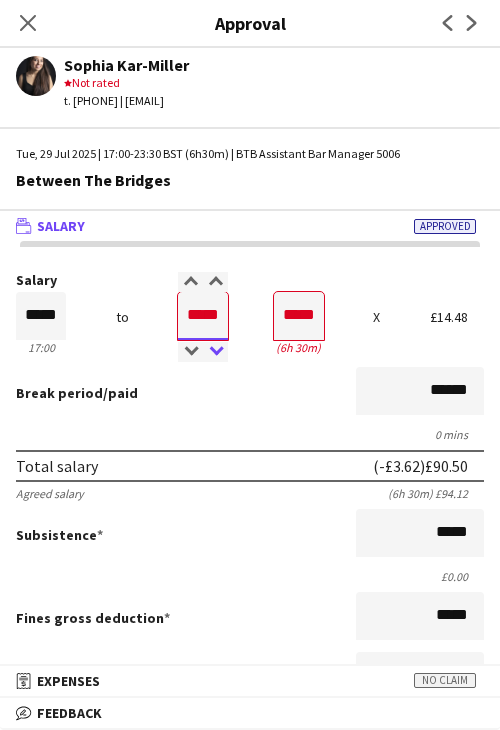 type on "*****" 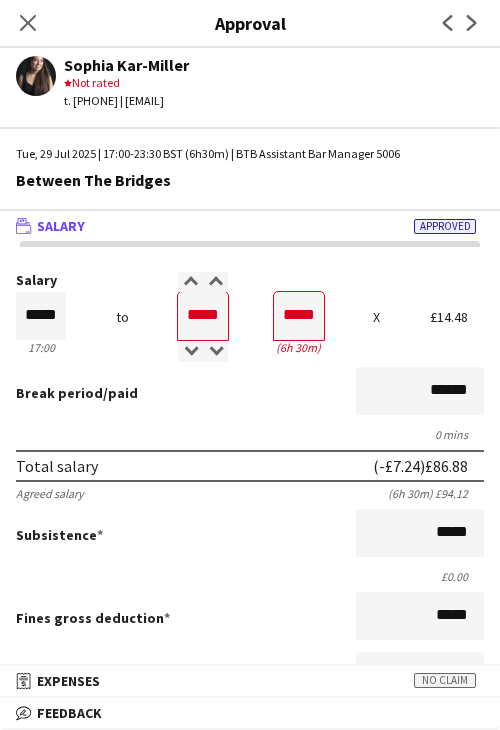 click on "Break period   /paid  ******" at bounding box center (250, 393) 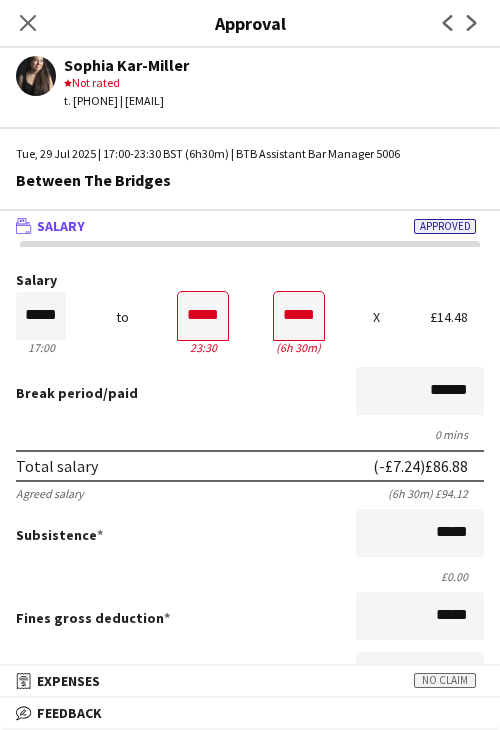 scroll, scrollTop: 501, scrollLeft: 0, axis: vertical 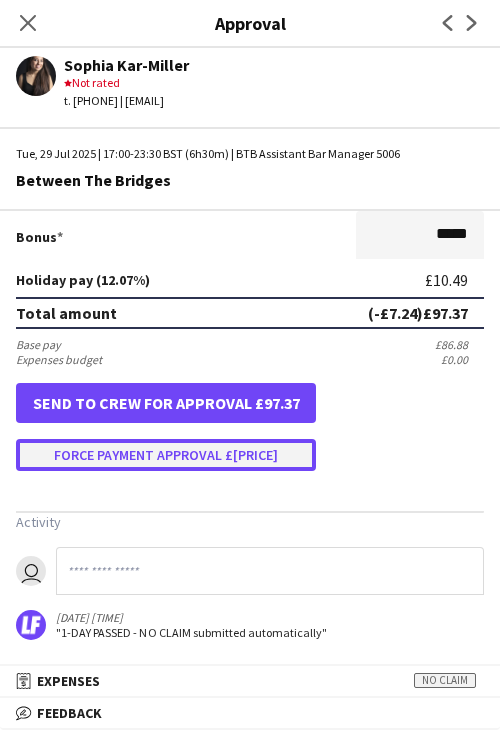 click on "Force payment approval £[PRICE]" at bounding box center (166, 455) 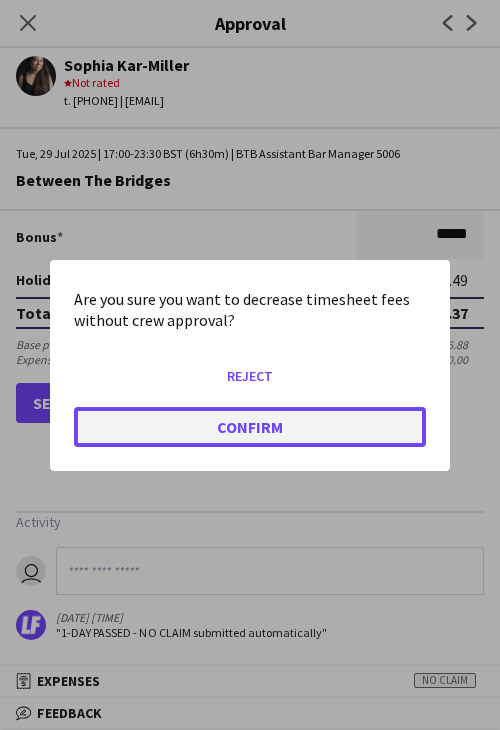 click on "Confirm" 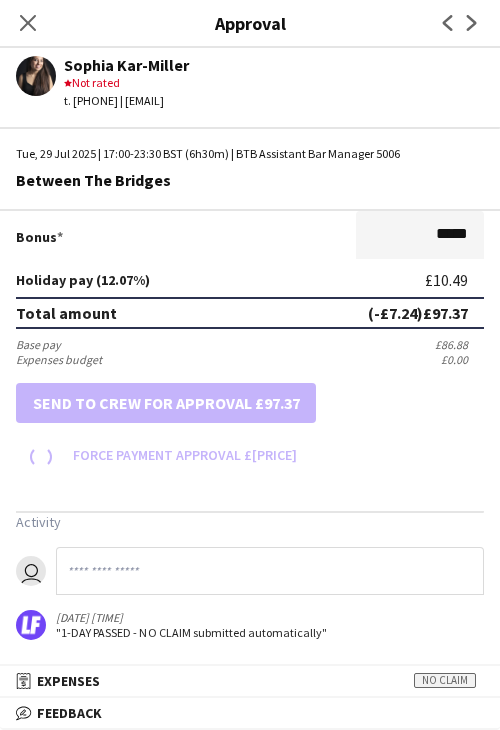 scroll, scrollTop: 501, scrollLeft: 0, axis: vertical 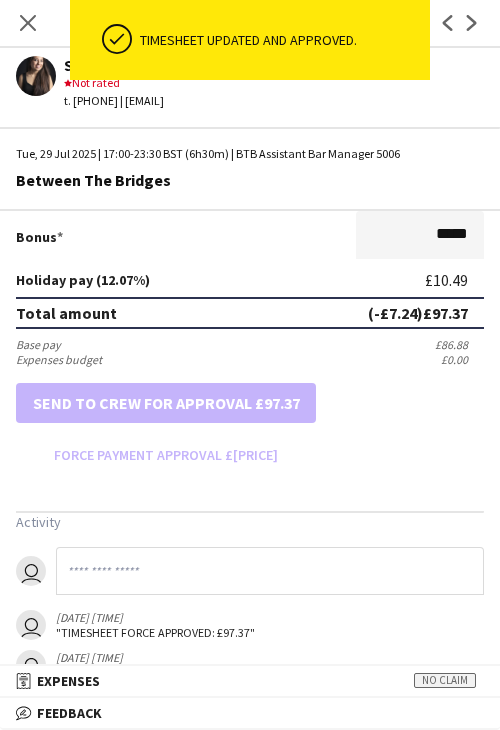 click on "Next" 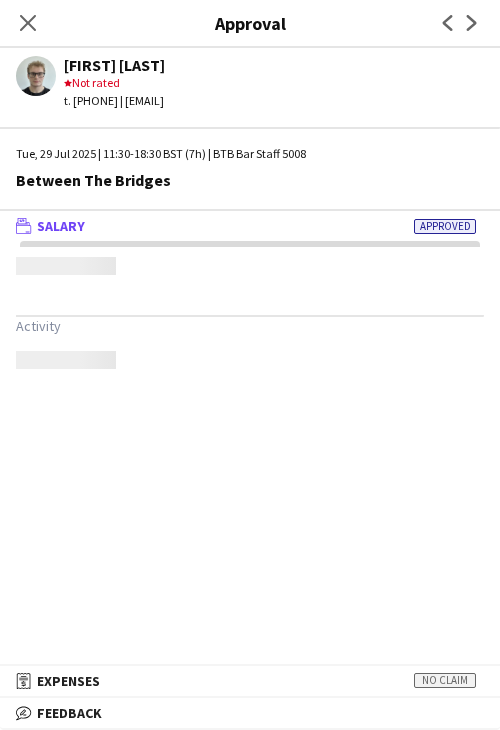 scroll, scrollTop: 0, scrollLeft: 0, axis: both 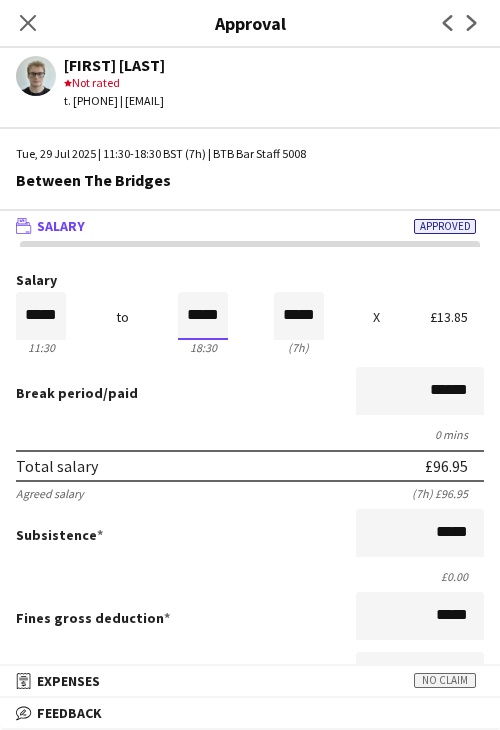 click on "*****" at bounding box center (203, 316) 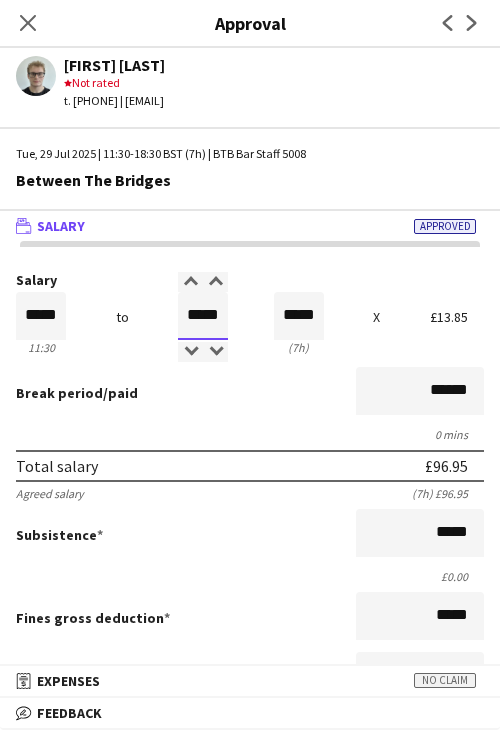 click on "*****" at bounding box center (203, 316) 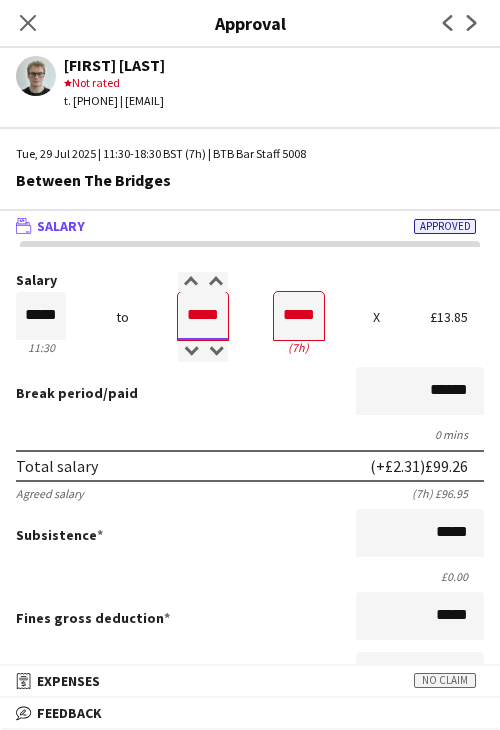 type on "*****" 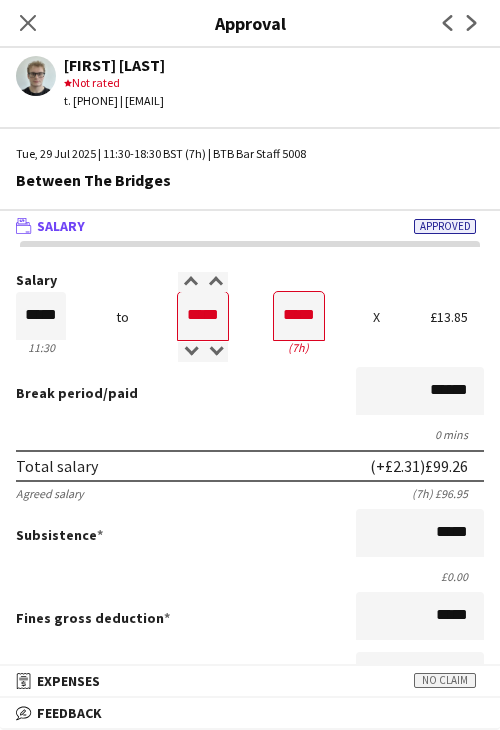 click on "Break period   /paid  ******" at bounding box center [250, 393] 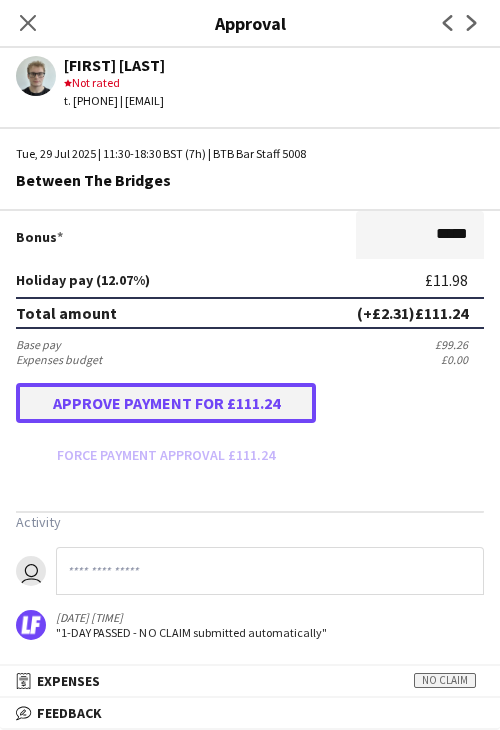 click on "Approve payment for £111.24" at bounding box center [166, 403] 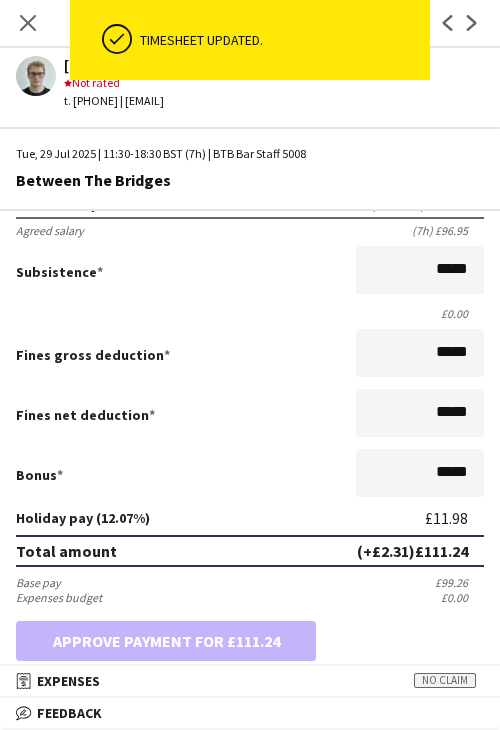scroll, scrollTop: 0, scrollLeft: 0, axis: both 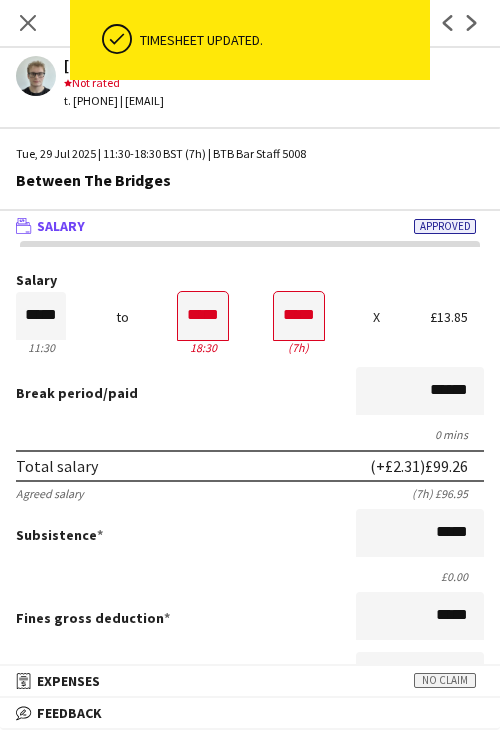 click on "Next" 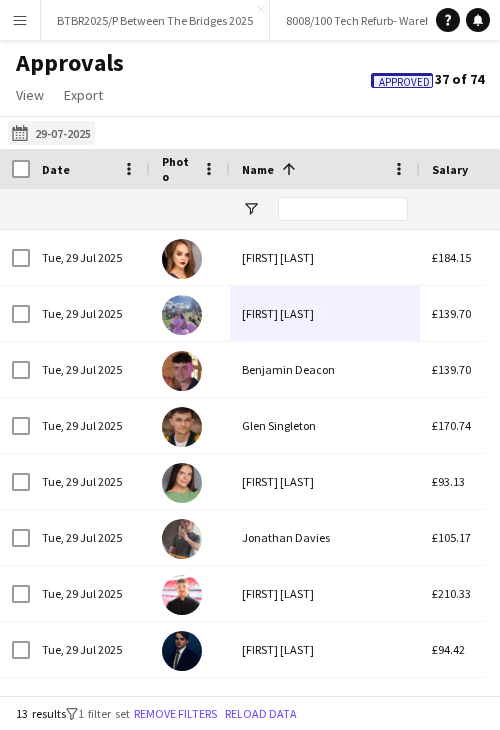 click on "[DATE] to [DATE]
[DATE]" 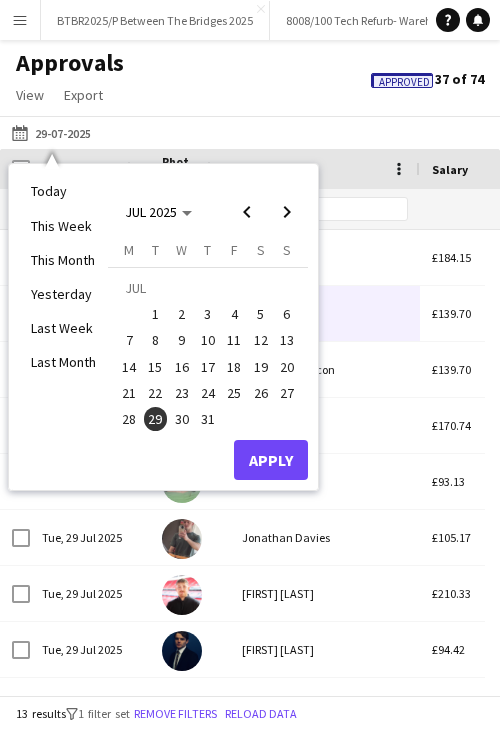 click on "30" at bounding box center [182, 419] 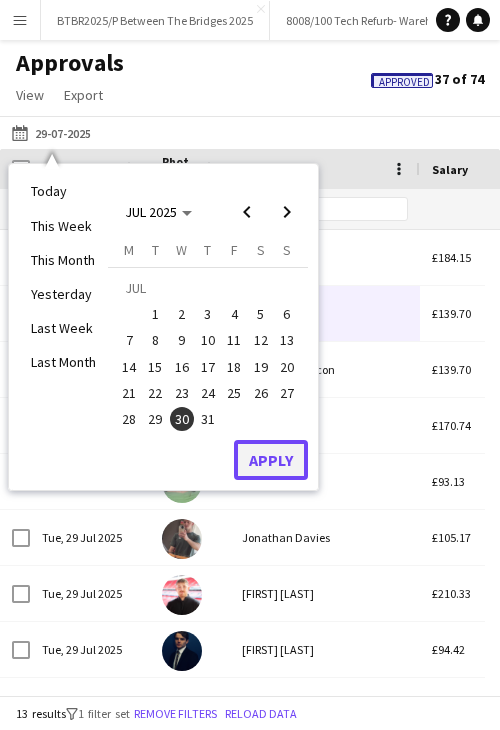click on "Apply" at bounding box center [271, 460] 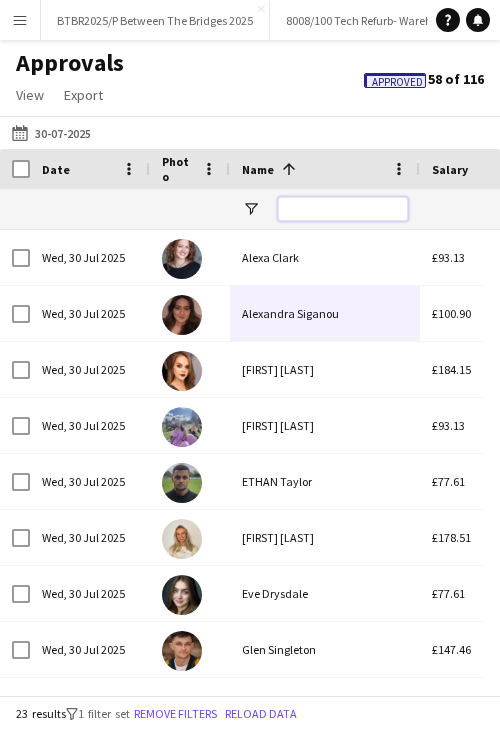 click at bounding box center (343, 209) 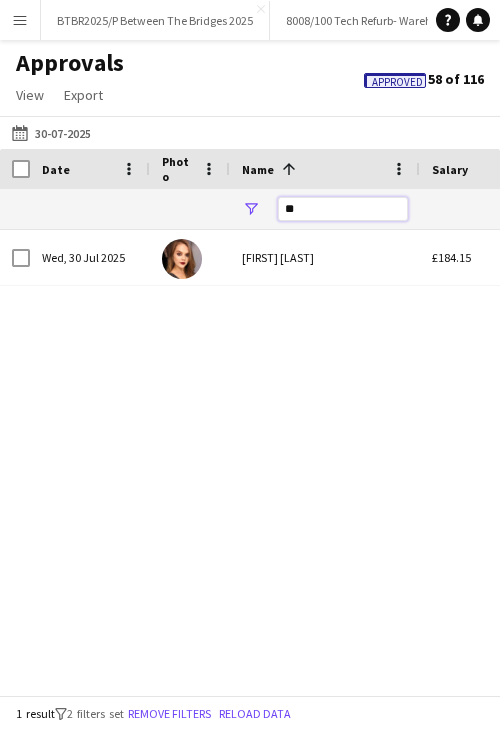 type on "*" 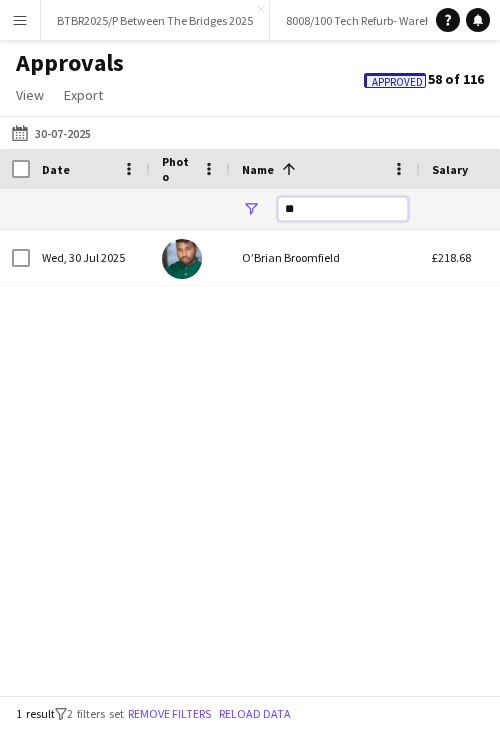 type on "*" 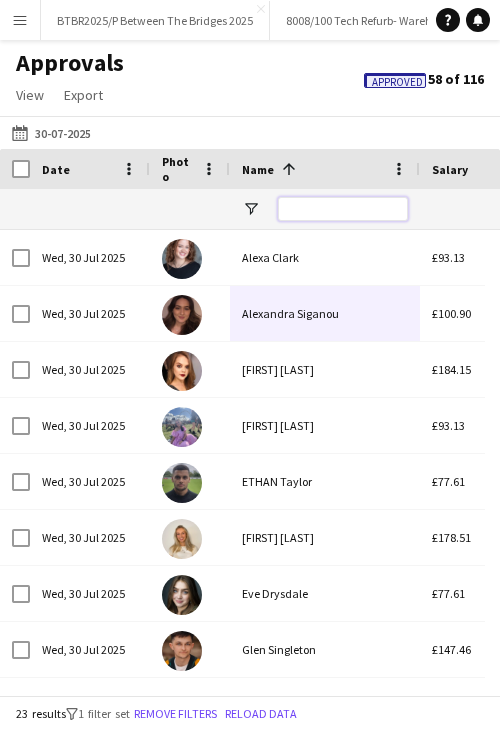 click at bounding box center (343, 209) 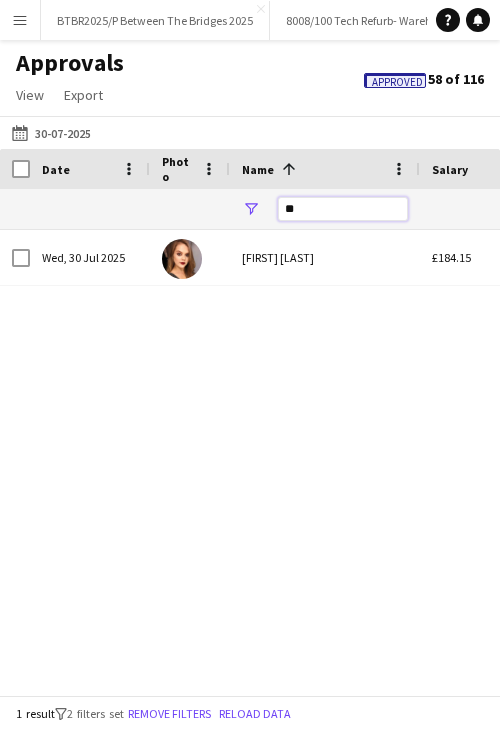 type on "*" 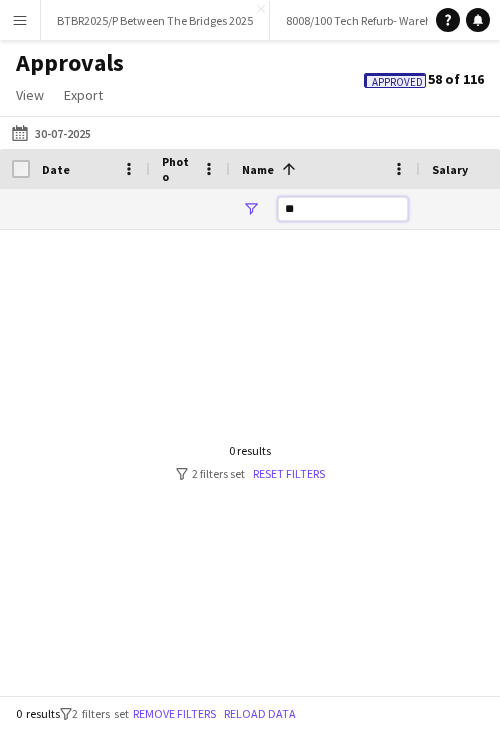 type on "*" 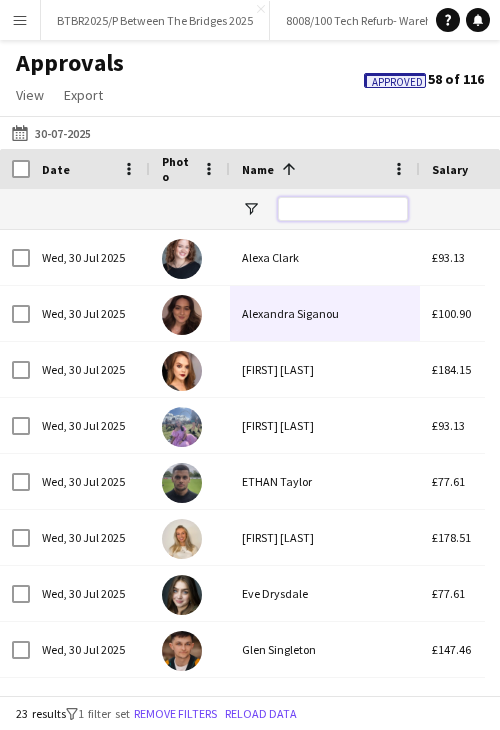 click at bounding box center [343, 209] 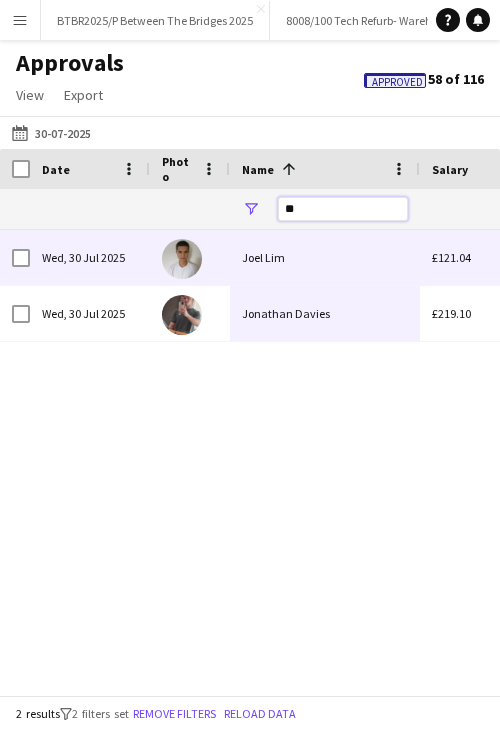 type on "**" 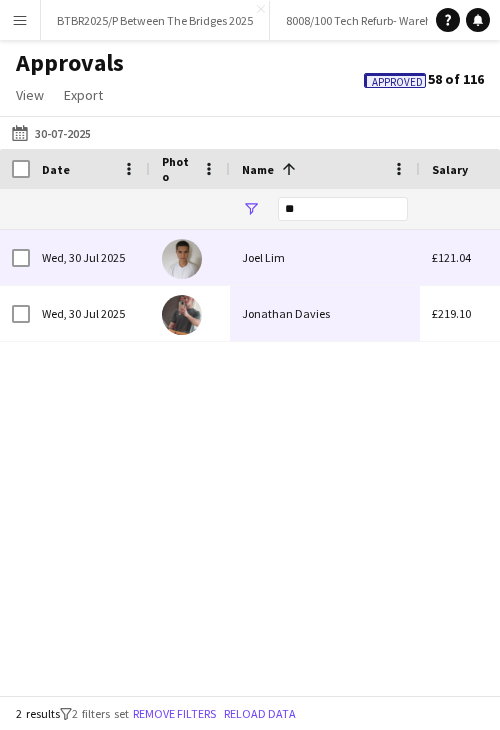 click on "Joel Lim" at bounding box center (325, 257) 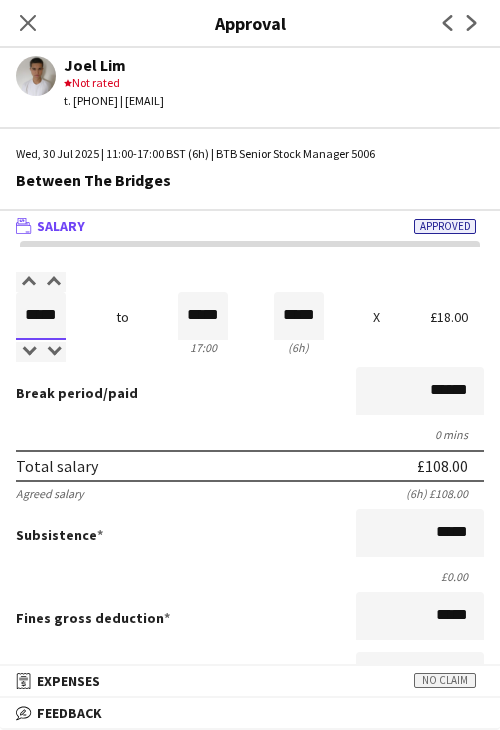 click on "*****" at bounding box center [41, 316] 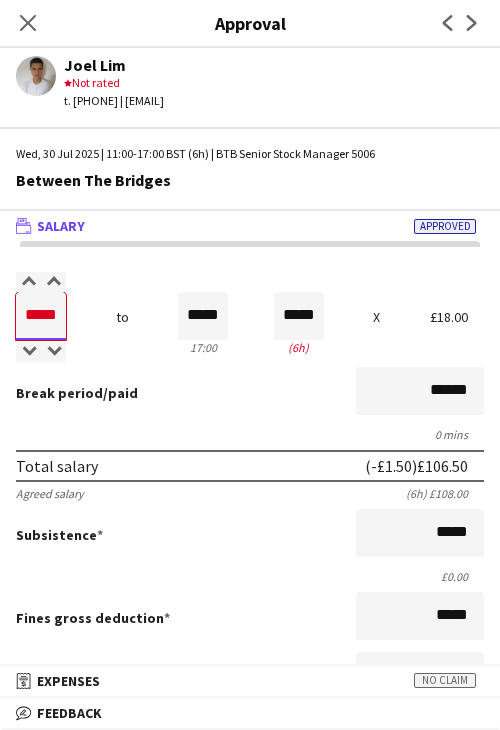 type on "*****" 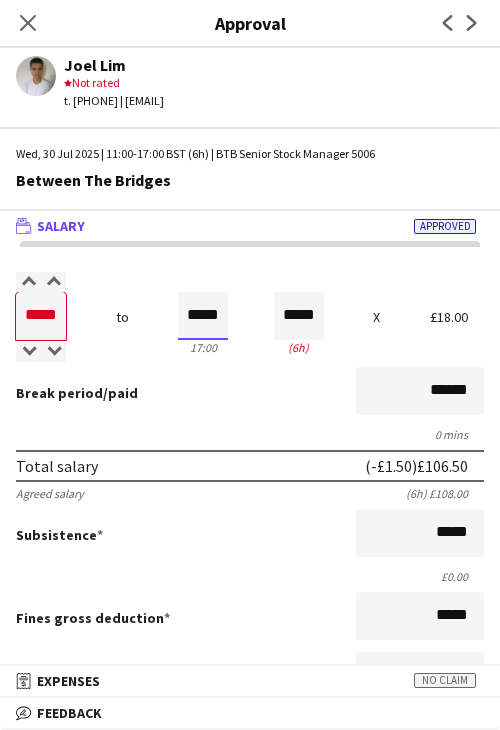click on "*****" at bounding box center (203, 316) 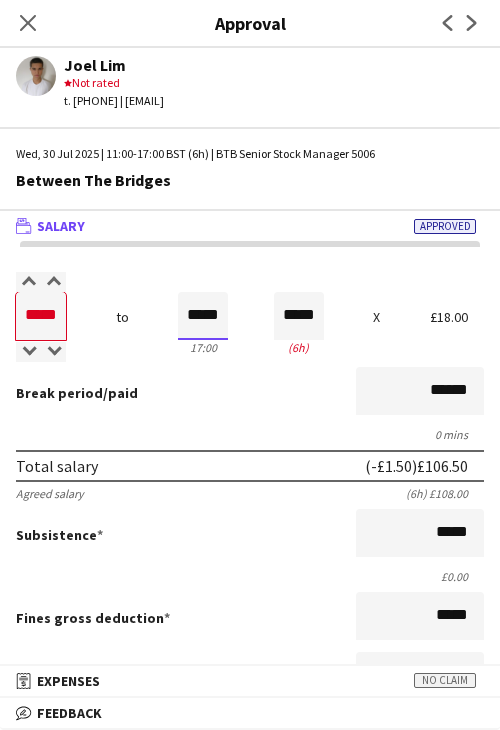 click on "*****" at bounding box center [203, 316] 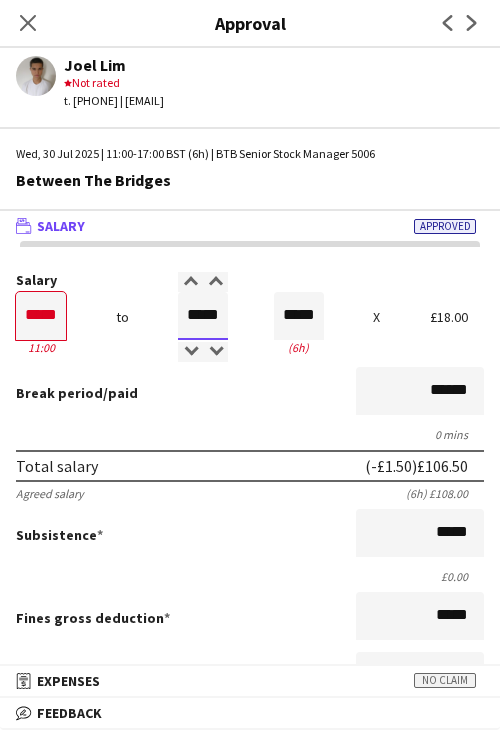 type on "*****" 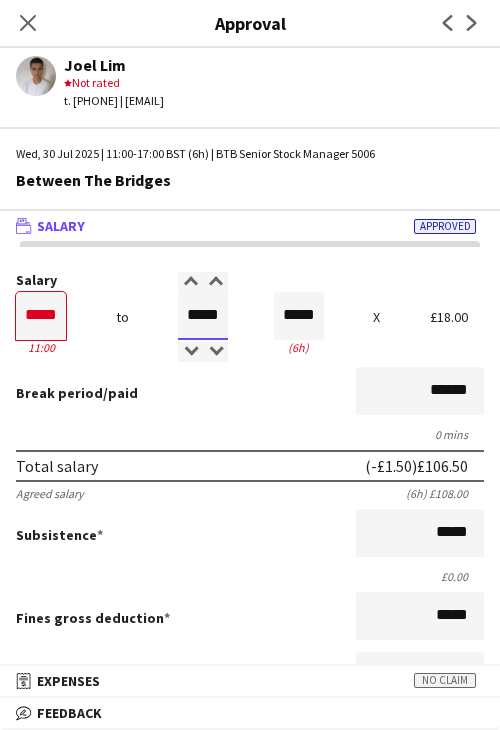 type on "*****" 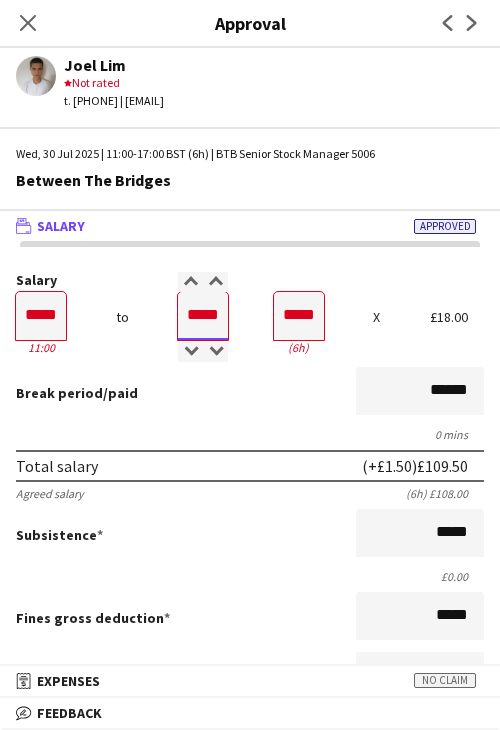 type on "*****" 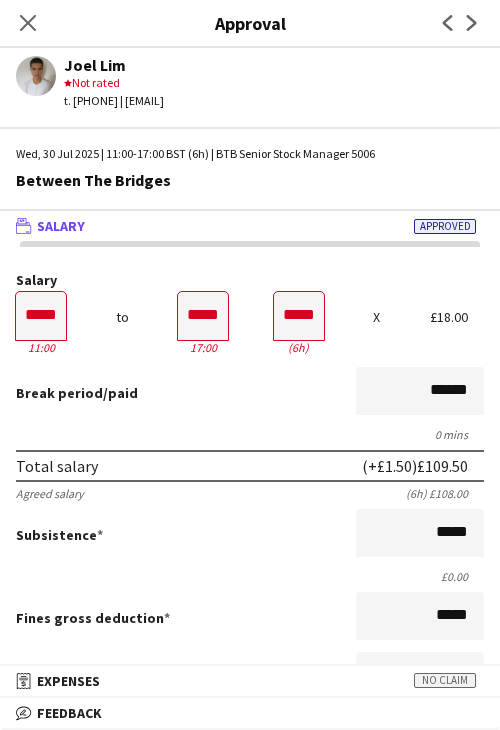 click on "Salary  *****  11:00   to  *****  17:00  *****  (6h)   X   £18.00   Break period   /paid  ******  0 mins   Total salary   (+£1.50)   £109.50   Agreed salary   (6h) £108.00   Subsistence  *****  £0.00   Fines gross deduction  *****  Fines net deduction  *****  Bonus  *****  Holiday pay (12.07%)   £13.22   Total amount   (+£1.50)   £122.72   Base pay   £109.50   Expenses budget   £0.00   Approve payment for £122.72   Force payment approval £122.72" at bounding box center [250, 622] 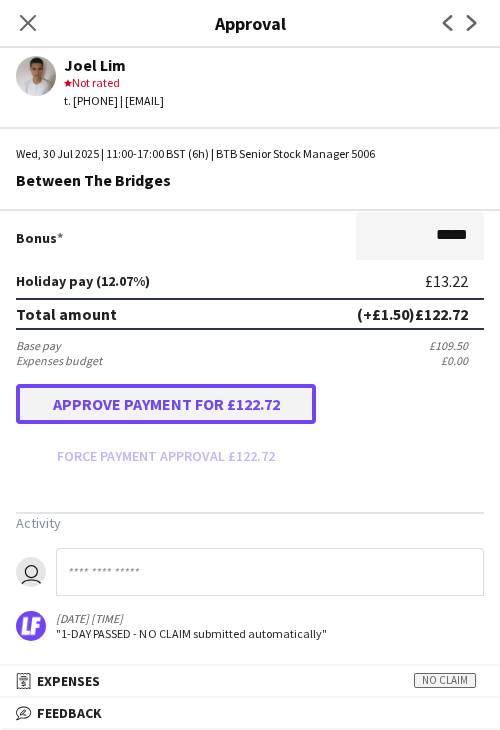 click on "Approve payment for £122.72" at bounding box center [166, 404] 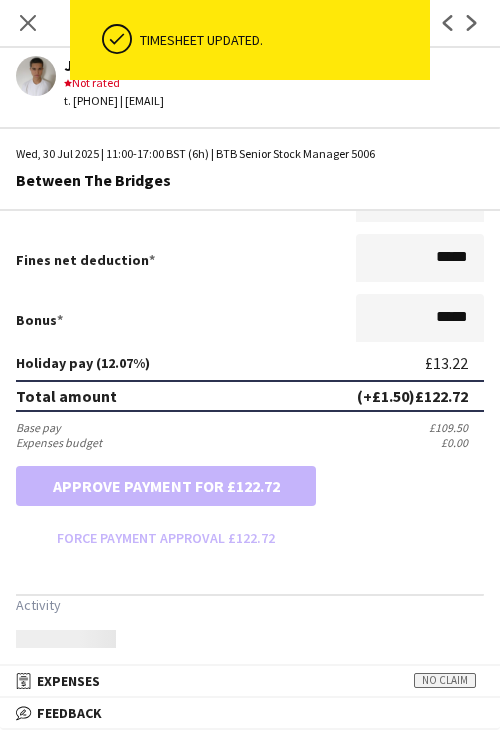 scroll, scrollTop: 500, scrollLeft: 0, axis: vertical 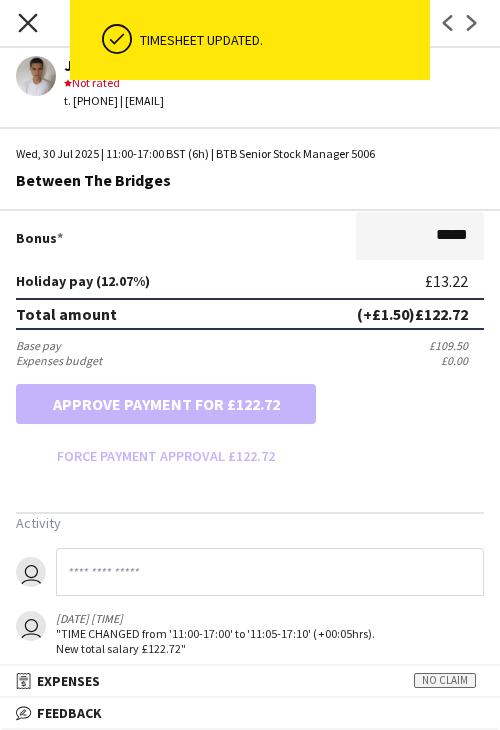 click on "Close pop-in" 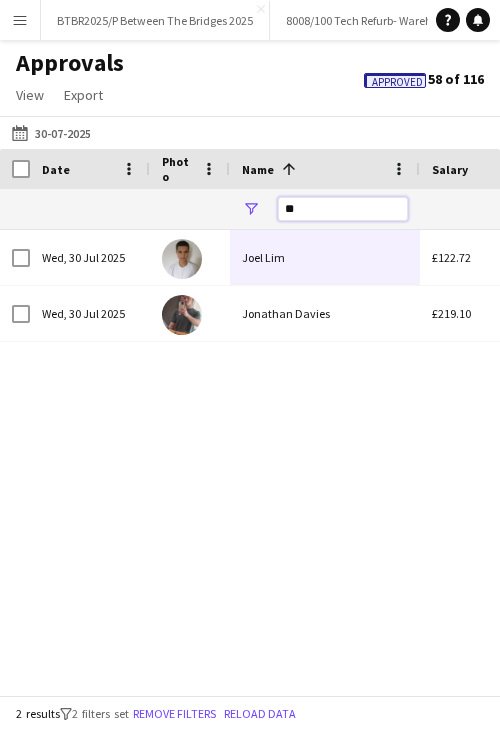 click on "**" at bounding box center [343, 209] 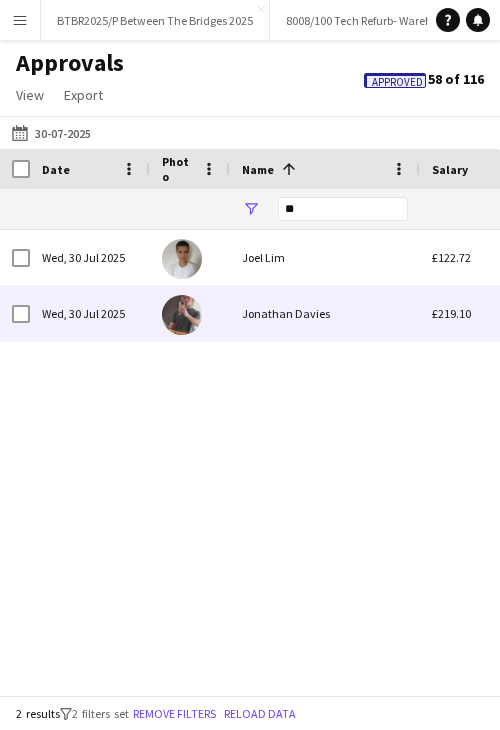 click on "Jonathan Davies" at bounding box center (325, 313) 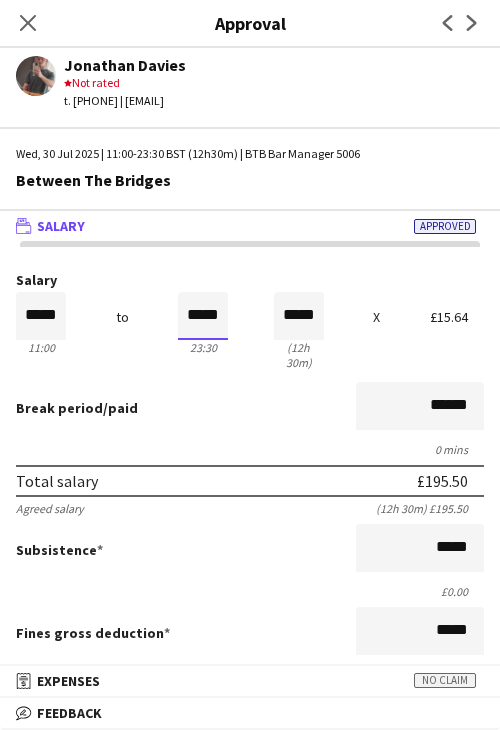 click on "*****" at bounding box center [203, 316] 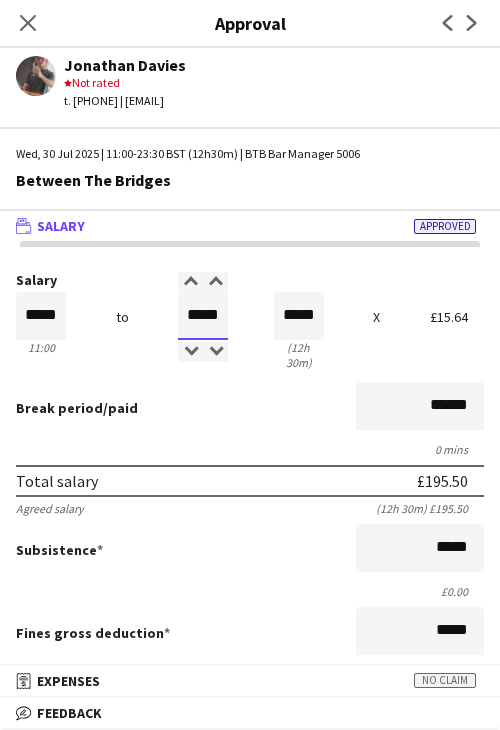 click on "*****" at bounding box center (203, 316) 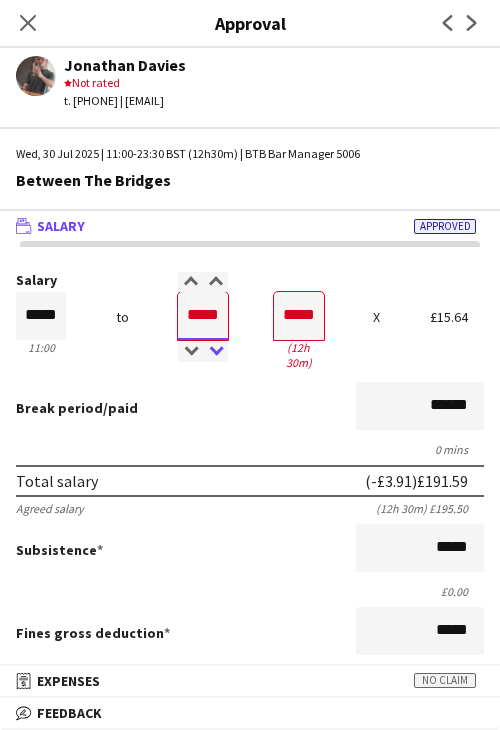 type on "*****" 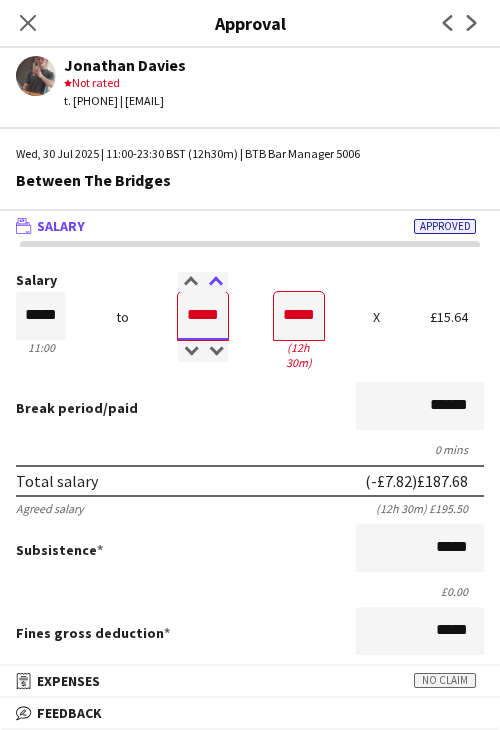 type on "*****" 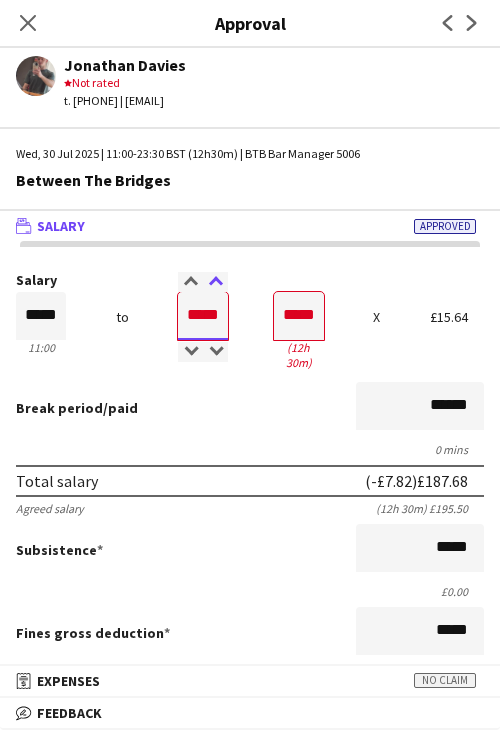 type on "*****" 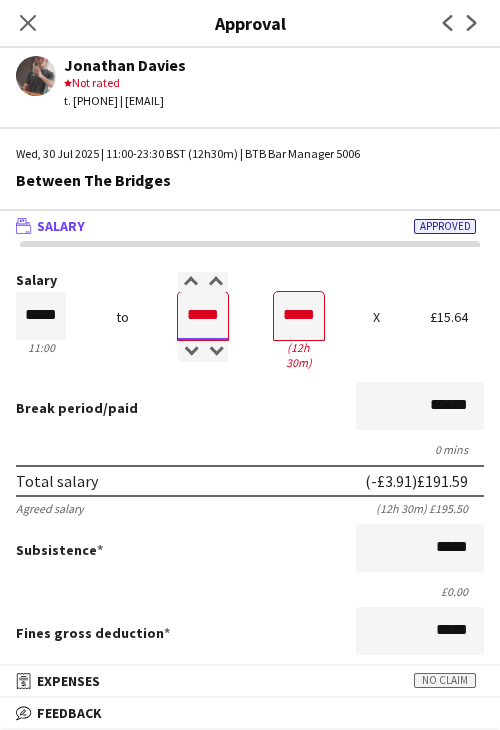 type on "*****" 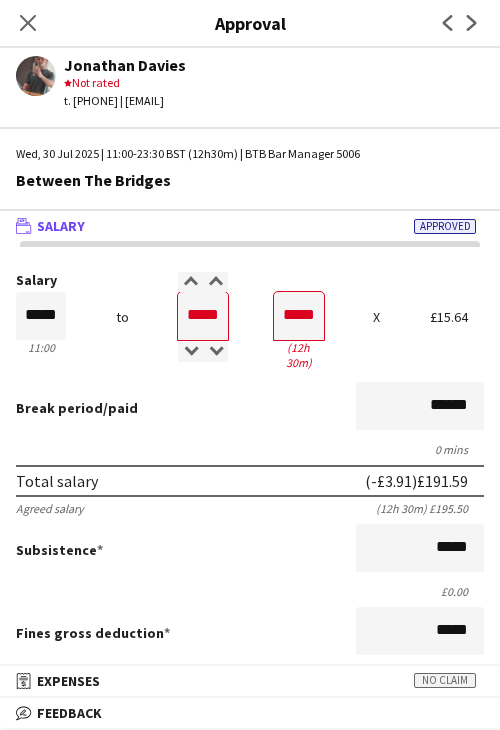 click on "Break period   /paid  ******" at bounding box center [250, 408] 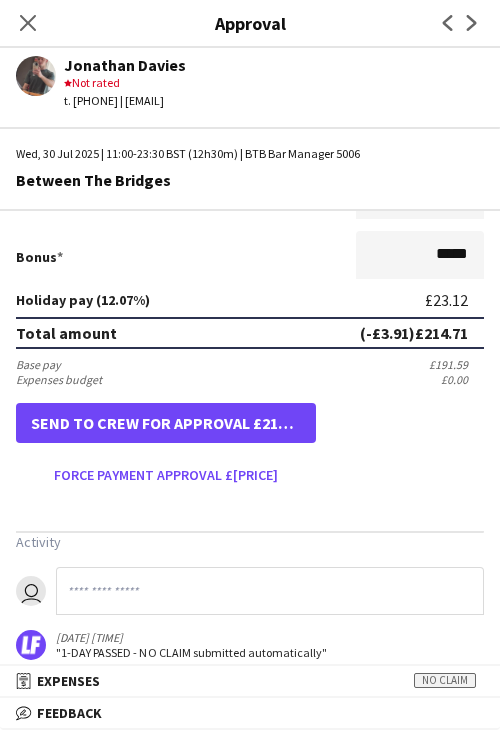 scroll, scrollTop: 501, scrollLeft: 0, axis: vertical 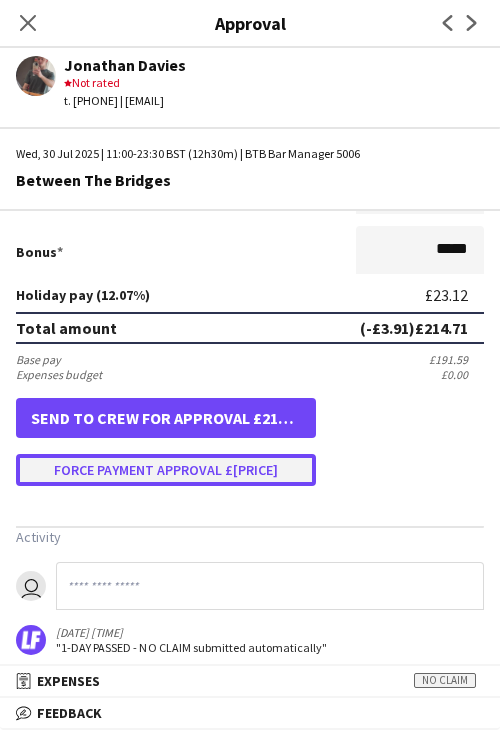 click on "Force payment approval £[PRICE]" at bounding box center (166, 470) 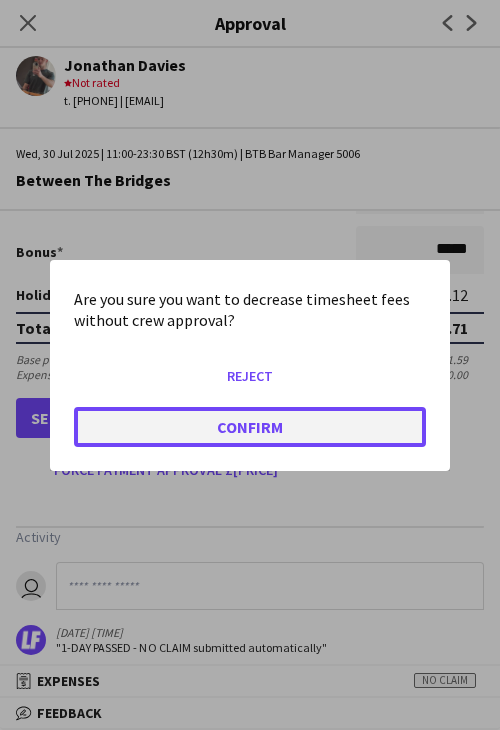 click on "Confirm" 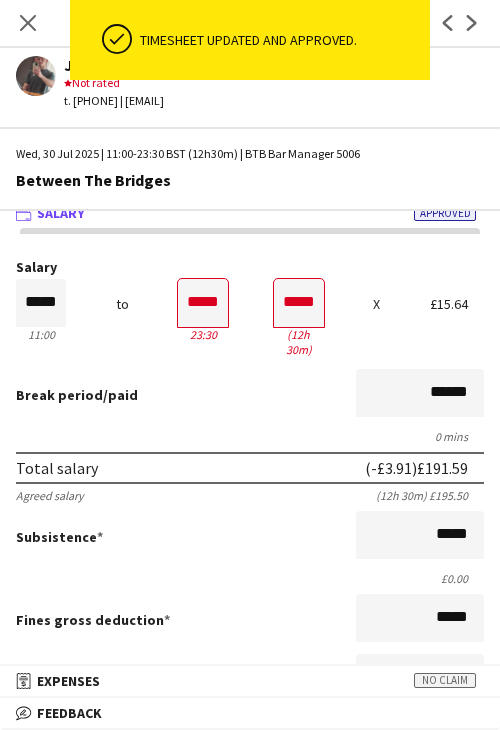 scroll, scrollTop: 0, scrollLeft: 0, axis: both 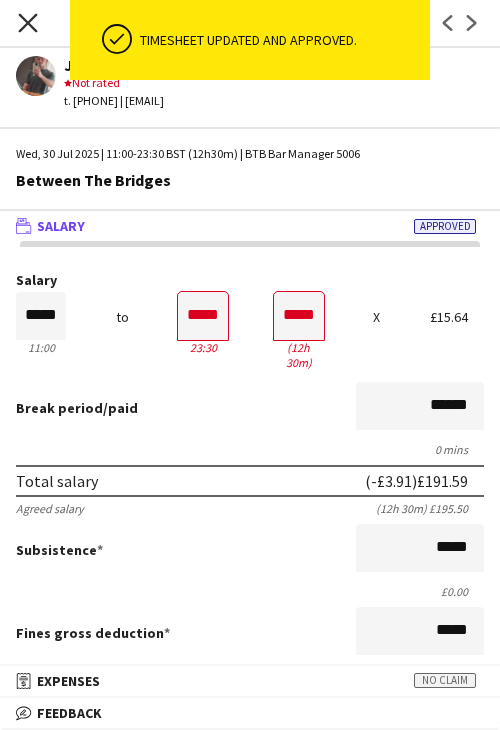 click on "Close pop-in" 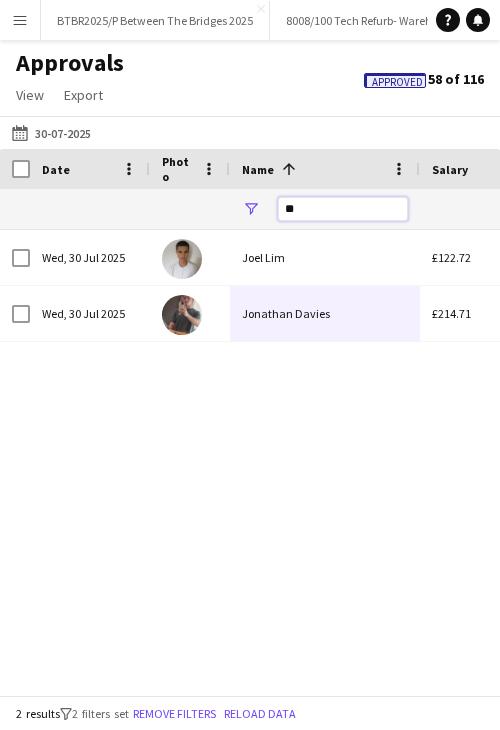 click on "**" at bounding box center [343, 209] 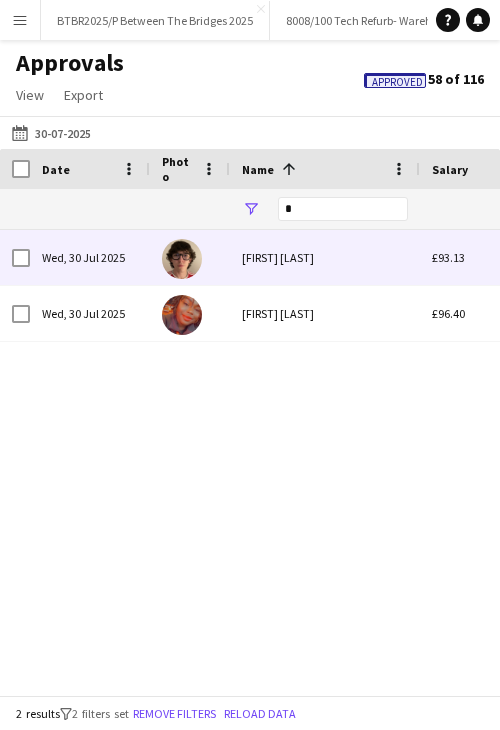 click on "[FIRST] [LAST]" at bounding box center [325, 257] 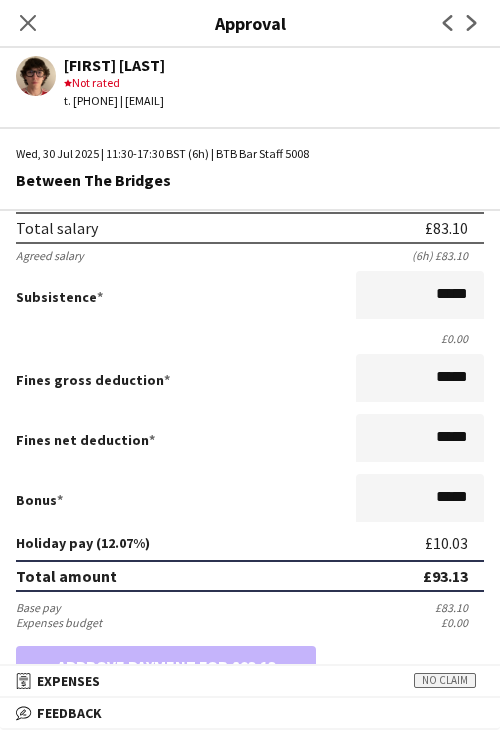 scroll, scrollTop: 300, scrollLeft: 0, axis: vertical 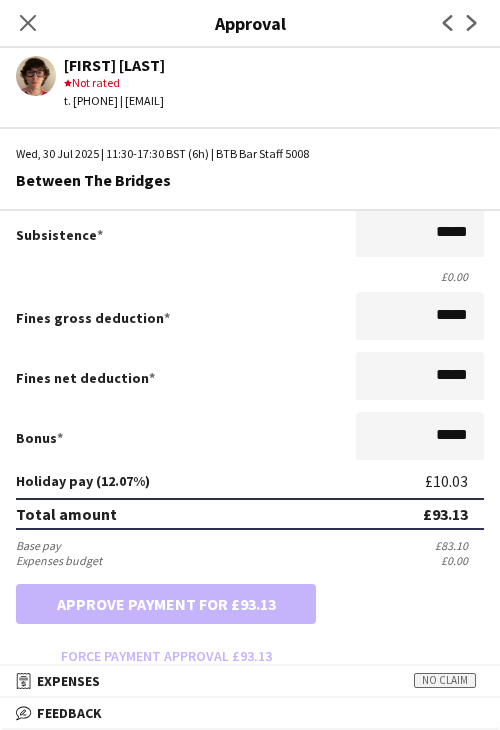 drag, startPoint x: 23, startPoint y: 22, endPoint x: 36, endPoint y: 37, distance: 19.849434 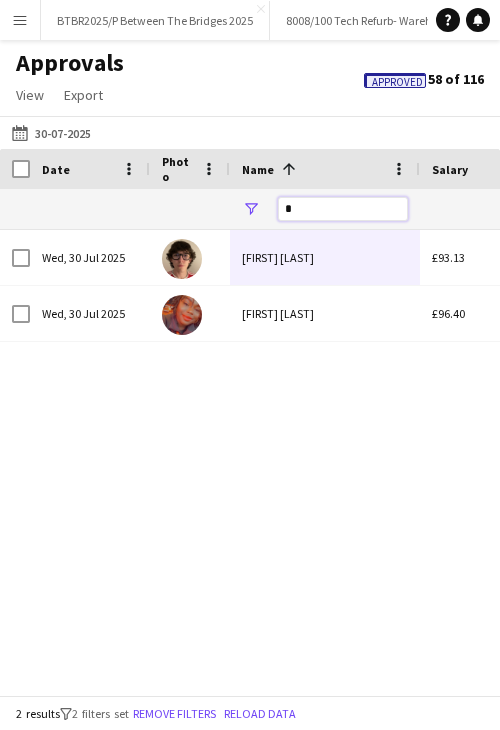 click on "*" at bounding box center [343, 209] 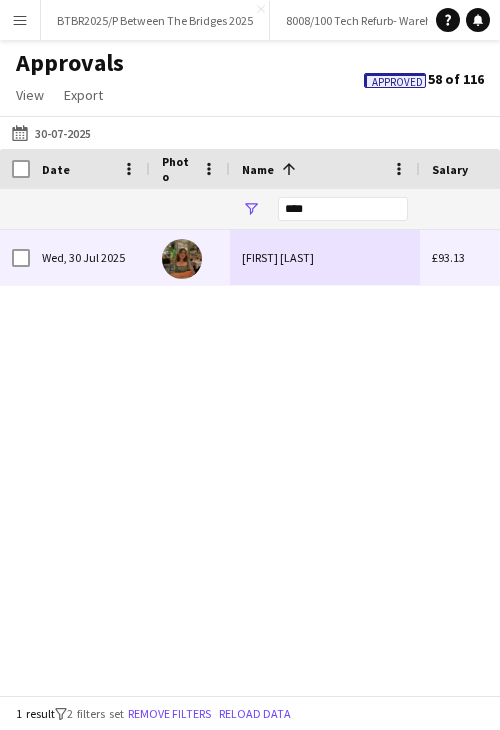 click on "[FIRST] [LAST]" at bounding box center (325, 257) 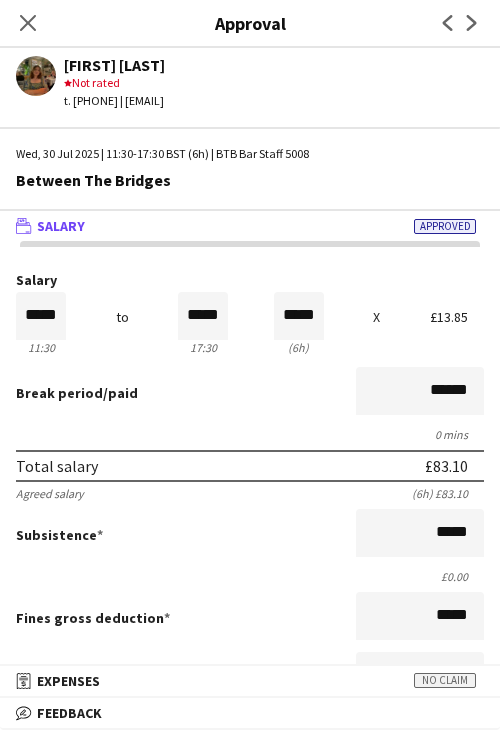 click 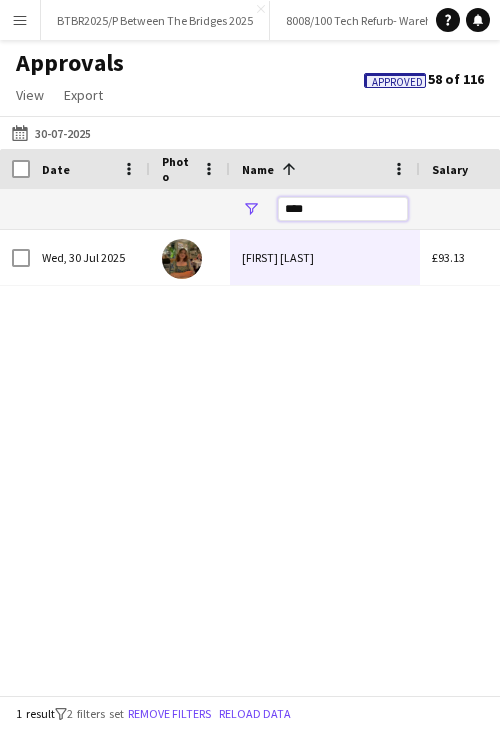 click on "****" at bounding box center [343, 209] 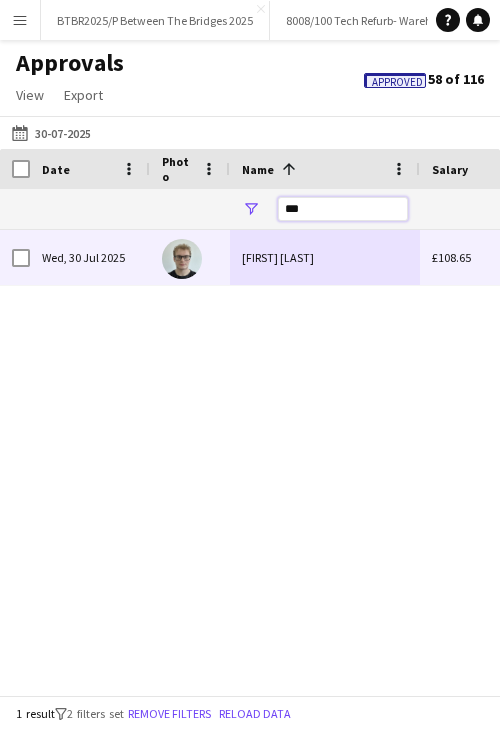 type on "***" 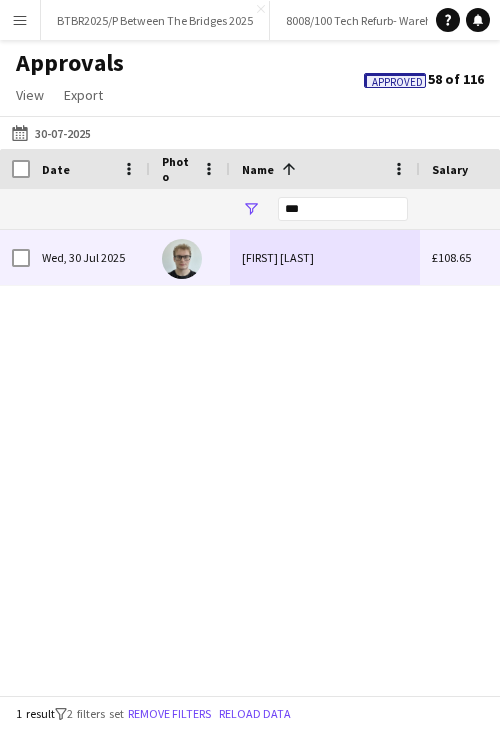 click on "[FIRST] [LAST]" at bounding box center (325, 257) 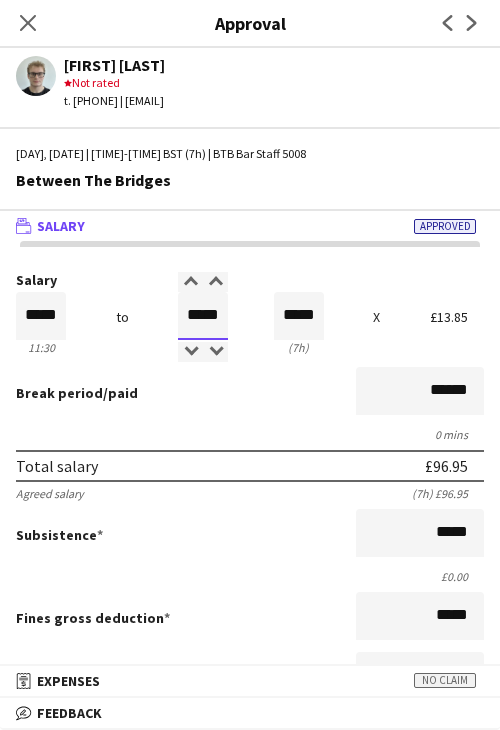 click on "*****" at bounding box center [203, 316] 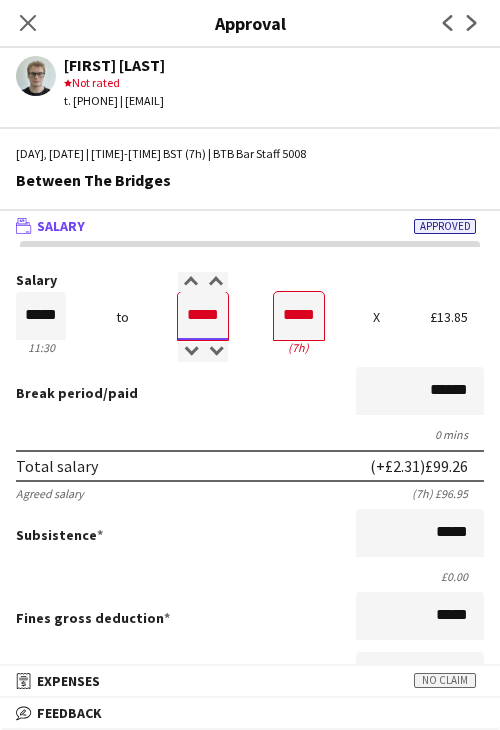 type on "*****" 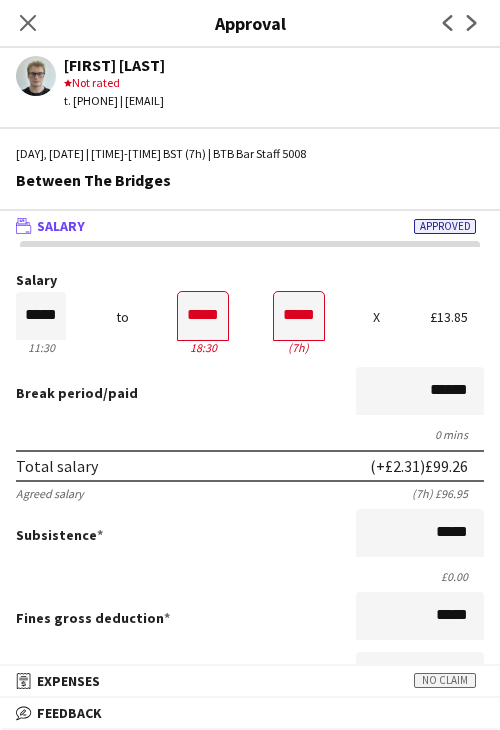 click on "Break period   /paid  ******" at bounding box center (250, 393) 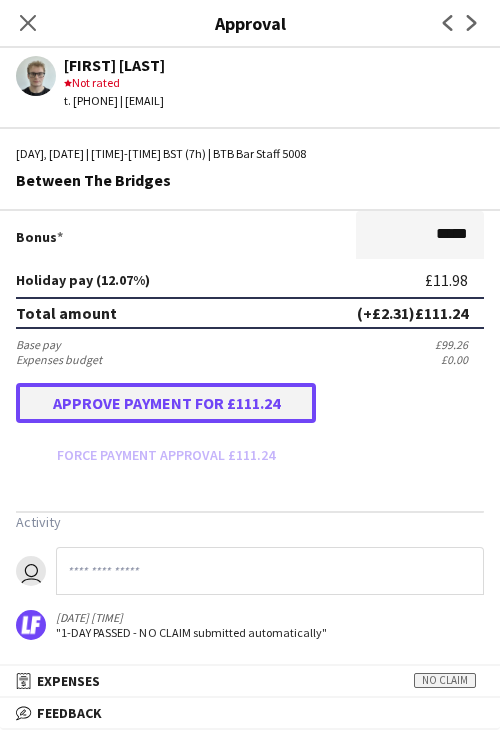 click on "Approve payment for £111.24" at bounding box center (166, 403) 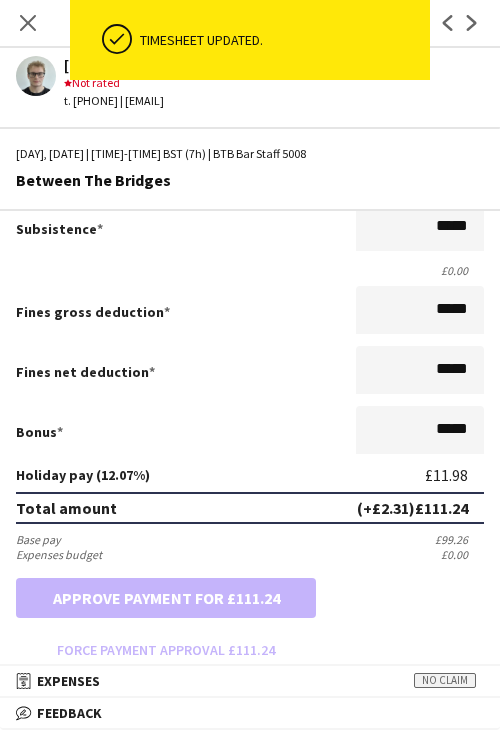 scroll, scrollTop: 0, scrollLeft: 0, axis: both 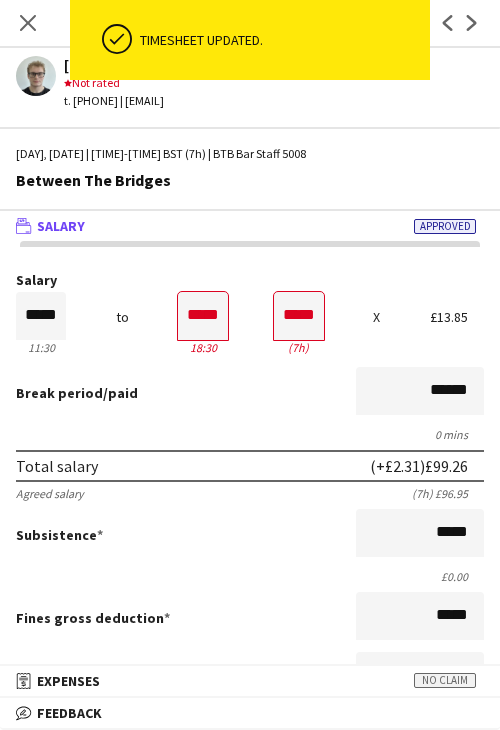 drag, startPoint x: 35, startPoint y: 20, endPoint x: 254, endPoint y: 131, distance: 245.52393 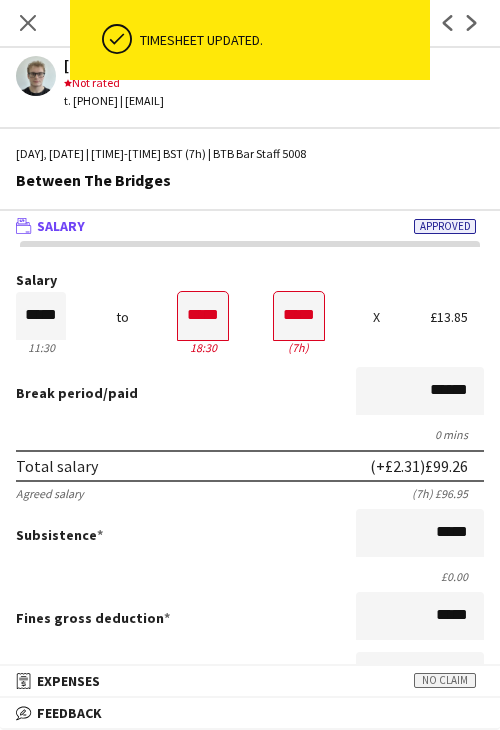 click on "Close pop-in" 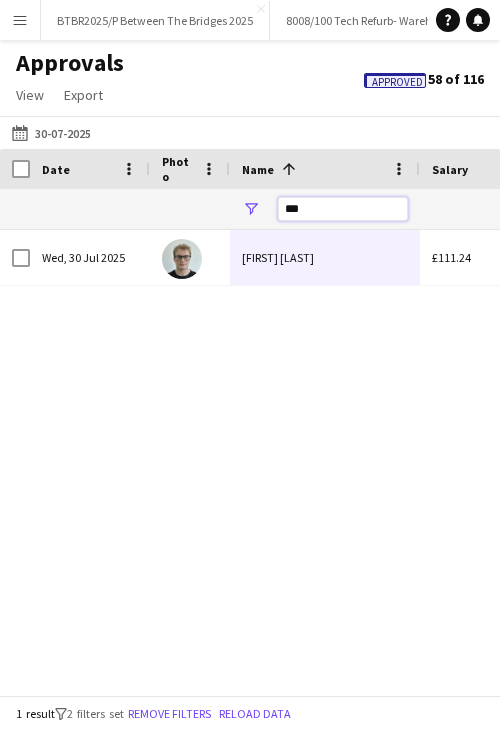 click on "***" at bounding box center [343, 209] 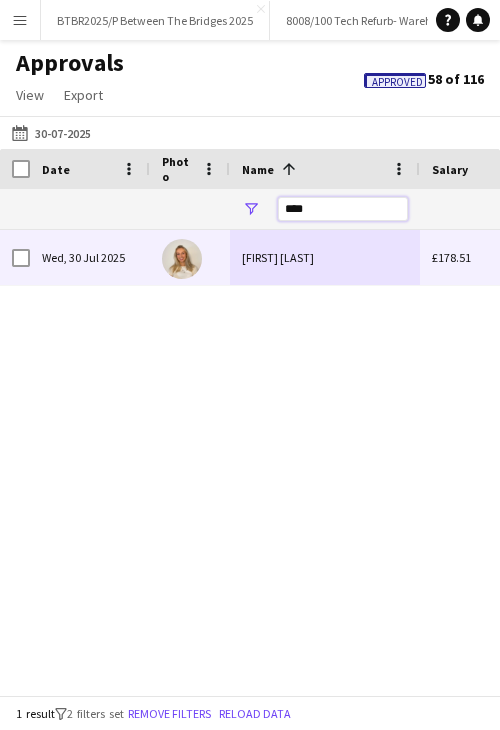 type on "****" 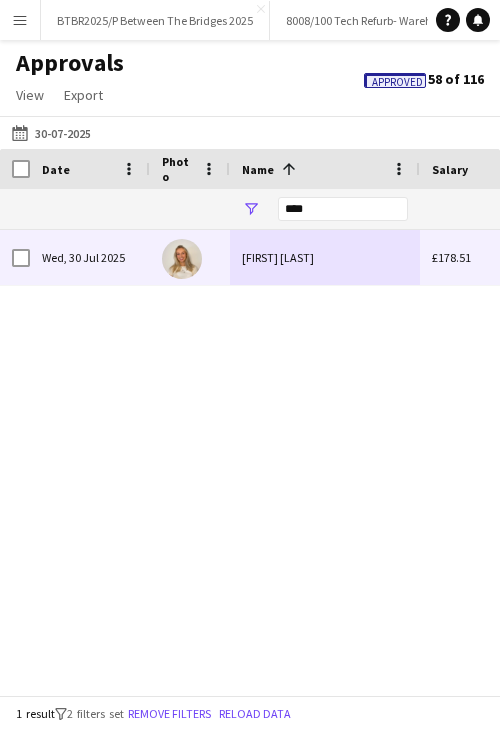 click on "[FIRST] [LAST]" at bounding box center (325, 257) 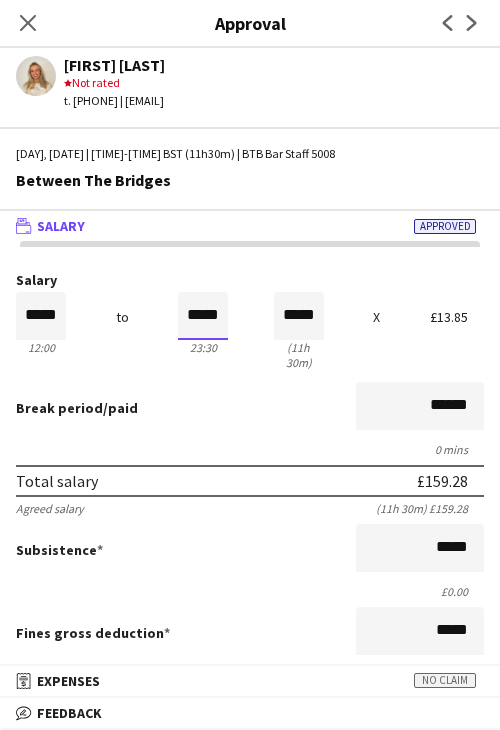 click on "*****" at bounding box center [203, 316] 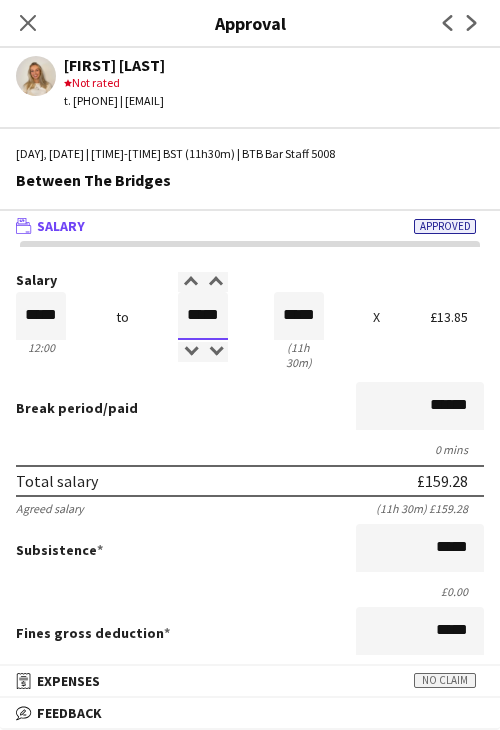 click on "*****" at bounding box center (203, 316) 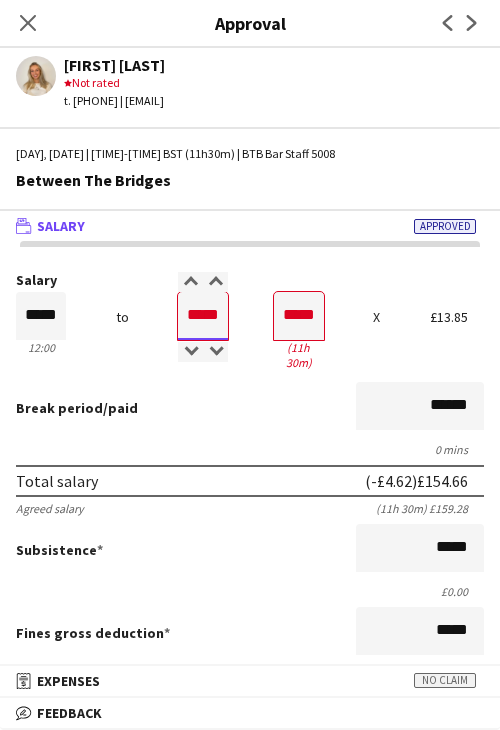 type on "*****" 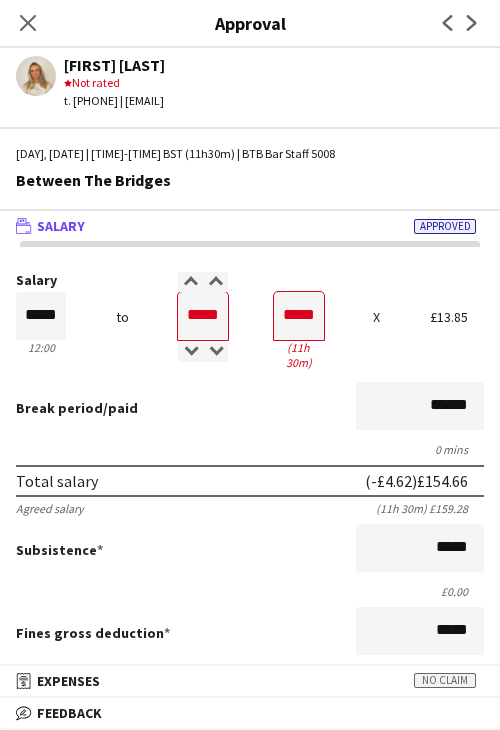 click on "Total salary   (-£4.62)   £154.66" at bounding box center (250, 481) 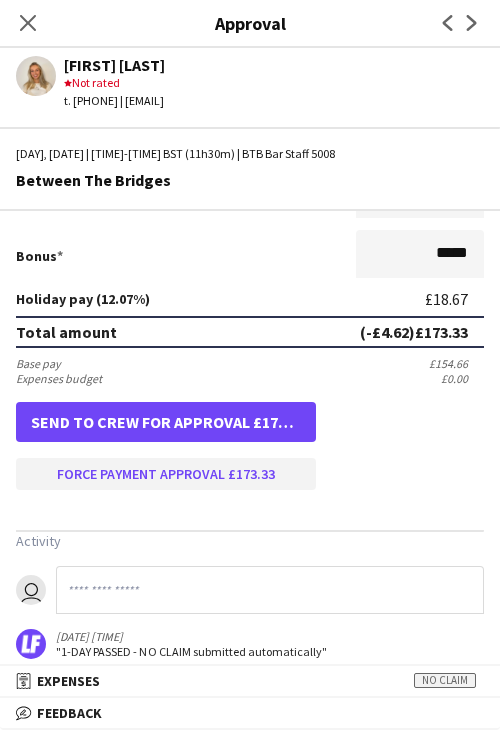 scroll, scrollTop: 500, scrollLeft: 0, axis: vertical 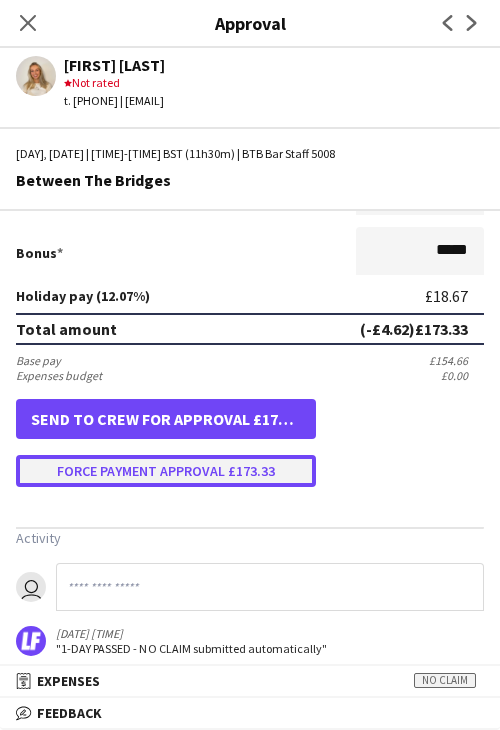 click on "Force payment approval £173.33" at bounding box center (166, 471) 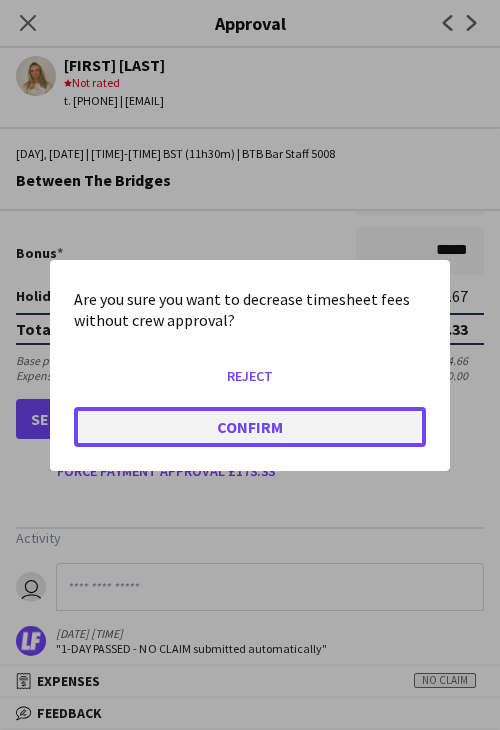 click on "Confirm" 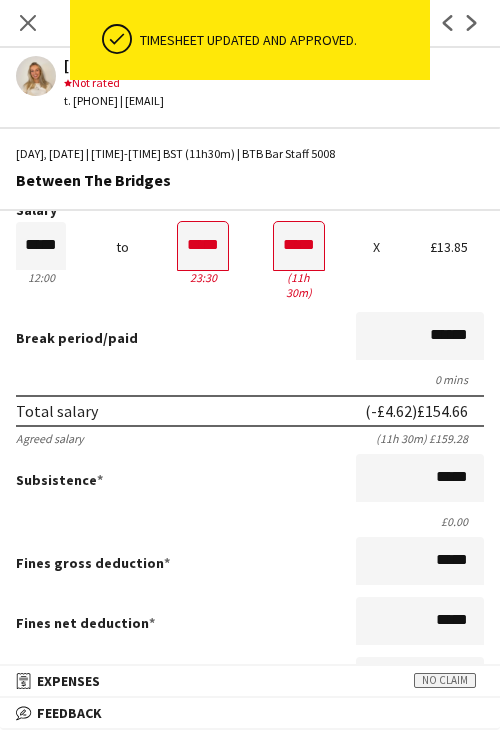 scroll, scrollTop: 0, scrollLeft: 0, axis: both 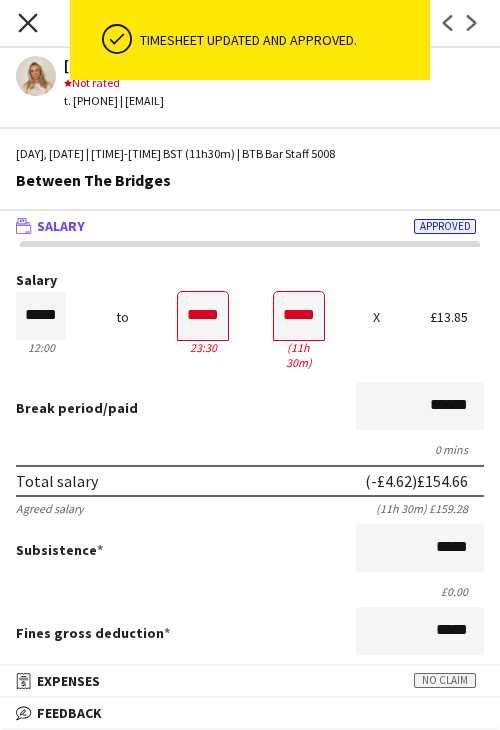click on "Close pop-in" 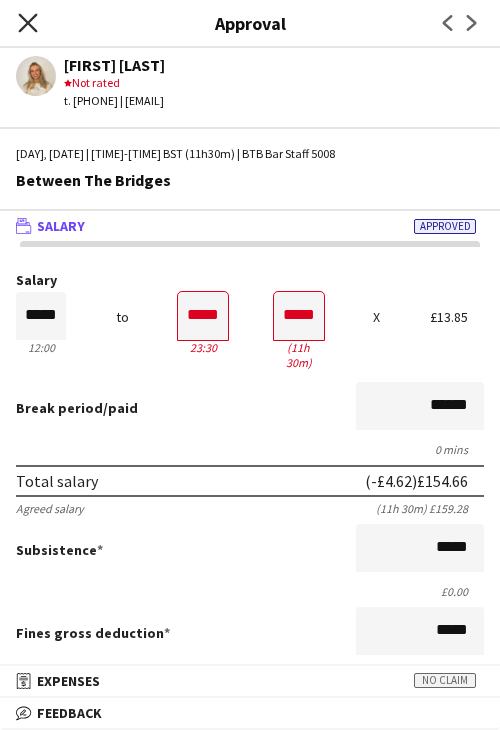click on "Close pop-in" 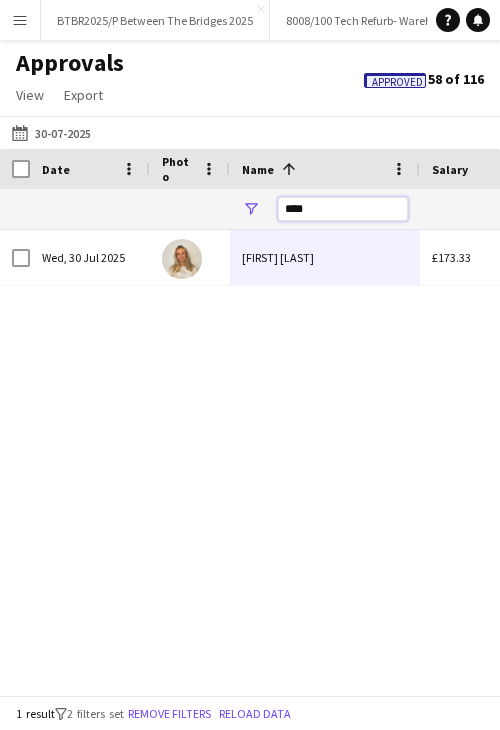 click on "****" at bounding box center (343, 209) 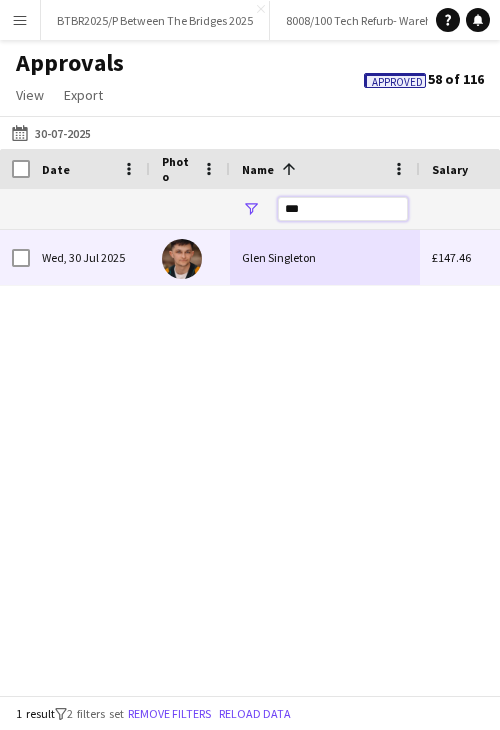 type on "***" 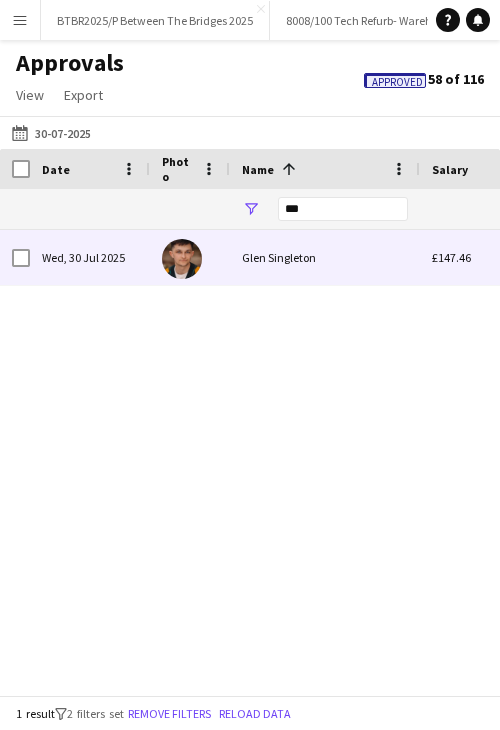 click on "Glen Singleton" at bounding box center [325, 257] 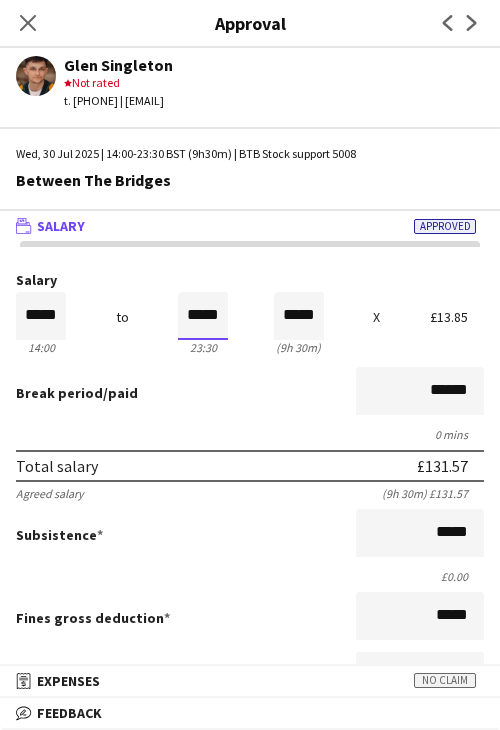 click on "*****" at bounding box center (203, 316) 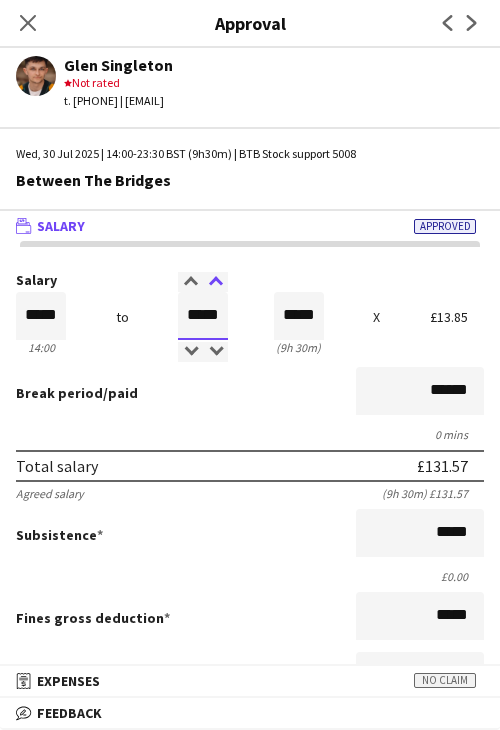 type on "*****" 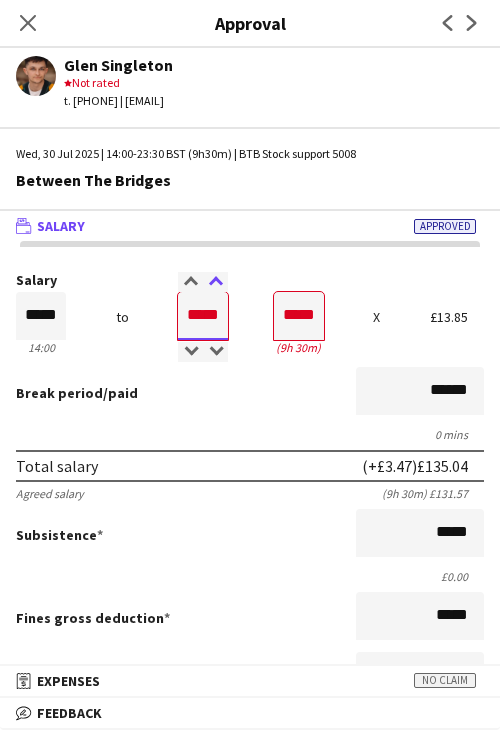 click at bounding box center [215, 282] 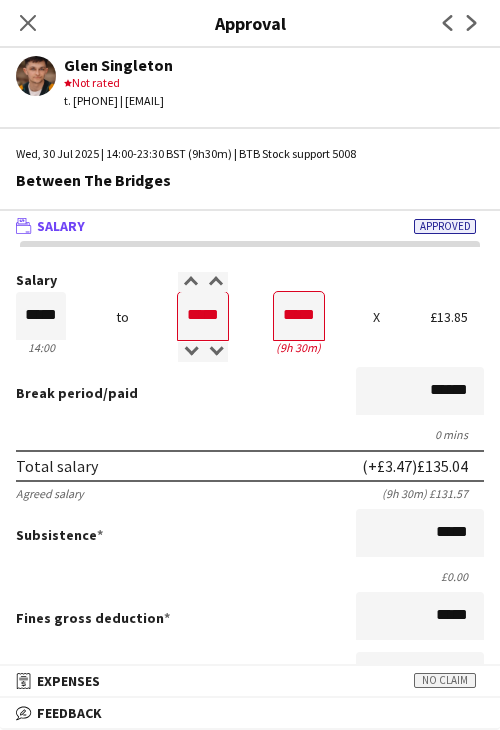 click on "23:30" at bounding box center (203, 347) 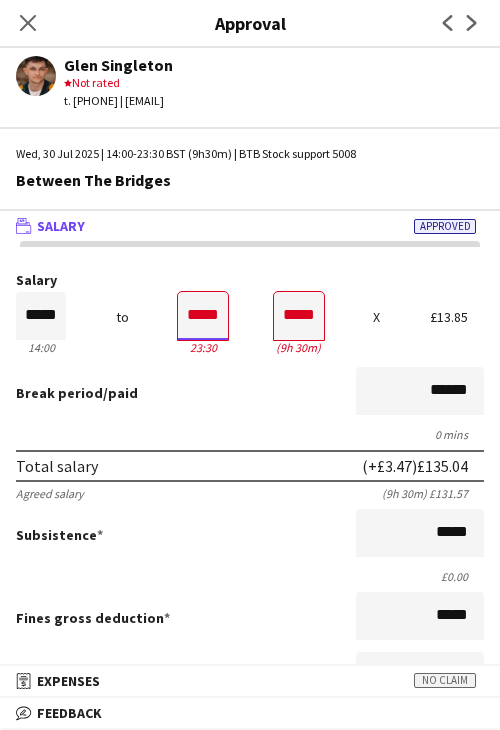 click on "*****" at bounding box center (203, 316) 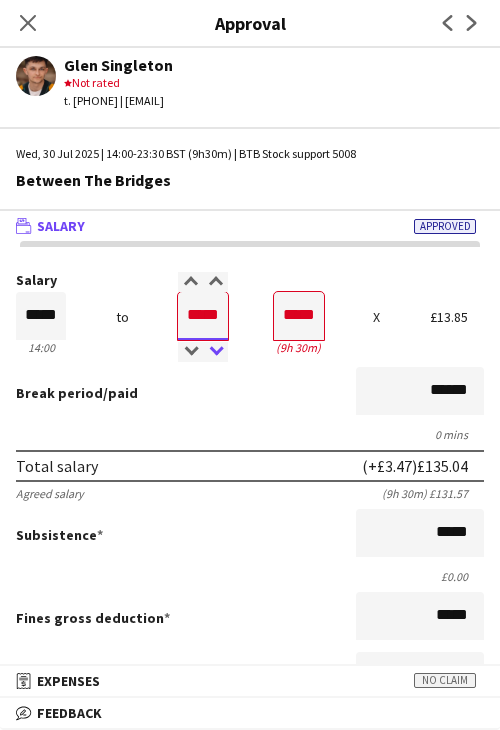 type on "*****" 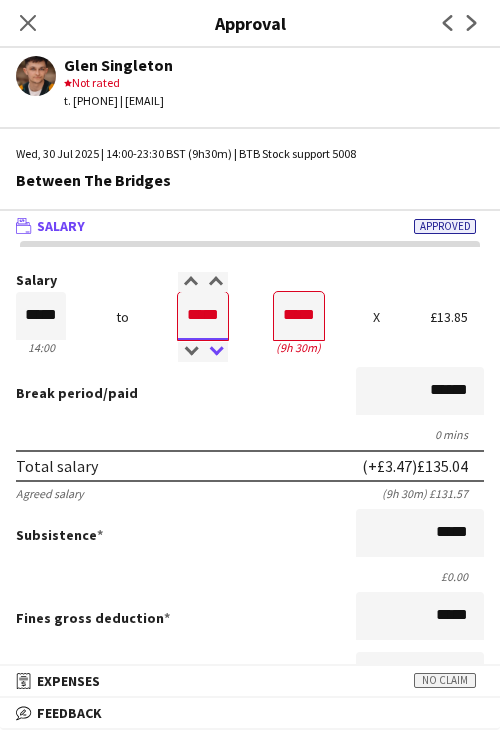 type on "*****" 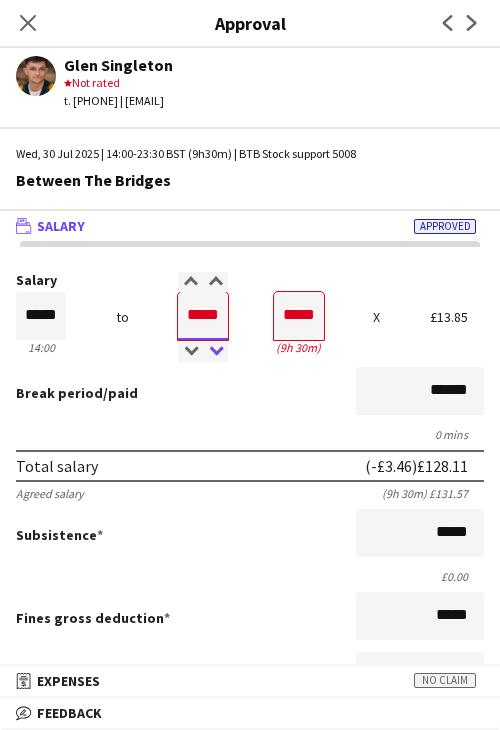 click at bounding box center (215, 352) 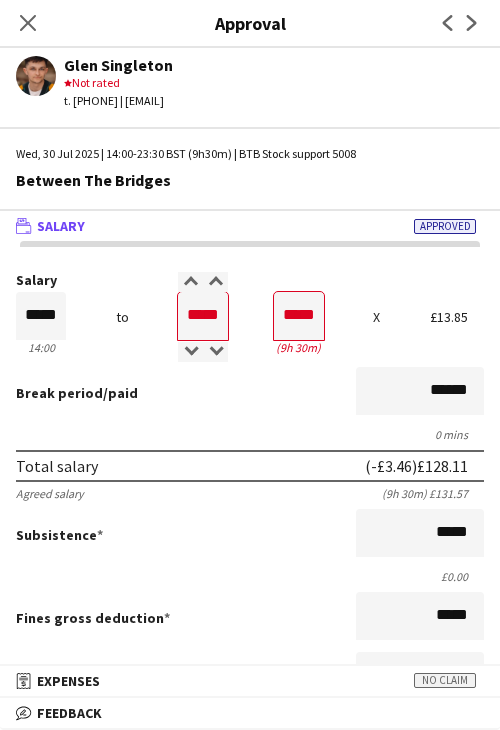 click on "Break period   /paid  ******" at bounding box center [250, 393] 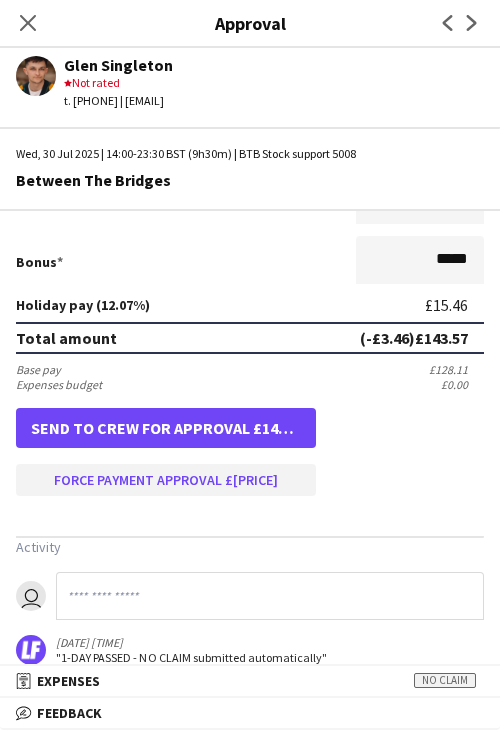 scroll, scrollTop: 501, scrollLeft: 0, axis: vertical 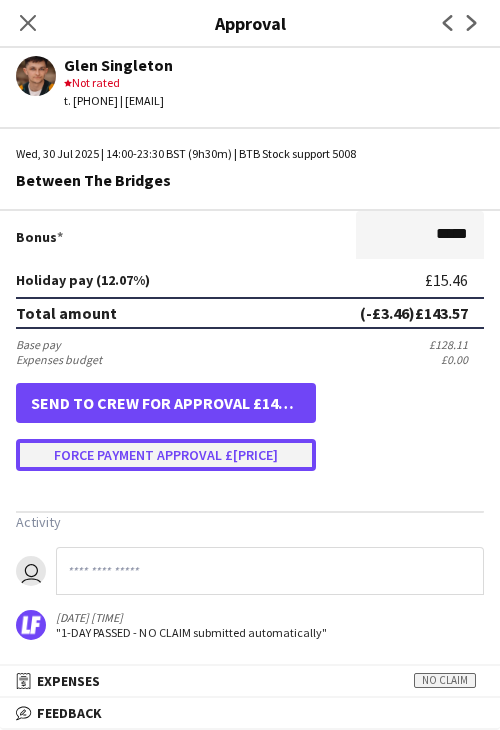 click on "Force payment approval £[PRICE]" at bounding box center (166, 455) 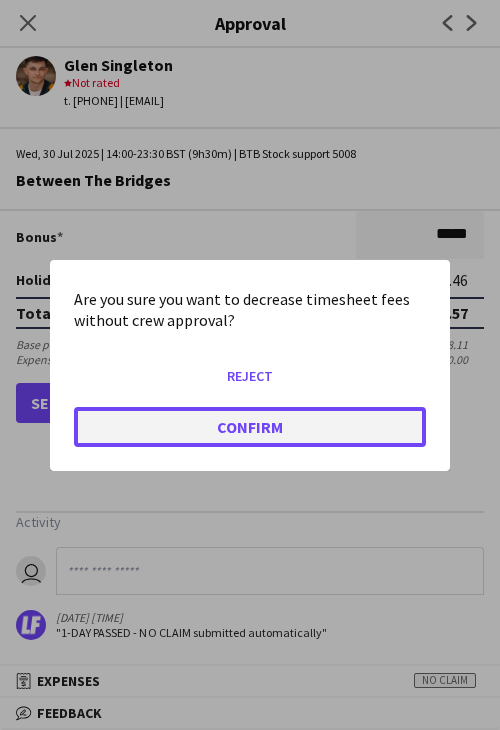 click on "Confirm" 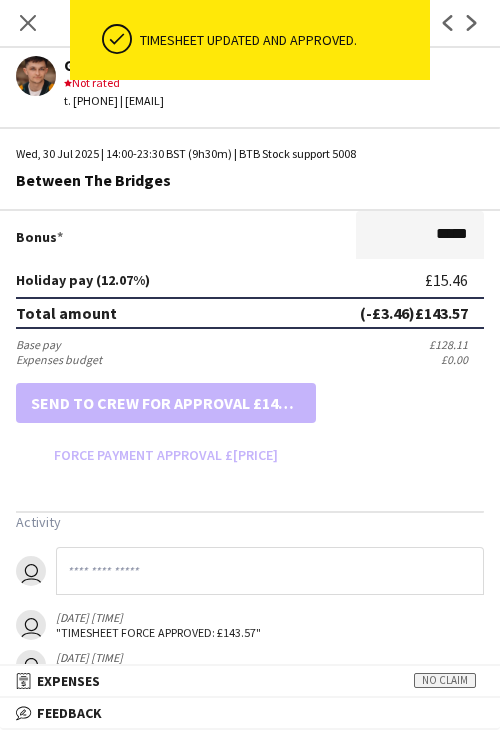scroll, scrollTop: 0, scrollLeft: 0, axis: both 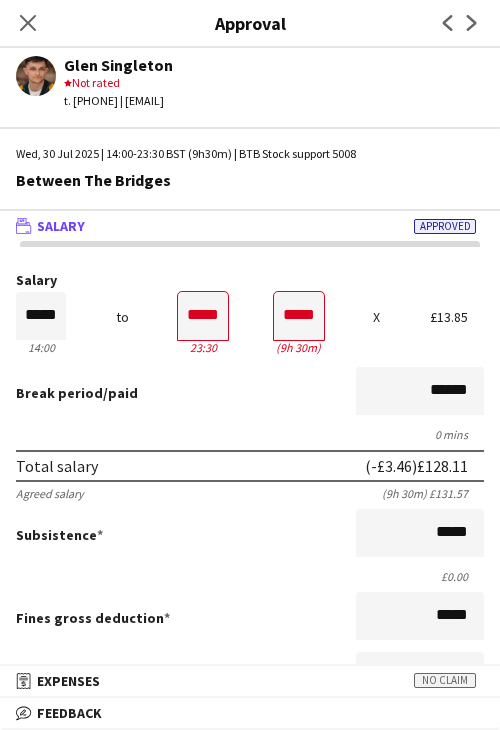 drag, startPoint x: 16, startPoint y: 29, endPoint x: 35, endPoint y: 46, distance: 25.495098 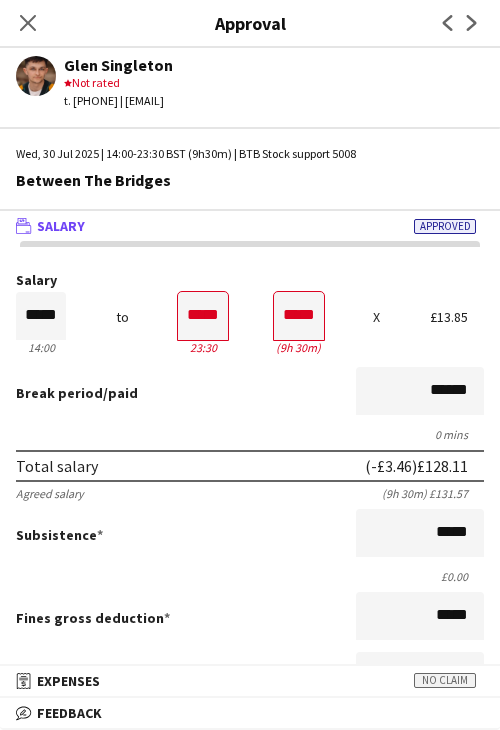 click on "Close pop-in" 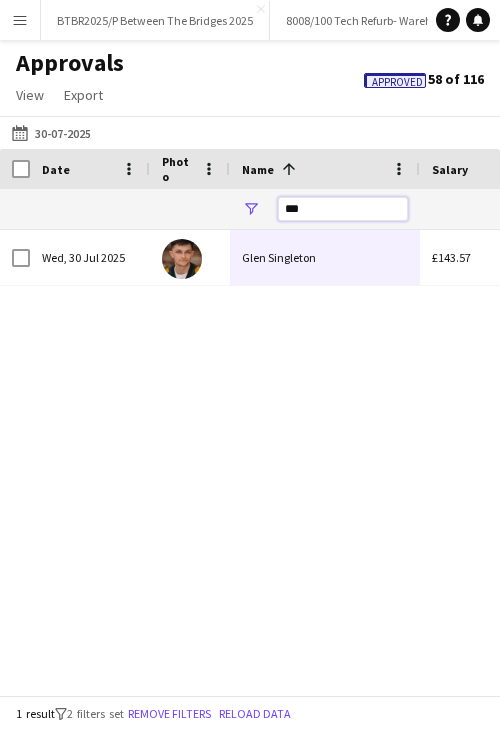 click on "***" at bounding box center [343, 209] 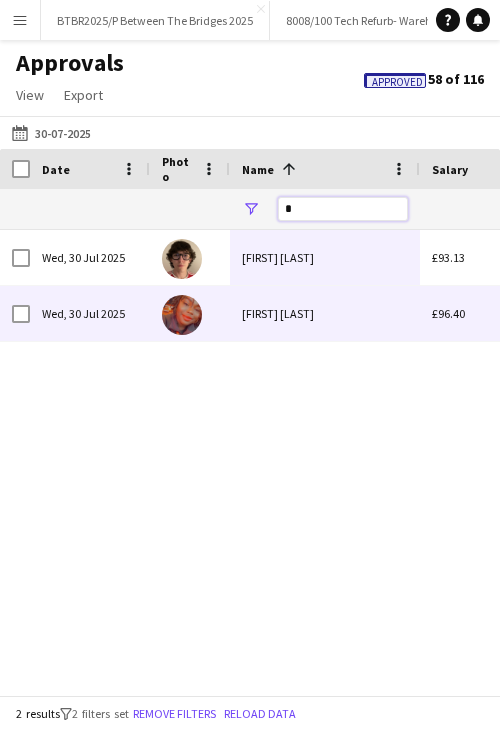type on "*" 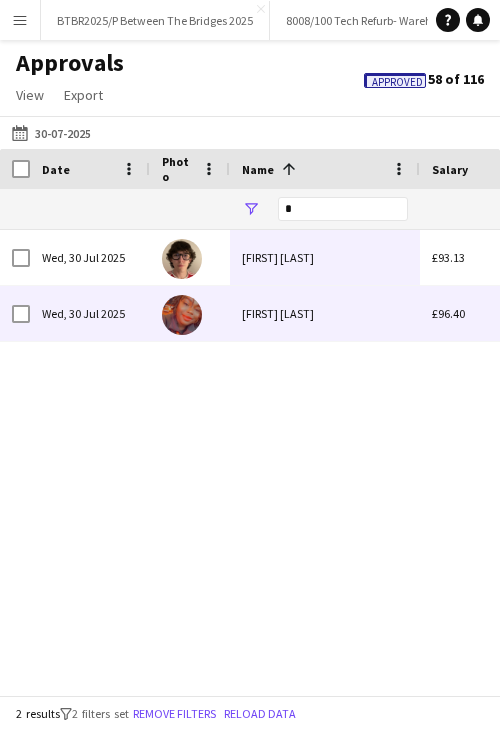 click on "[FIRST] [LAST]" at bounding box center [325, 313] 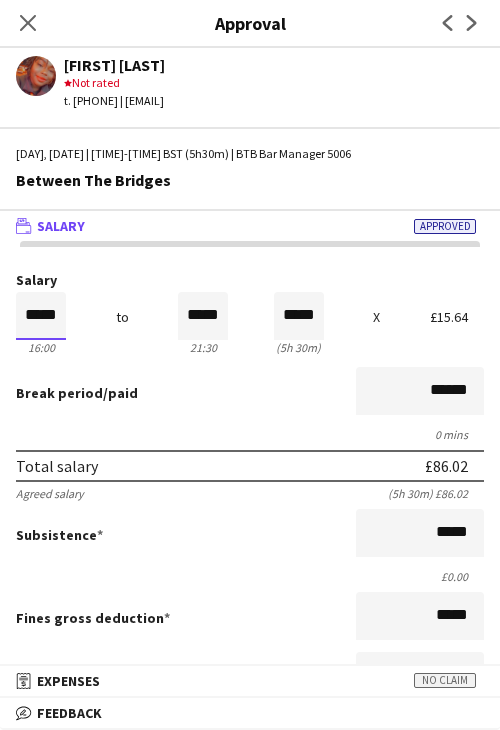 click on "*****" at bounding box center [41, 316] 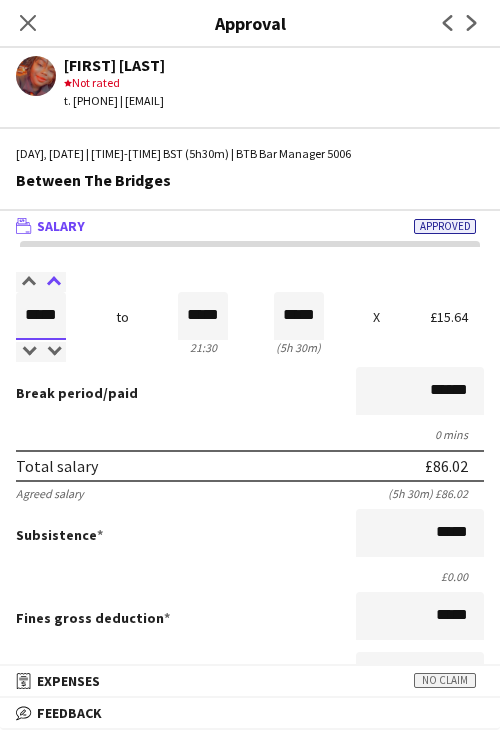 type on "*****" 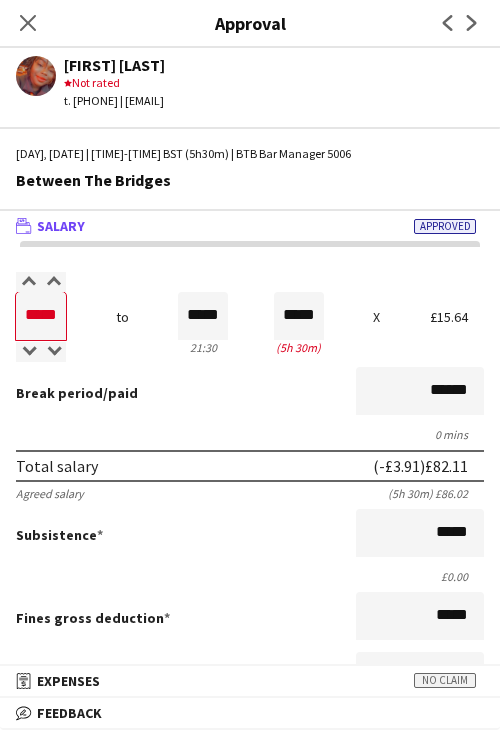 drag, startPoint x: 155, startPoint y: 373, endPoint x: 173, endPoint y: 354, distance: 26.172504 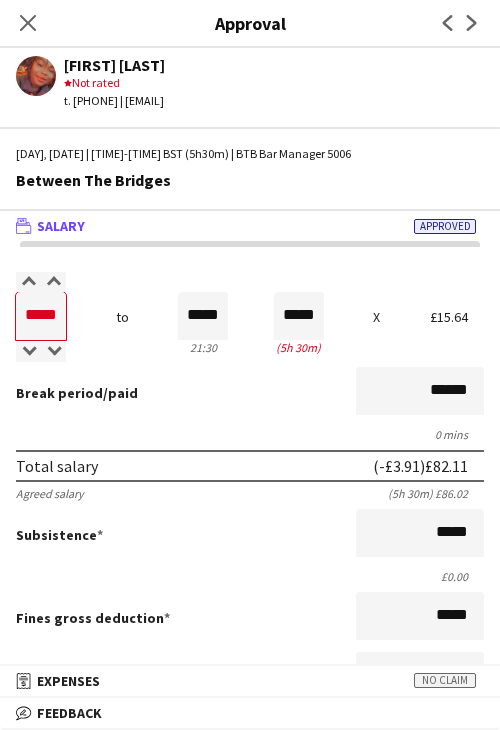 click on "Break period   /paid  ******" at bounding box center (250, 393) 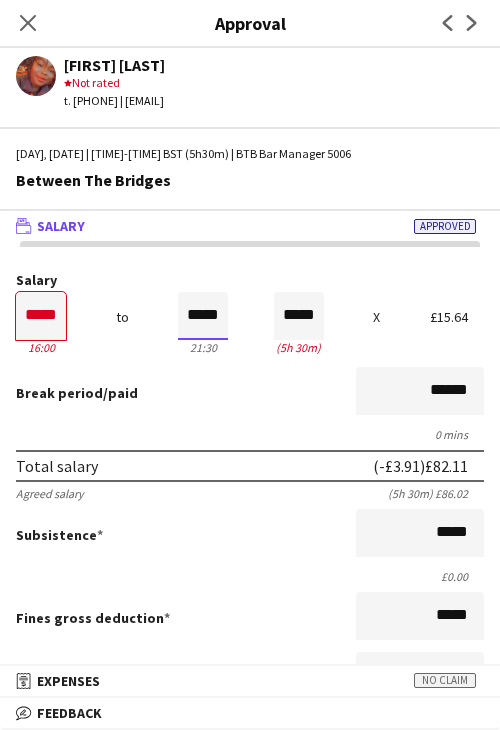 click on "*****" at bounding box center (203, 316) 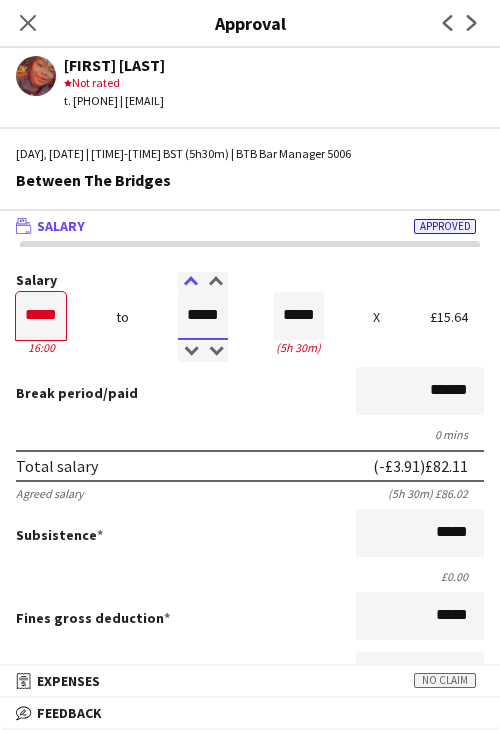 type on "*****" 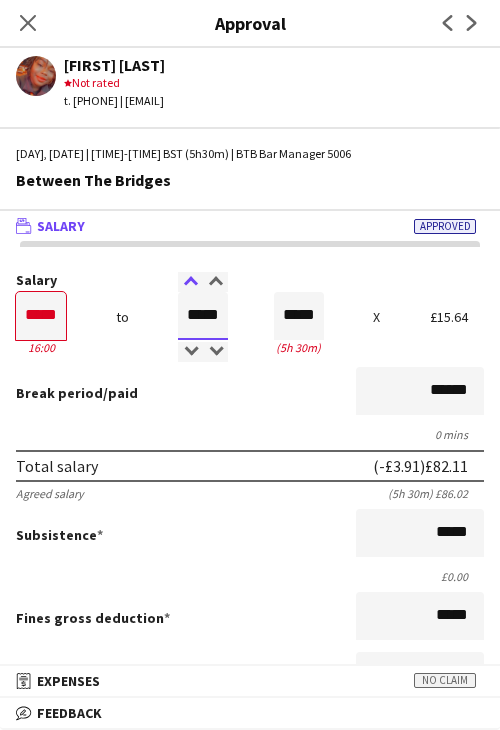 type on "*****" 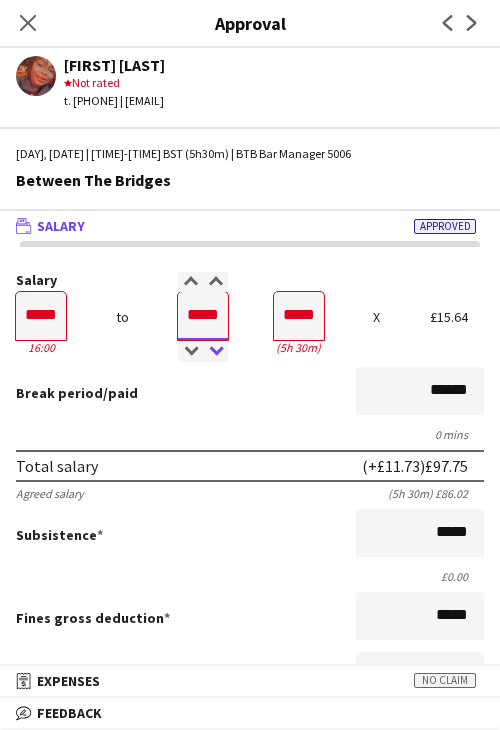 type on "*****" 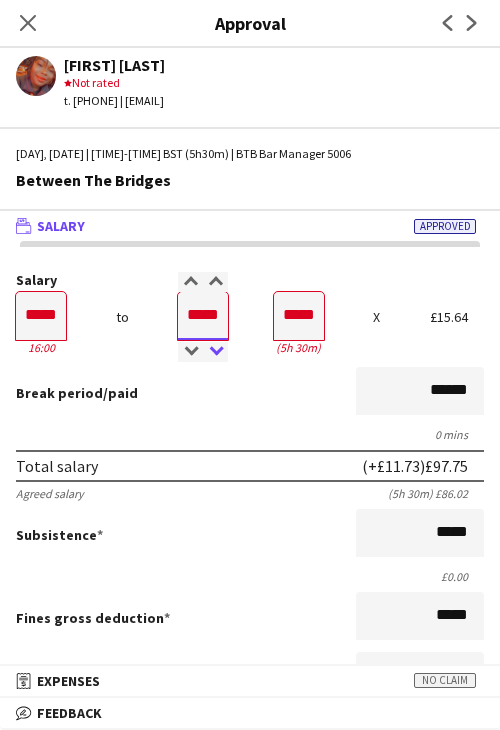 type on "*****" 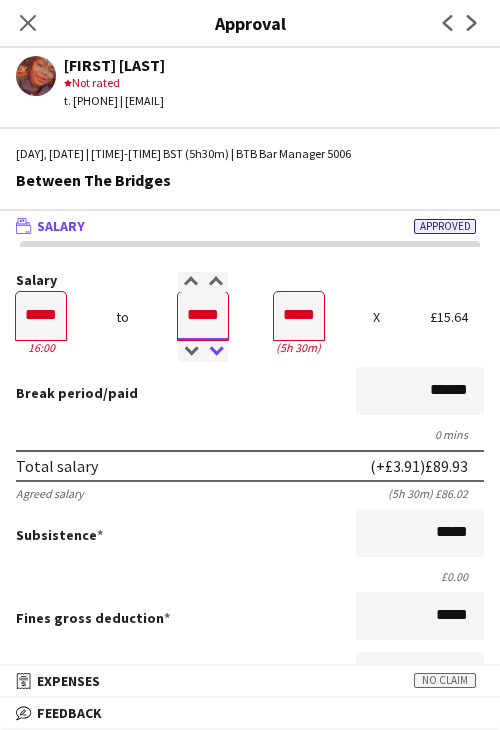drag, startPoint x: 212, startPoint y: 352, endPoint x: 229, endPoint y: 385, distance: 37.12142 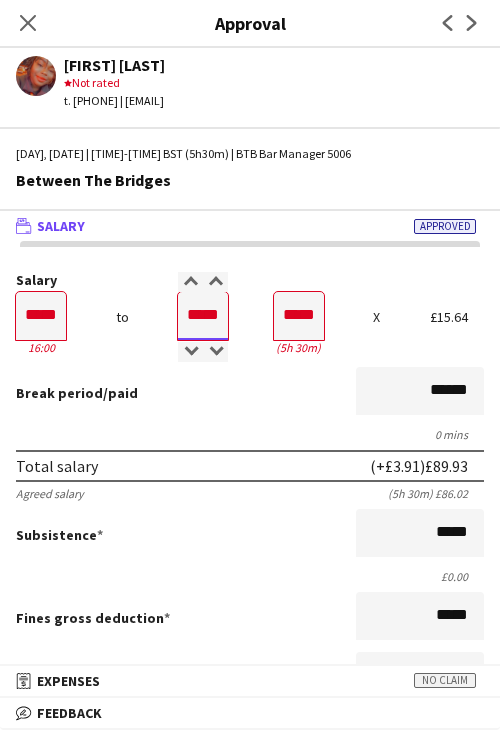 click at bounding box center (215, 352) 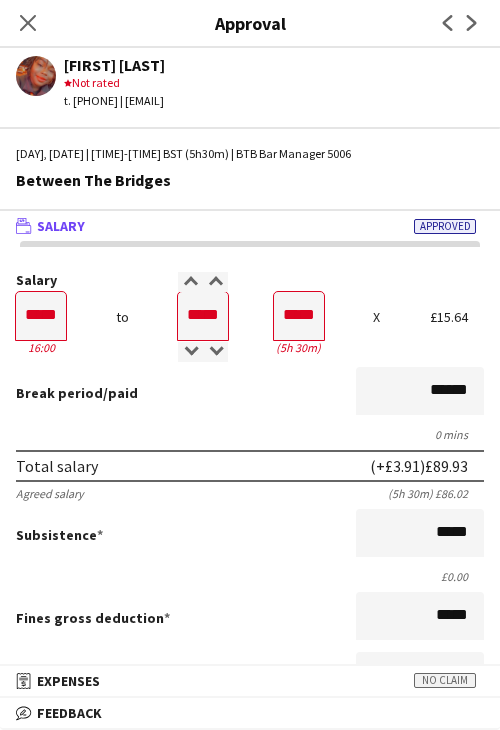 click on "Break period   /paid  ******" at bounding box center [250, 393] 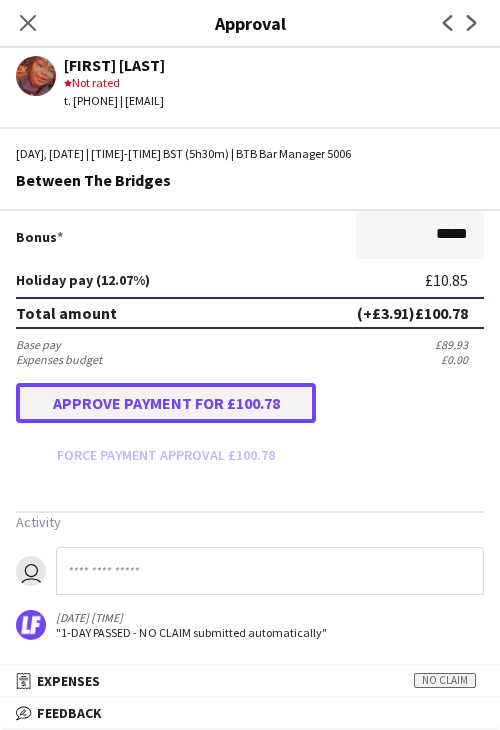 click on "Approve payment for £100.78" at bounding box center [166, 403] 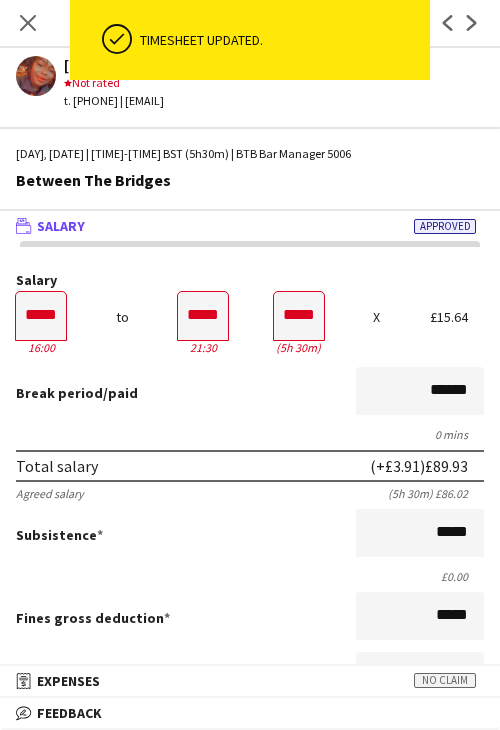 scroll, scrollTop: 0, scrollLeft: 0, axis: both 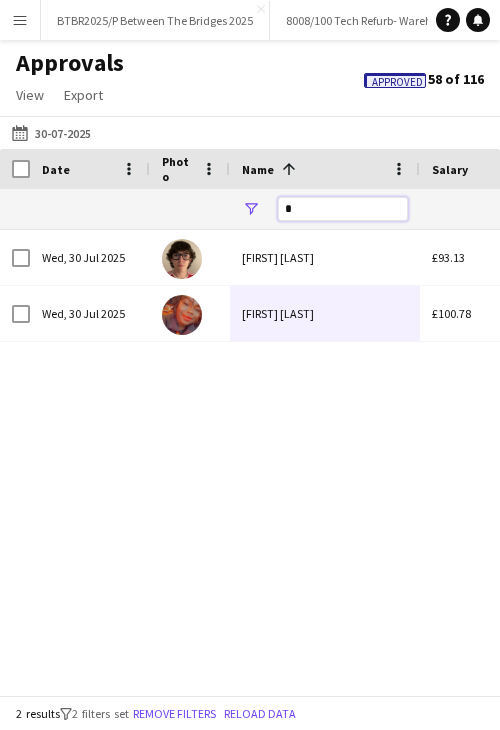 click on "*" at bounding box center [343, 209] 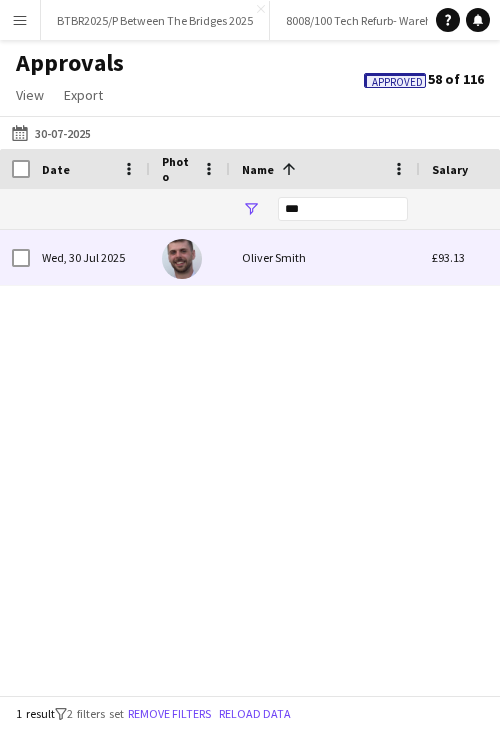 click on "Oliver Smith" at bounding box center (325, 257) 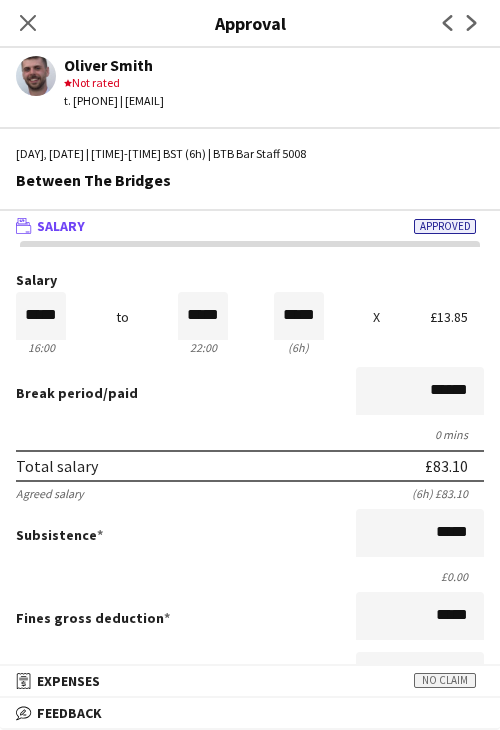 drag, startPoint x: 12, startPoint y: 25, endPoint x: 97, endPoint y: 98, distance: 112.04463 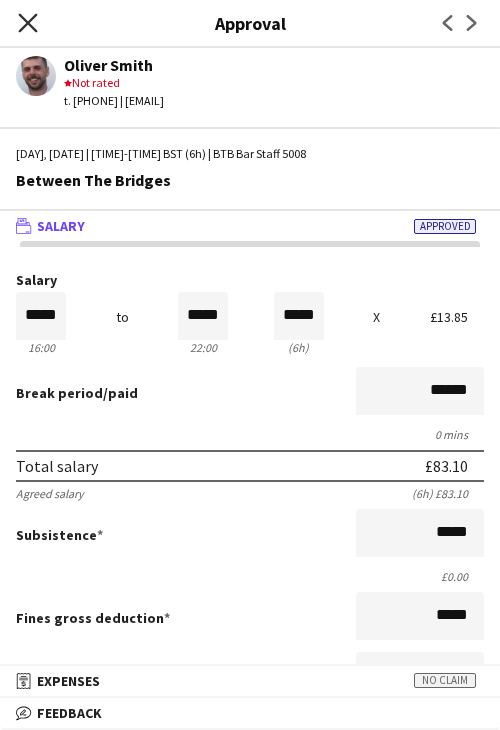 click 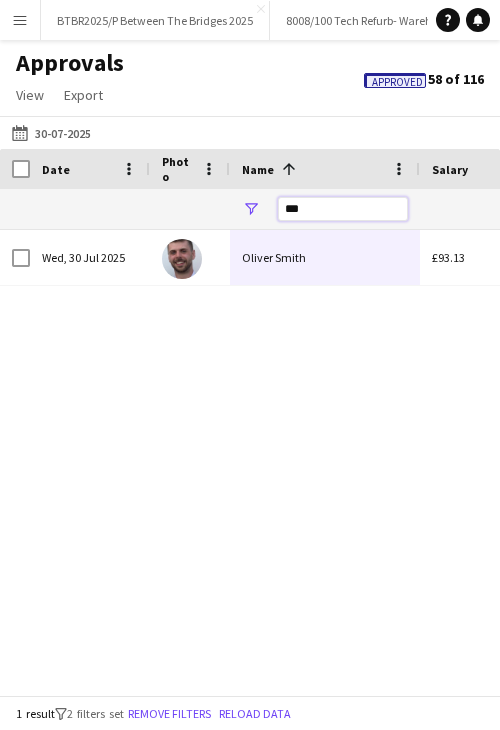 click on "***" at bounding box center [343, 209] 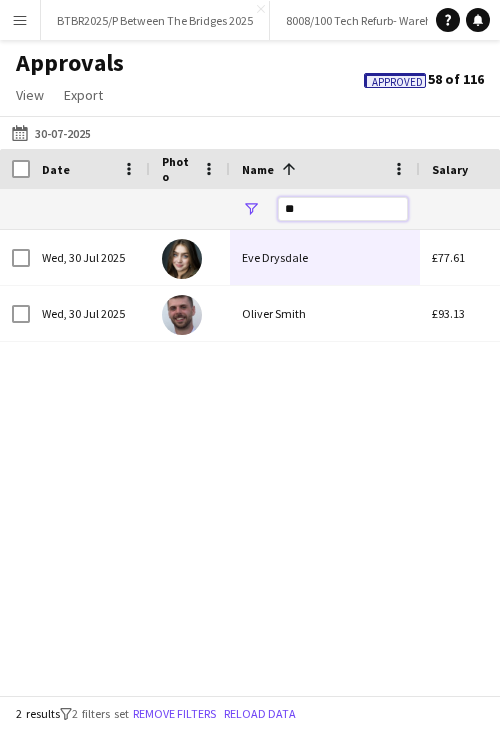 type on "*" 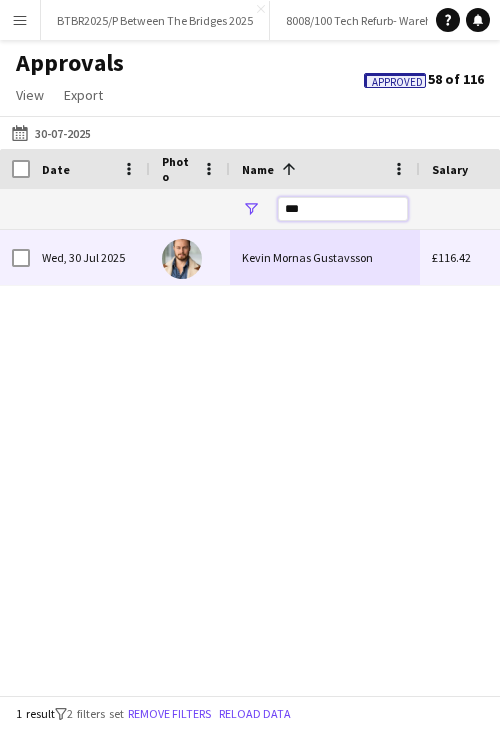 type on "***" 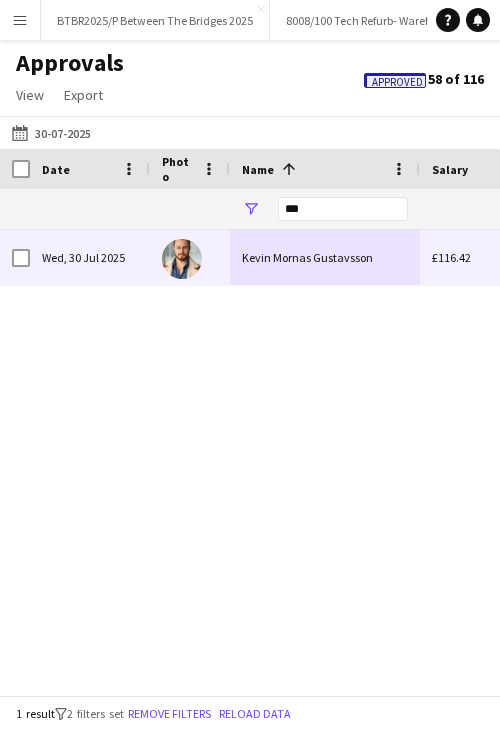click on "Kevin Mornas Gustavsson" at bounding box center [325, 257] 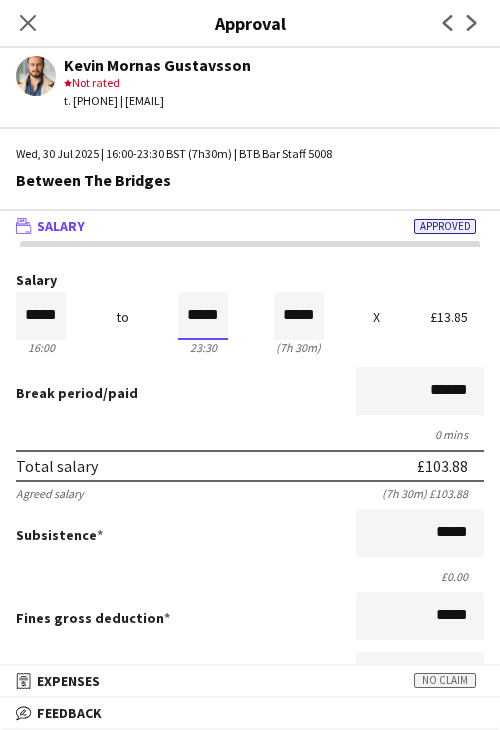 click on "*****" at bounding box center (203, 316) 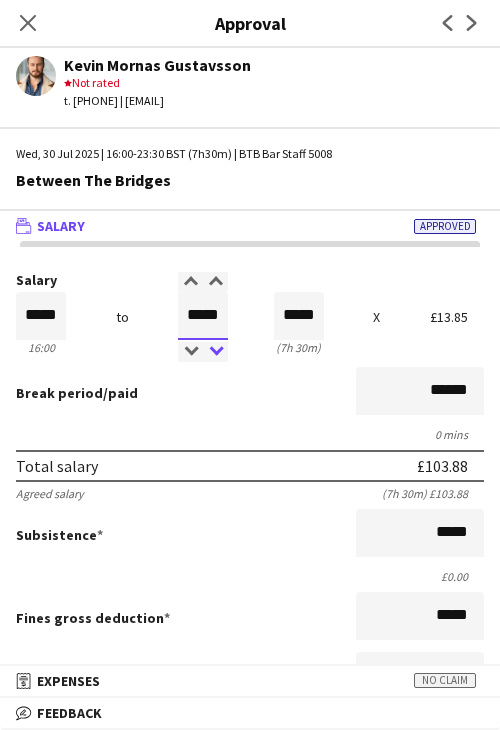 type on "*****" 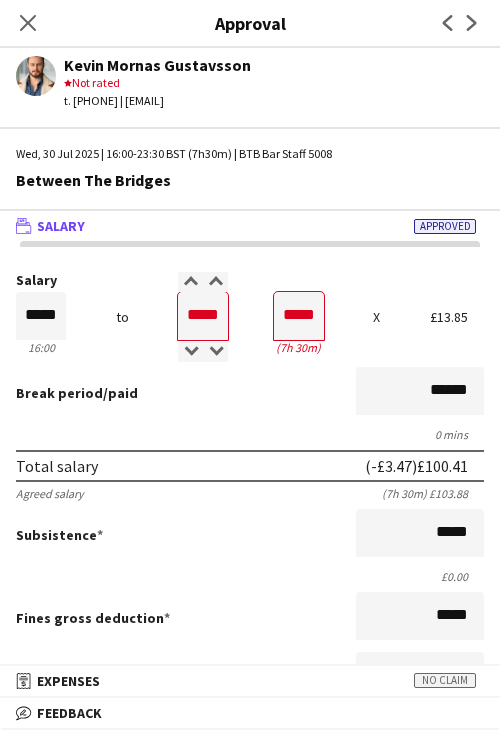 click on "Break period   /paid  ******" at bounding box center [250, 393] 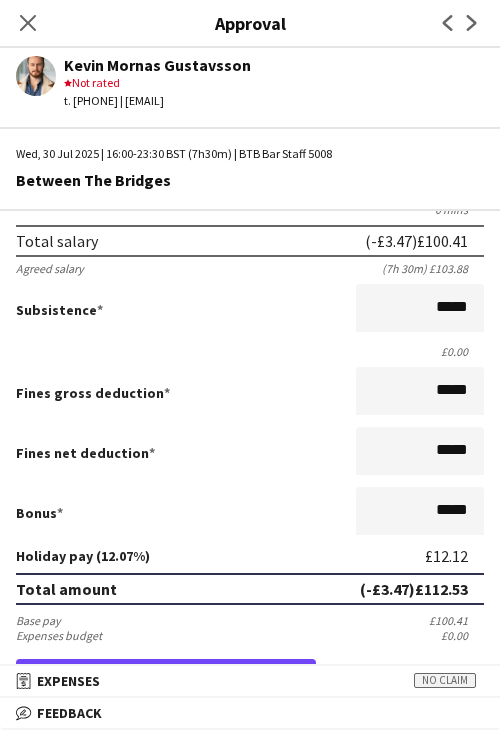 scroll, scrollTop: 501, scrollLeft: 0, axis: vertical 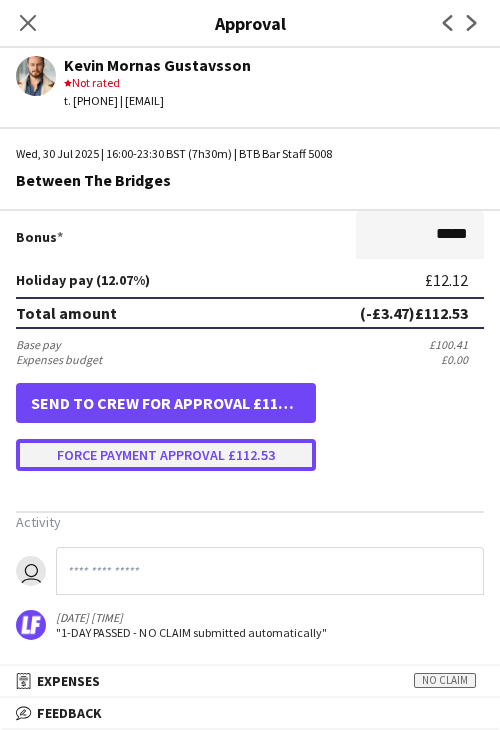 click on "Force payment approval £112.53" at bounding box center [166, 455] 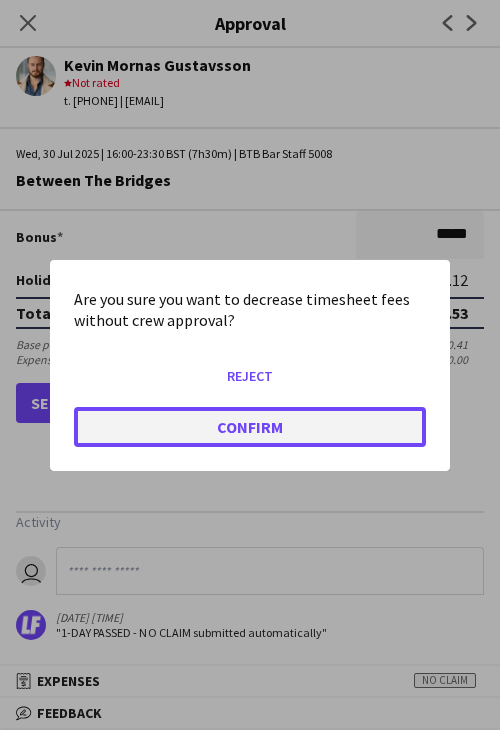 click on "Confirm" 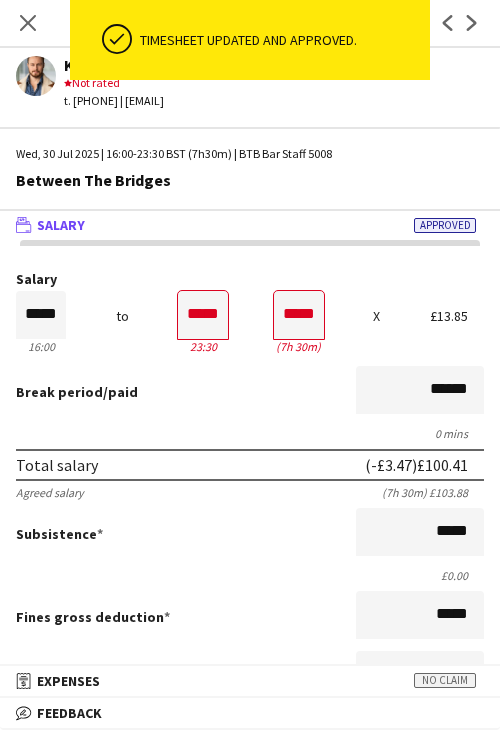 scroll, scrollTop: 0, scrollLeft: 0, axis: both 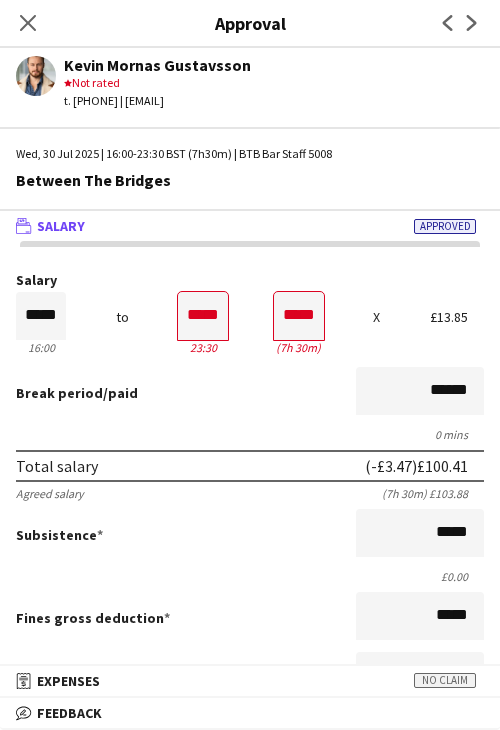 drag, startPoint x: 32, startPoint y: 27, endPoint x: 38, endPoint y: 38, distance: 12.529964 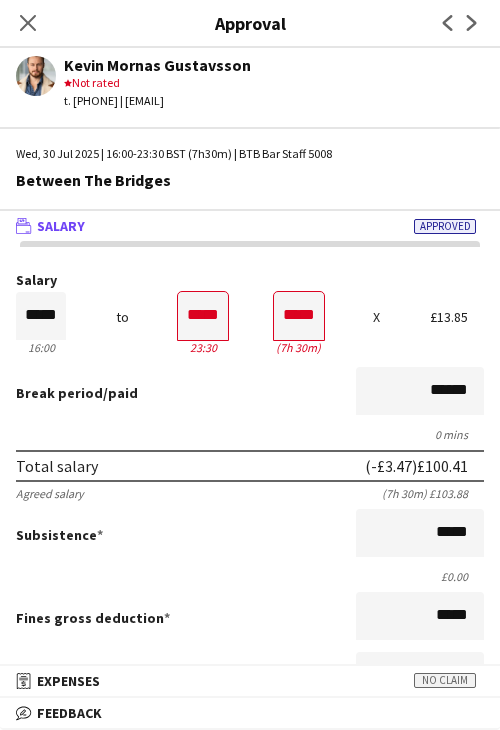 click 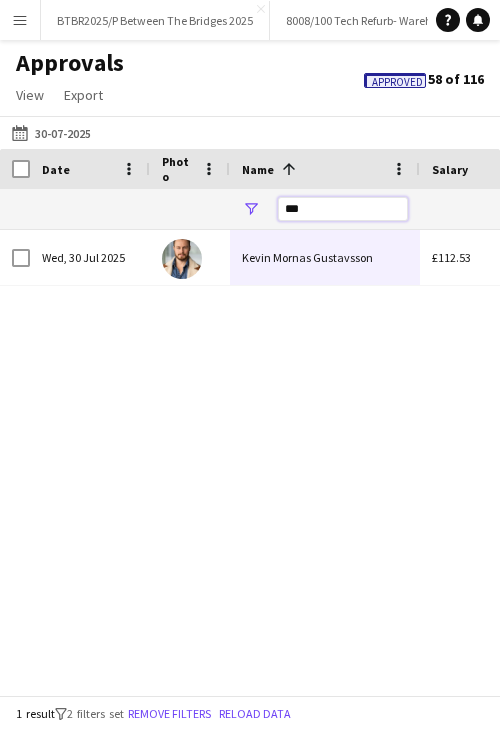 click on "***" at bounding box center (343, 209) 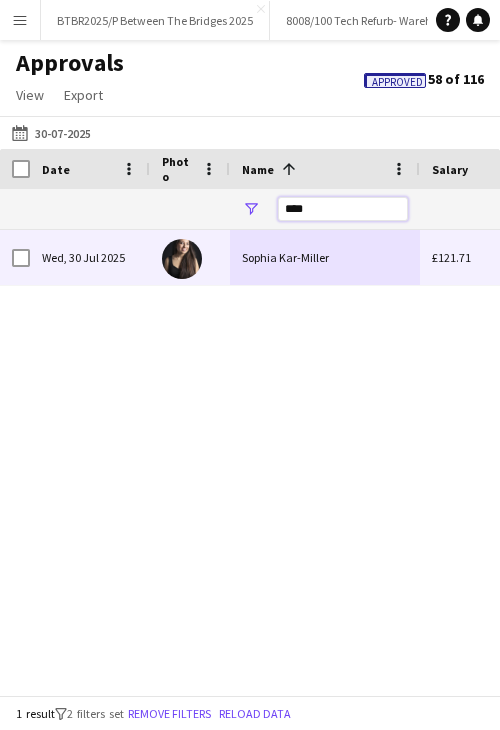 type on "****" 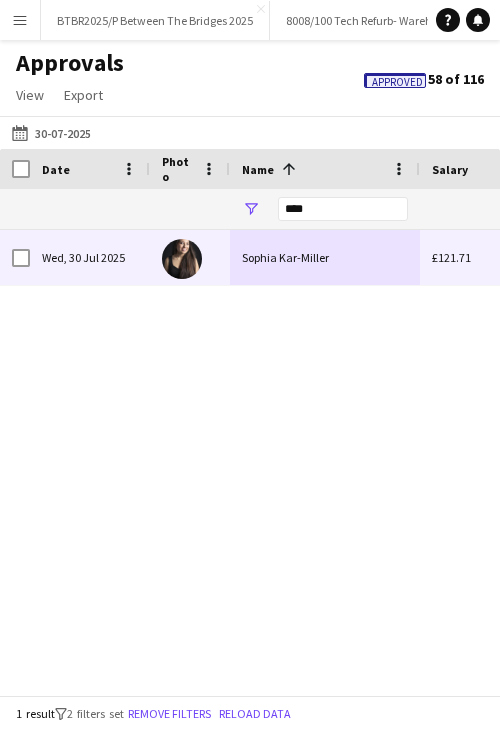 click on "Sophia Kar-Miller" at bounding box center (325, 257) 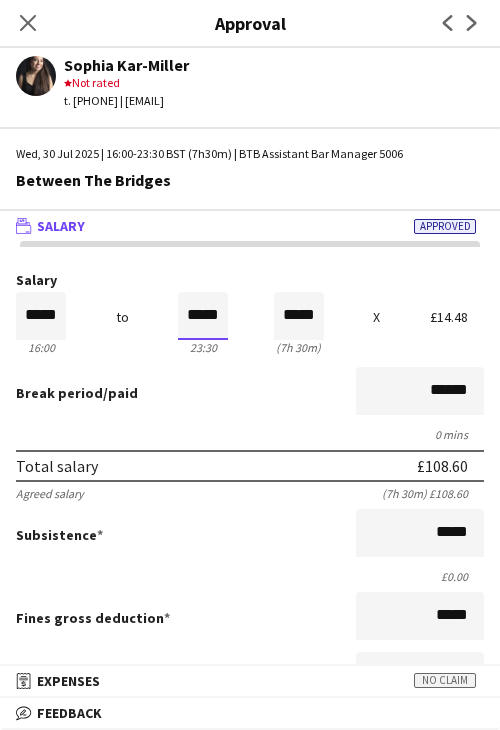 click on "*****" at bounding box center (203, 316) 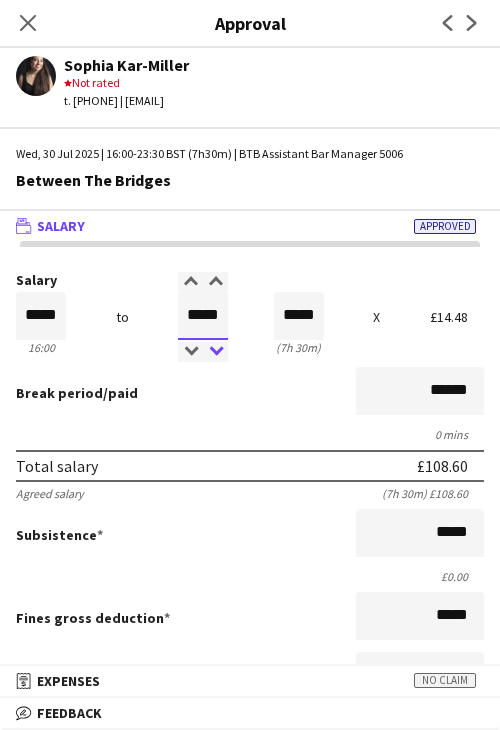 type on "*****" 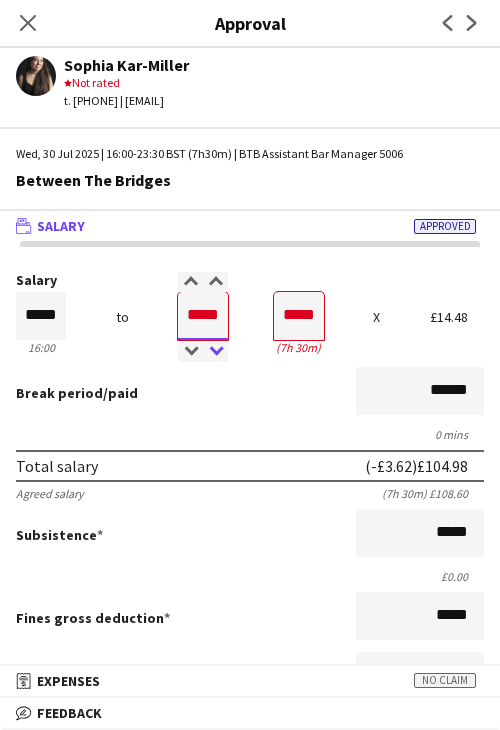 click at bounding box center [215, 352] 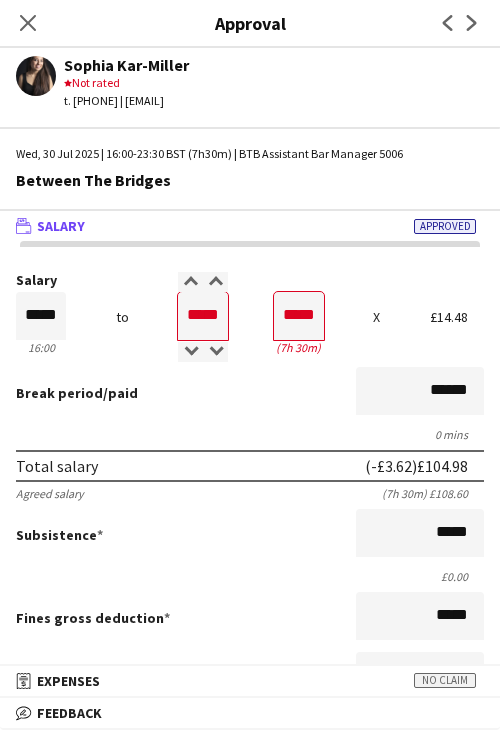 click on "Break period   /paid  ******" at bounding box center [250, 393] 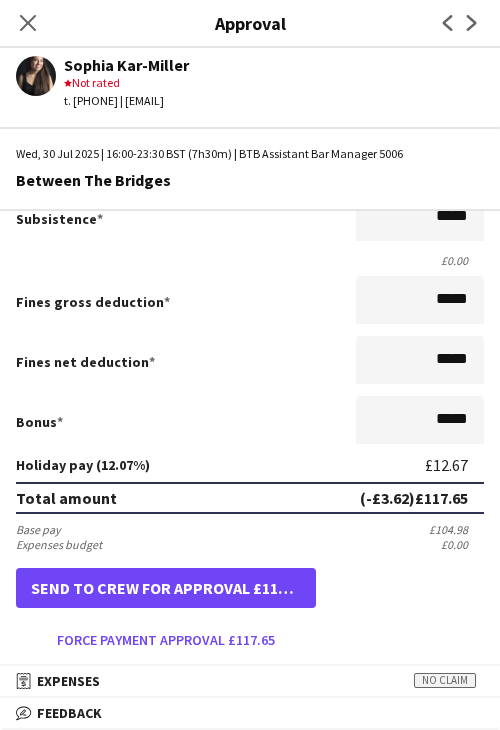 scroll, scrollTop: 500, scrollLeft: 0, axis: vertical 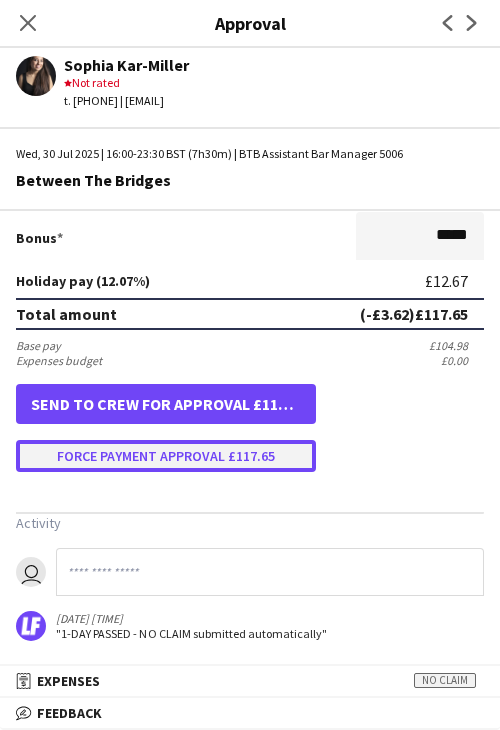 click on "Force payment approval £117.65" at bounding box center [166, 456] 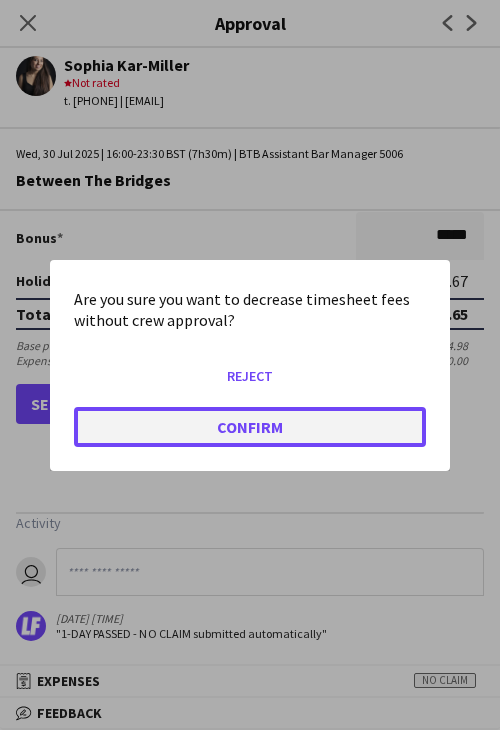 click on "Confirm" 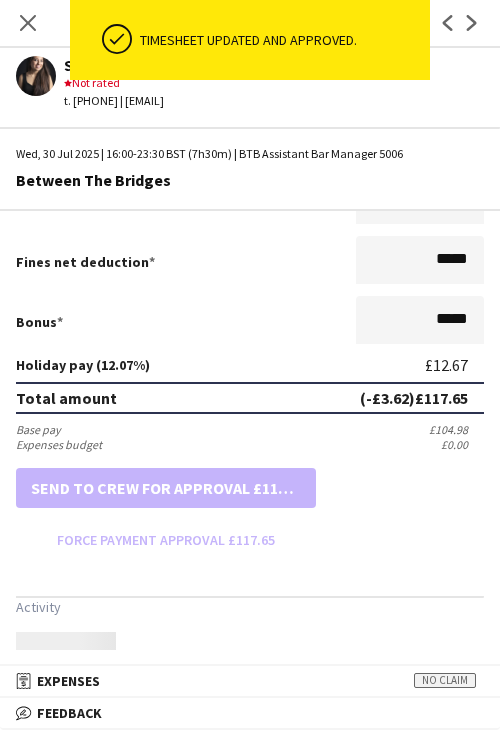 scroll, scrollTop: 500, scrollLeft: 0, axis: vertical 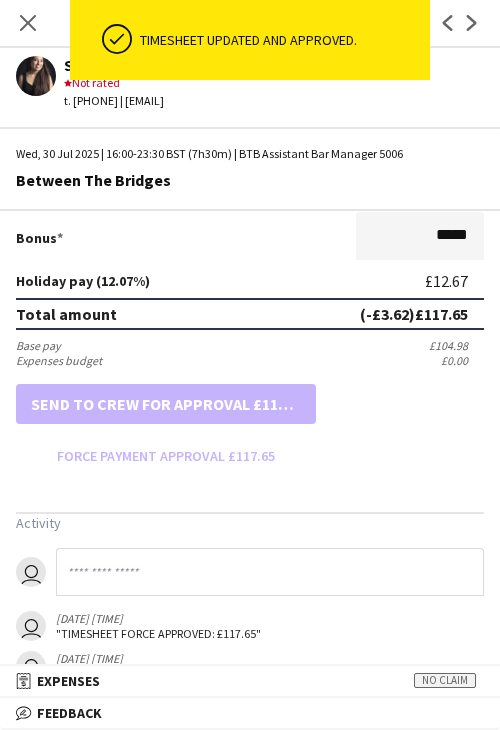 drag, startPoint x: 34, startPoint y: 30, endPoint x: 47, endPoint y: 84, distance: 55.542778 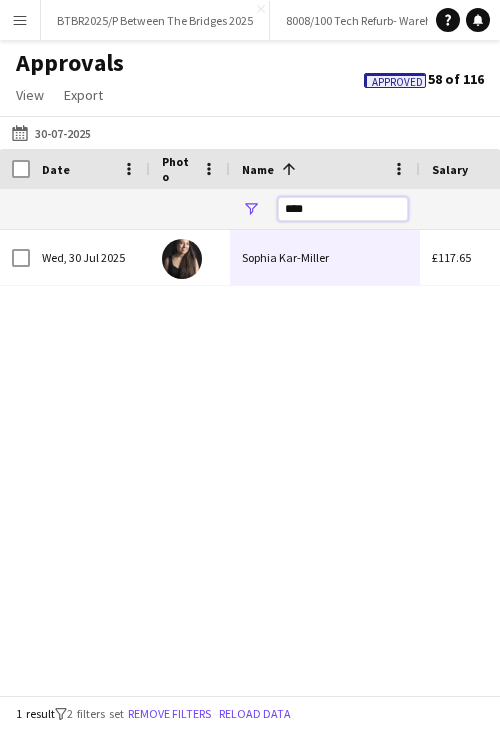 click on "****" at bounding box center (343, 209) 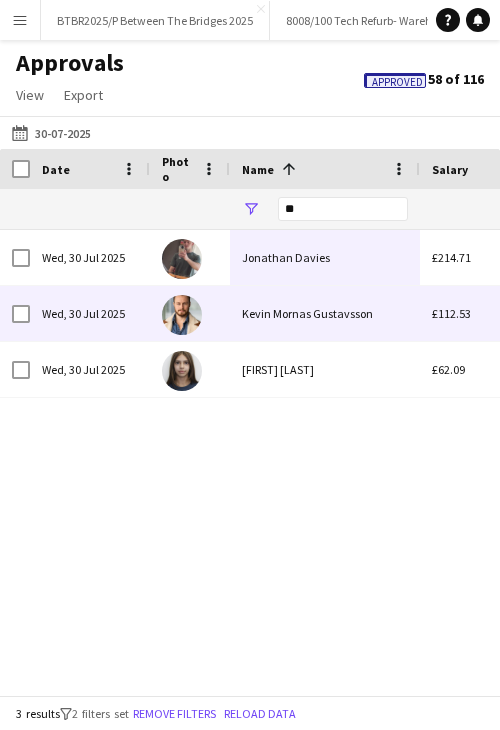 click on "[FIRST] [LAST]" at bounding box center [325, 369] 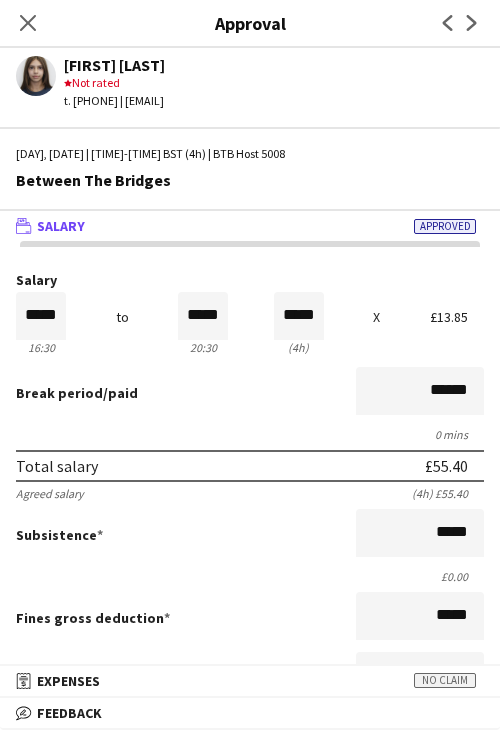 drag, startPoint x: 20, startPoint y: 13, endPoint x: 39, endPoint y: 37, distance: 30.610456 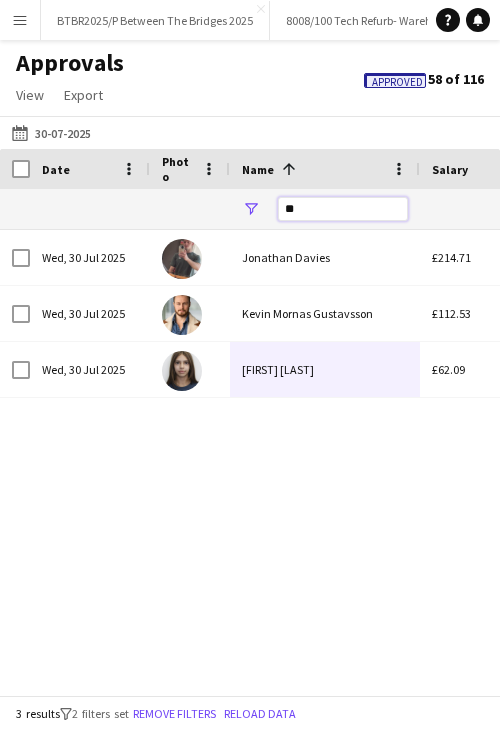 click on "**" at bounding box center (343, 209) 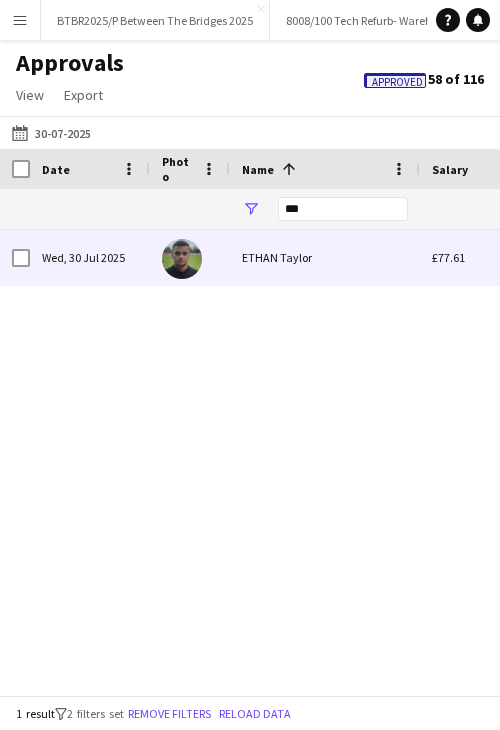 click on "ETHAN Taylor" at bounding box center [325, 257] 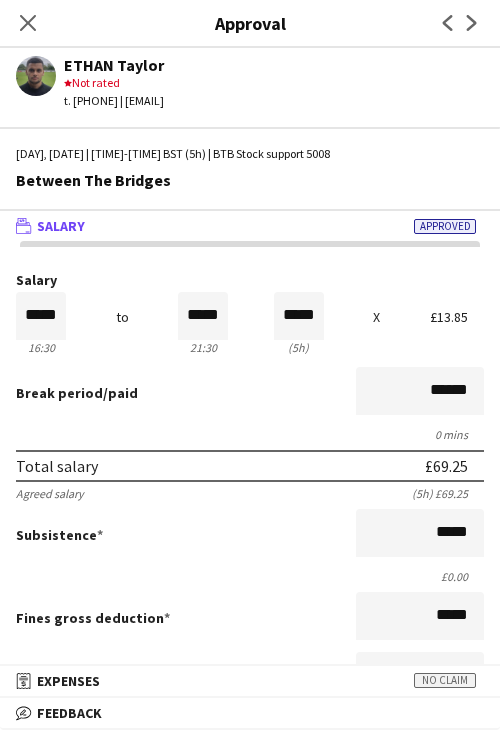 click on "Break period   /paid  ******" at bounding box center (250, 393) 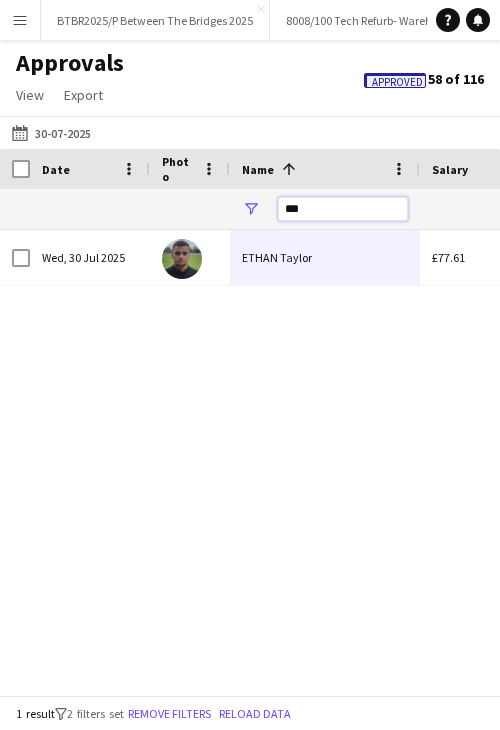 click on "***" at bounding box center (343, 209) 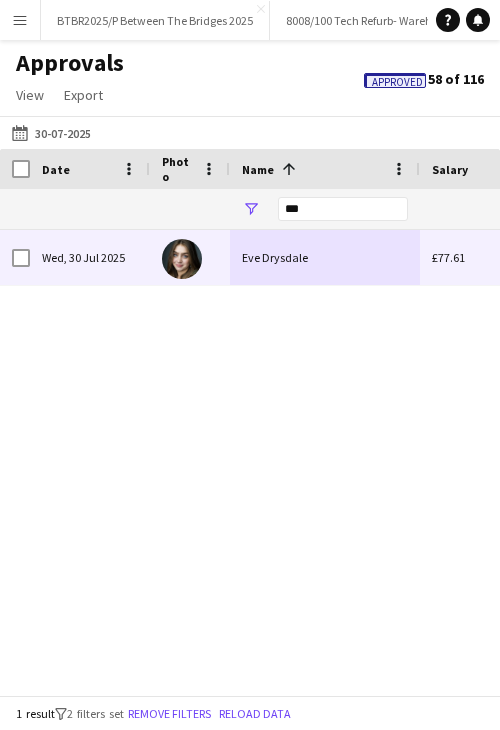 click on "Eve Drysdale" at bounding box center (325, 257) 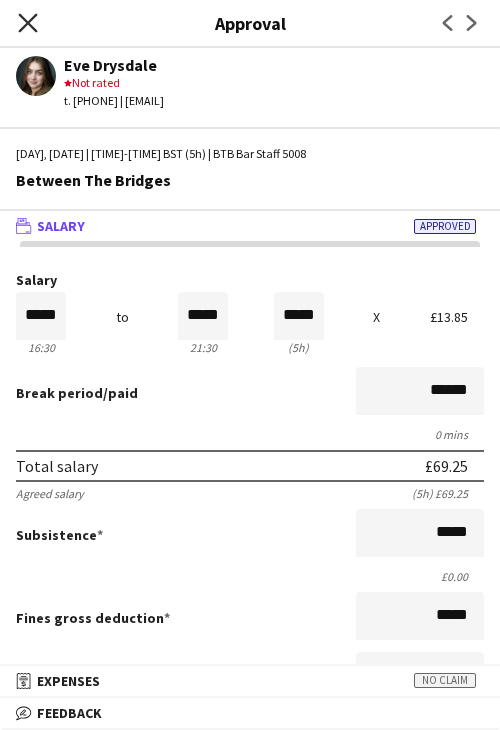 click 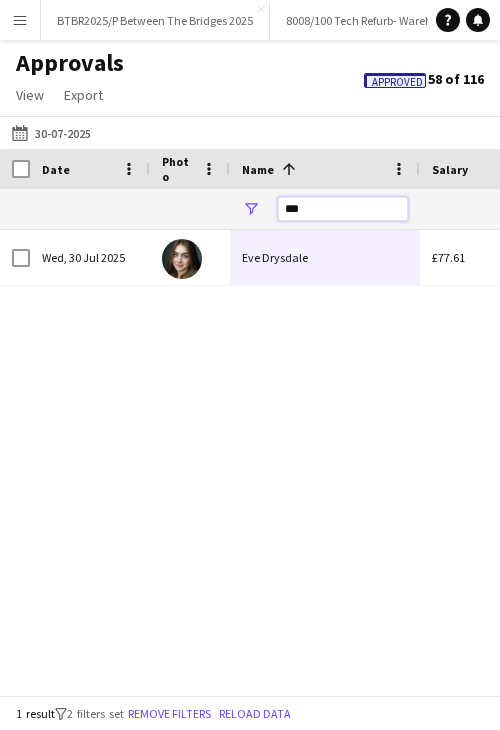 click on "***" at bounding box center [343, 209] 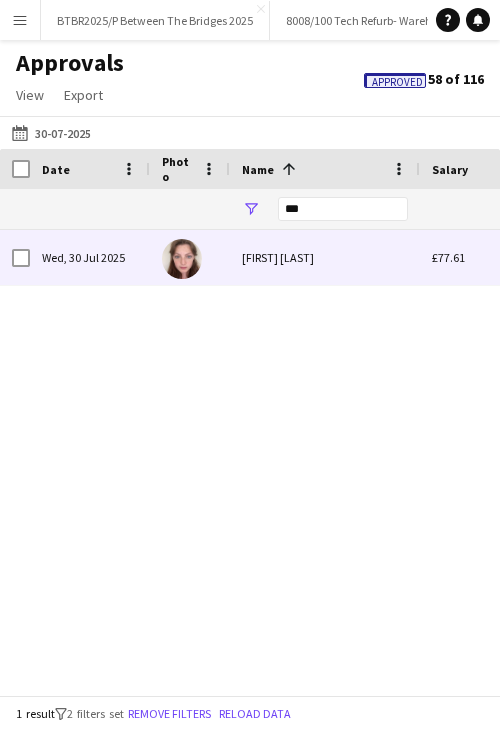click on "[FIRST] [LAST]" at bounding box center (325, 257) 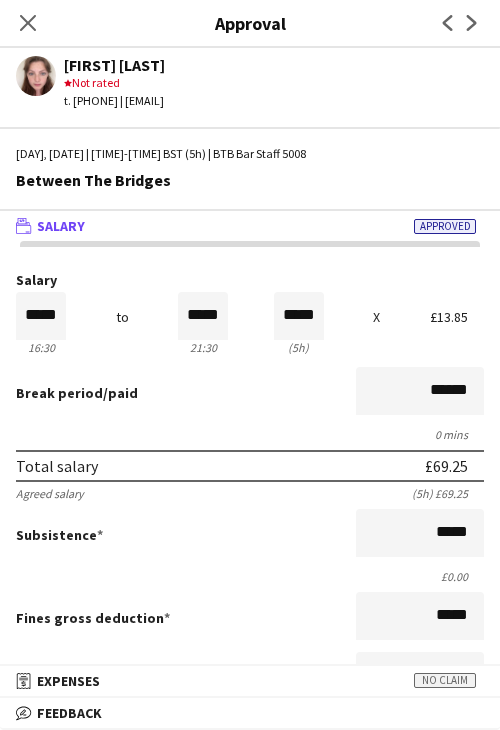 drag, startPoint x: 26, startPoint y: 25, endPoint x: 26, endPoint y: 37, distance: 12 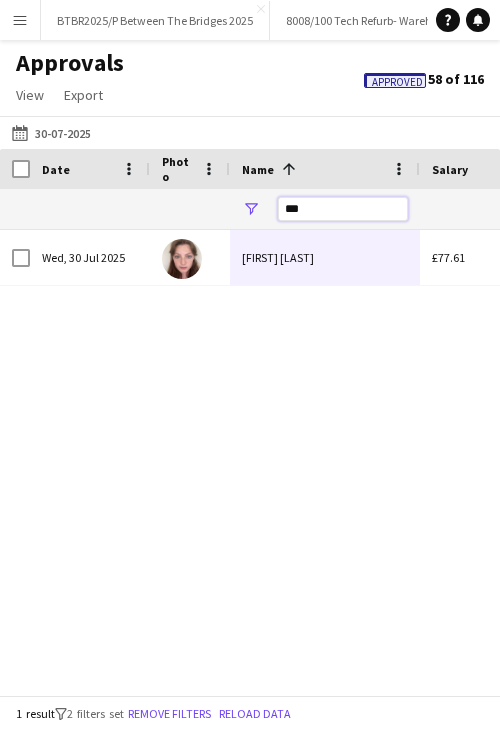 click on "***" at bounding box center (343, 209) 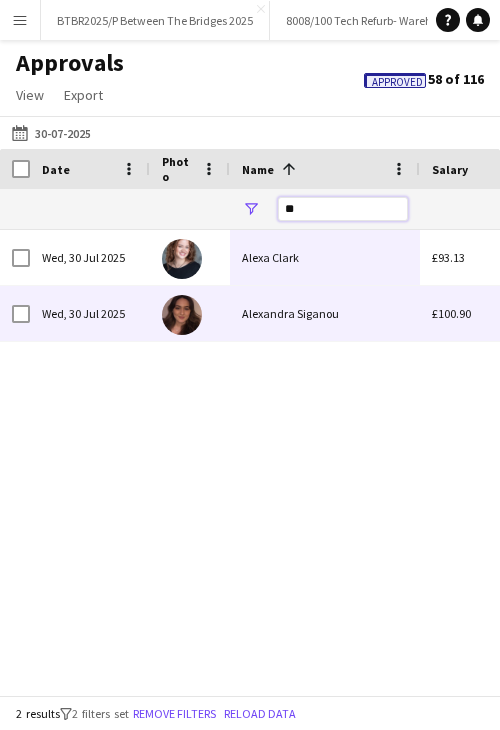 type on "**" 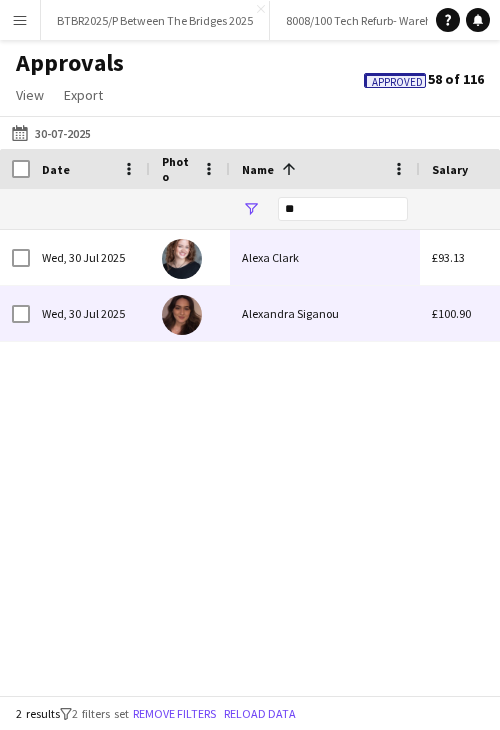 click on "Alexandra Siganou" at bounding box center (325, 313) 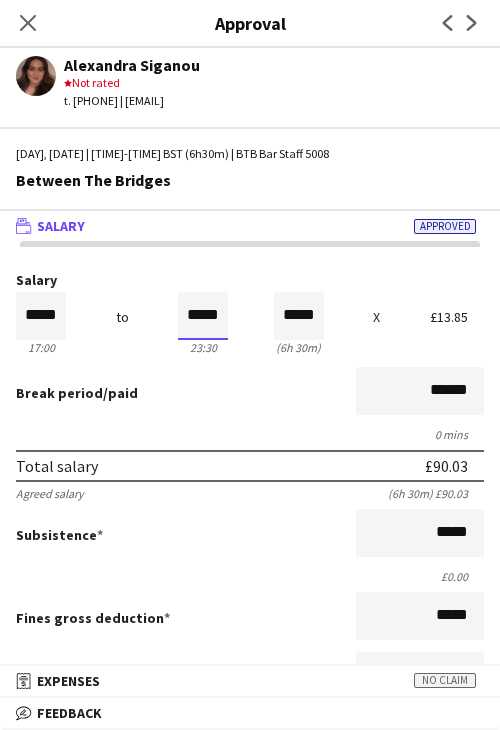 click on "*****" at bounding box center [203, 316] 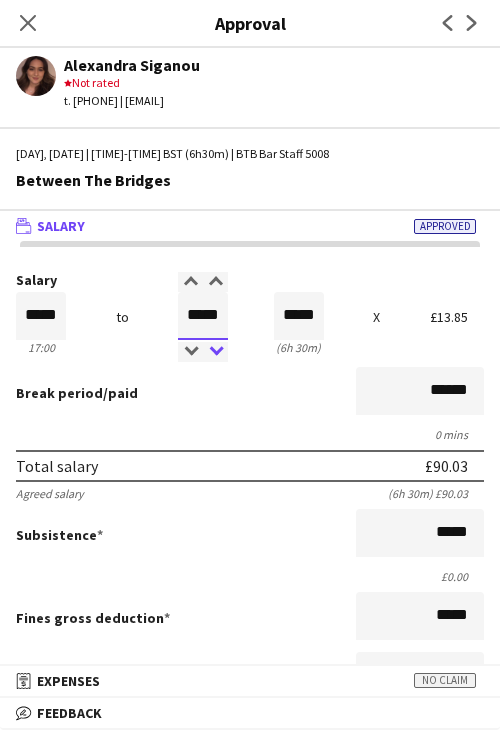 type on "*****" 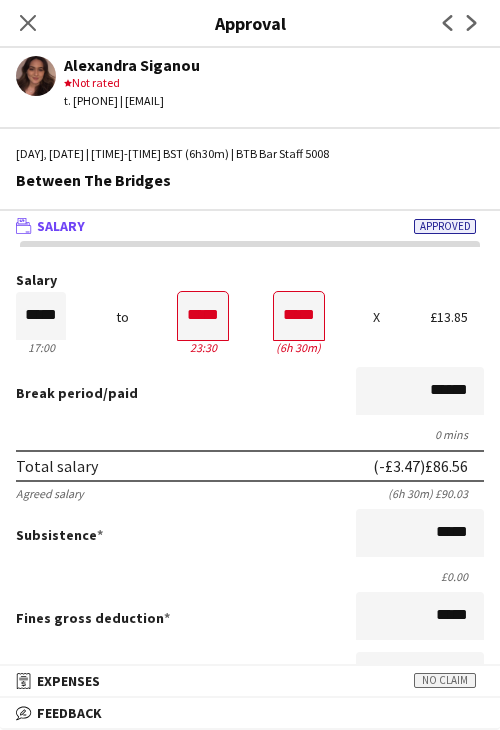 click on "Break period   /paid  ******" at bounding box center (250, 393) 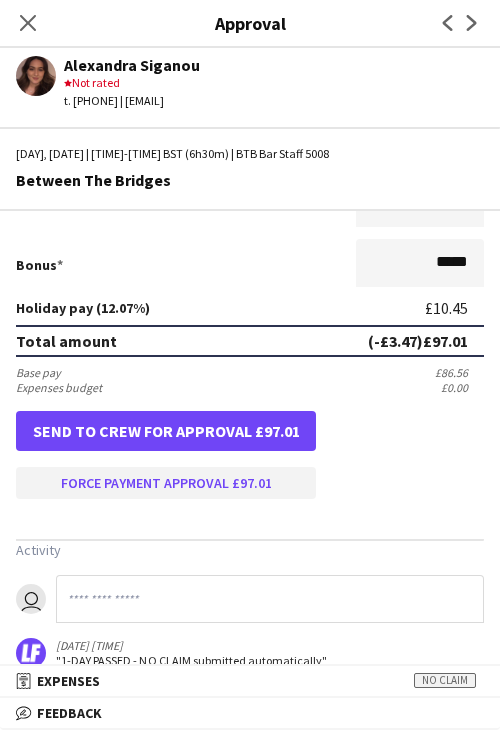scroll, scrollTop: 501, scrollLeft: 0, axis: vertical 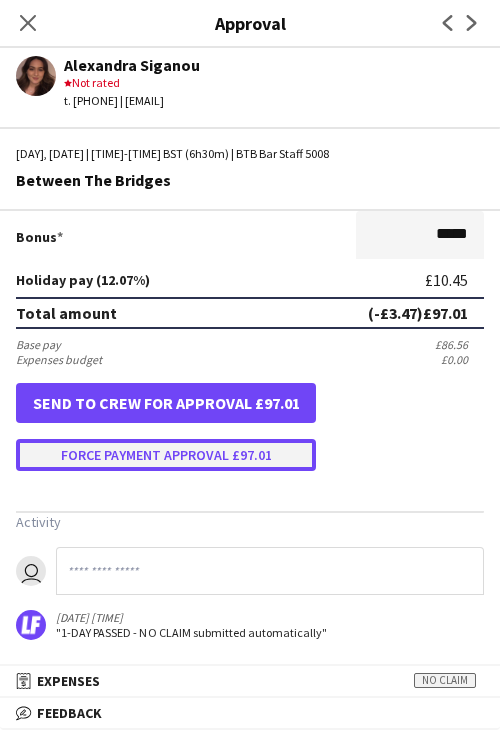 click on "Force payment approval £97.01" at bounding box center [166, 455] 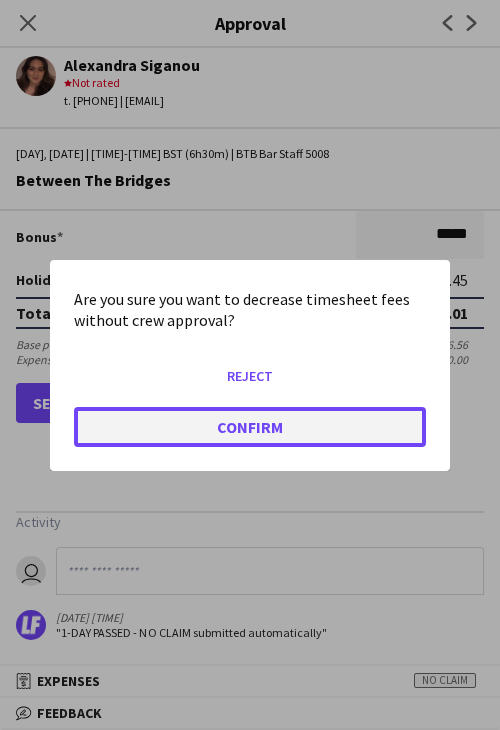 click on "Confirm" 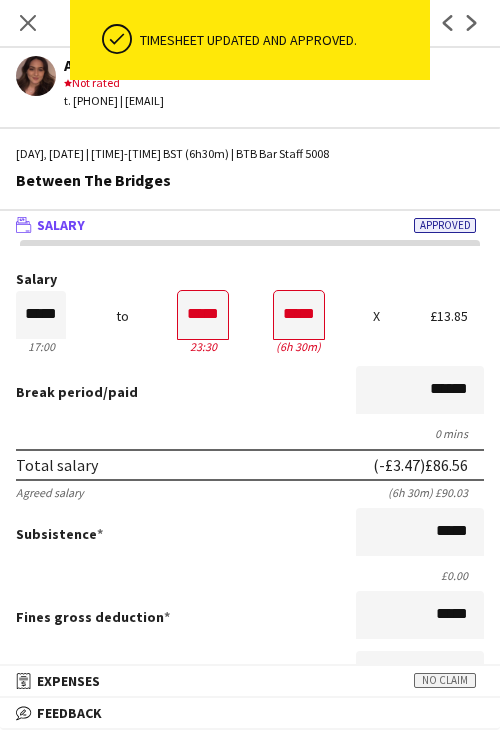 scroll, scrollTop: 0, scrollLeft: 0, axis: both 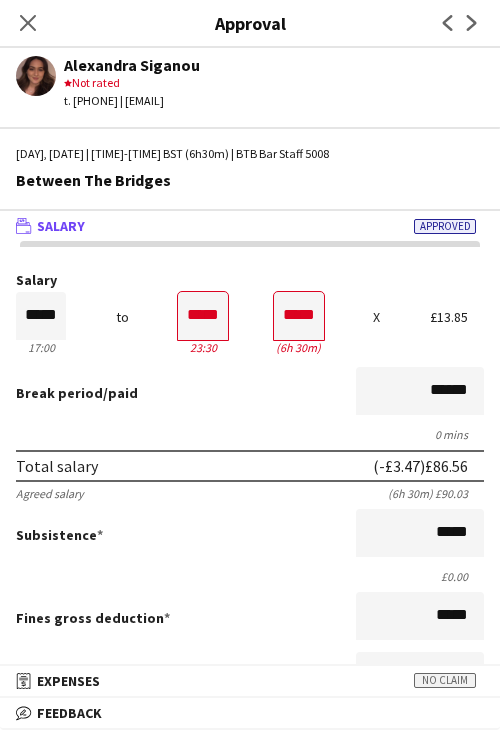 drag, startPoint x: 35, startPoint y: 23, endPoint x: 88, endPoint y: 77, distance: 75.66373 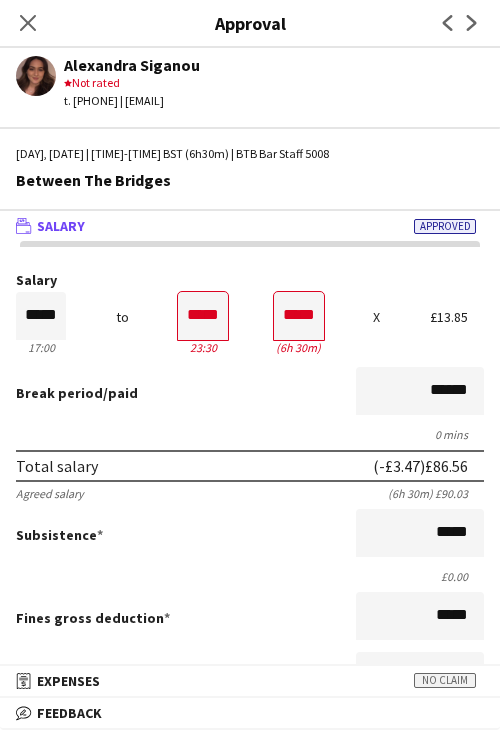 click on "Close pop-in" 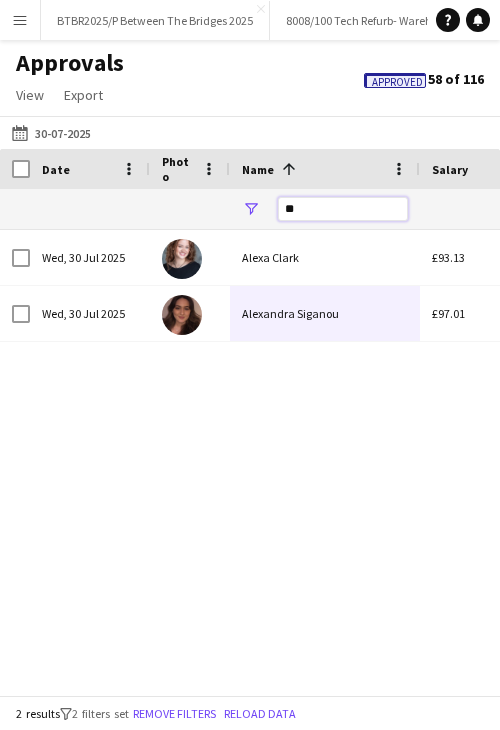 click on "**" at bounding box center (343, 209) 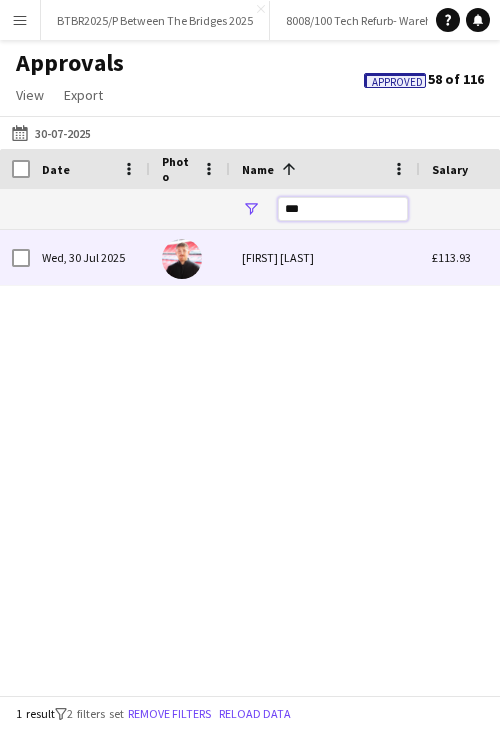 type on "***" 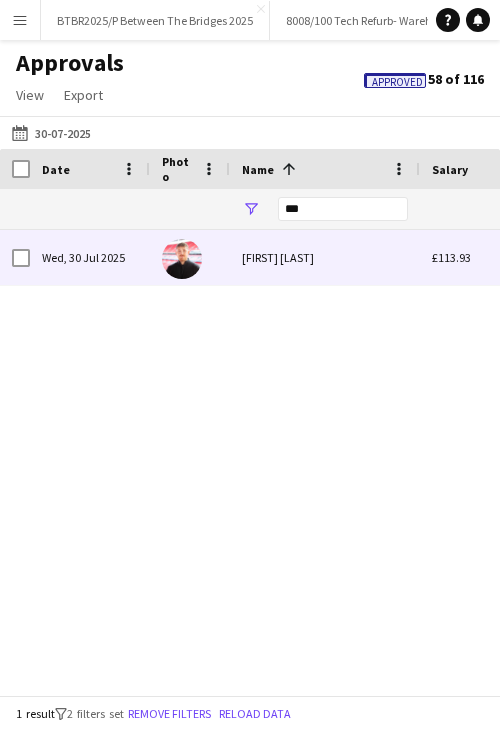 click on "[FIRST] [LAST]" at bounding box center [325, 257] 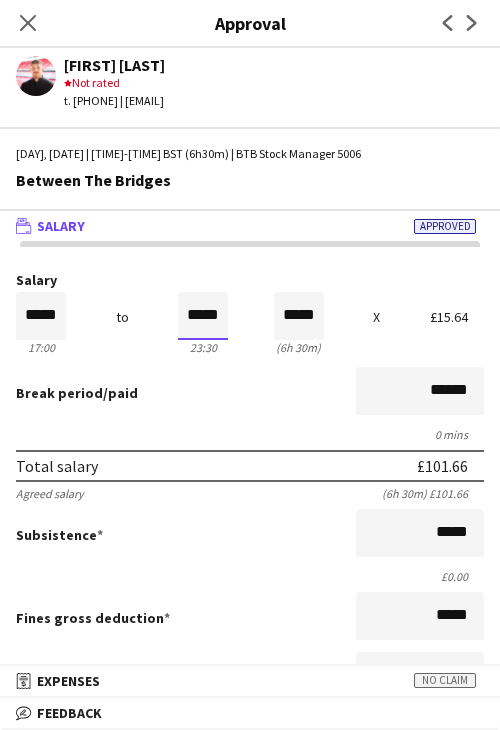 click on "*****" at bounding box center [203, 316] 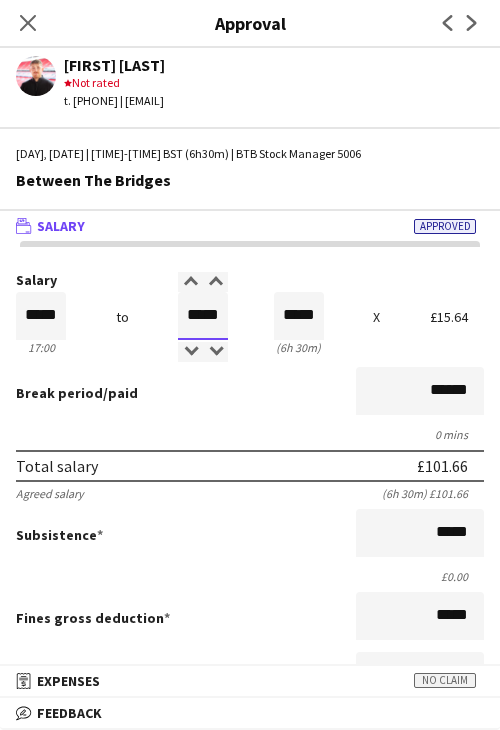 click on "*****" at bounding box center [203, 316] 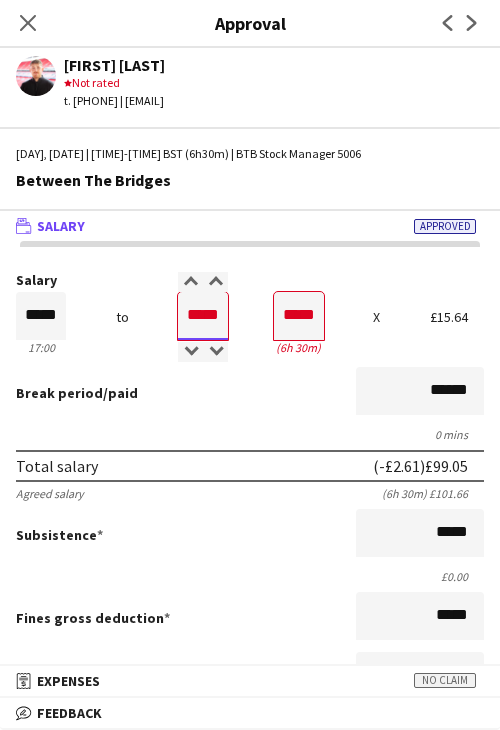 type on "*****" 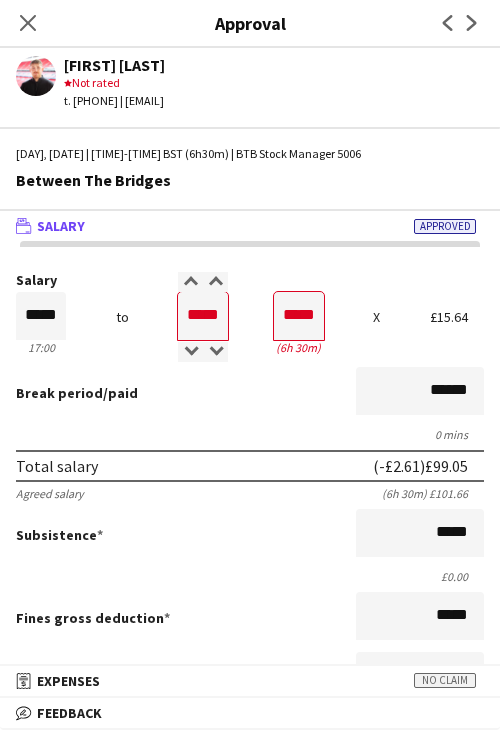 click on "0 mins" at bounding box center [250, 434] 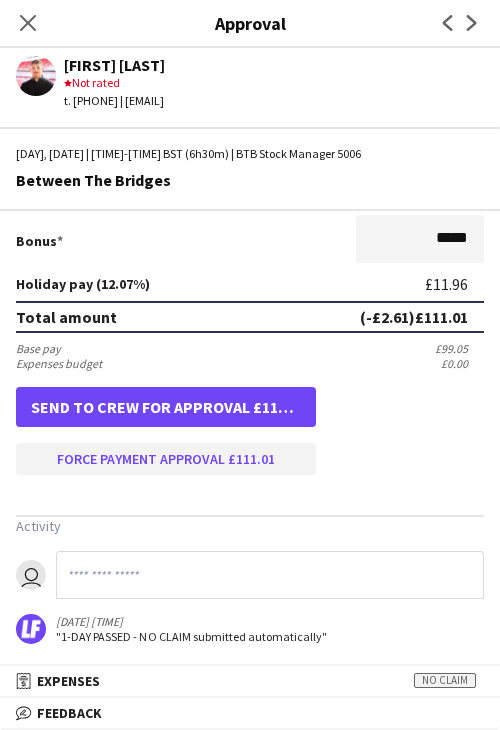 scroll, scrollTop: 500, scrollLeft: 0, axis: vertical 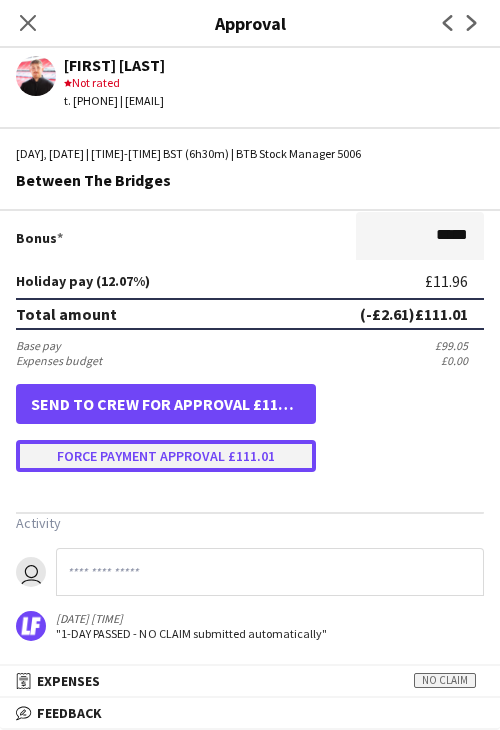 click on "Force payment approval £111.01" at bounding box center (166, 456) 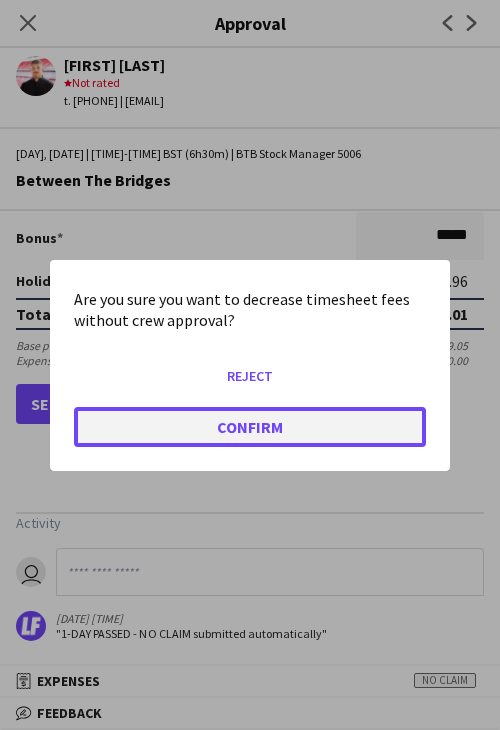 click on "Confirm" 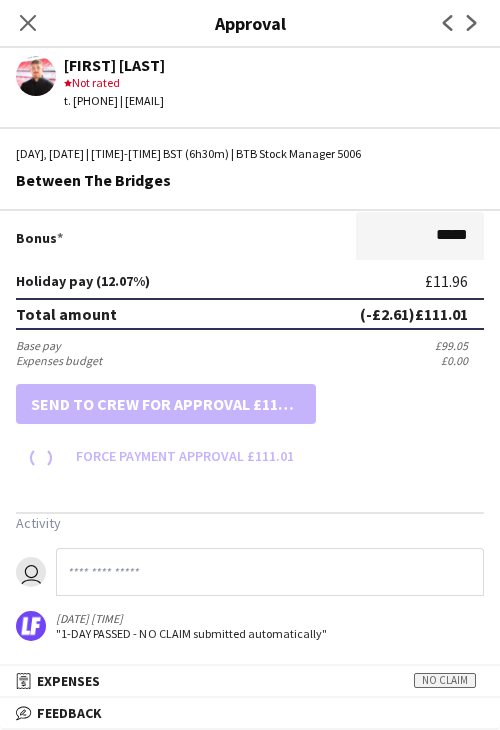 scroll, scrollTop: 500, scrollLeft: 0, axis: vertical 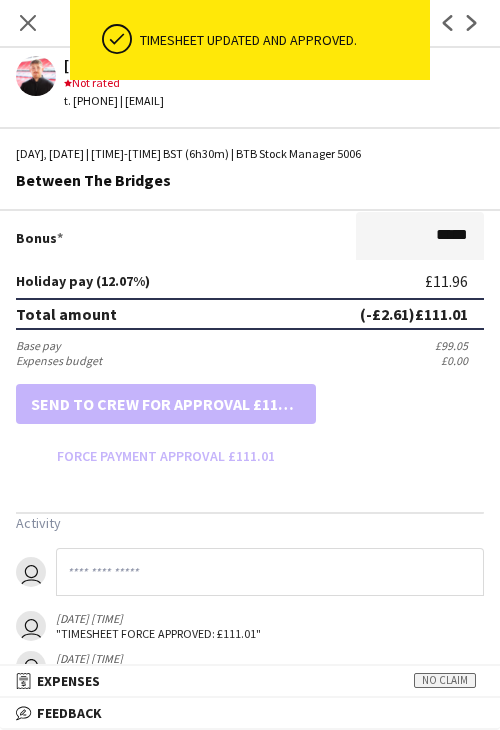 click 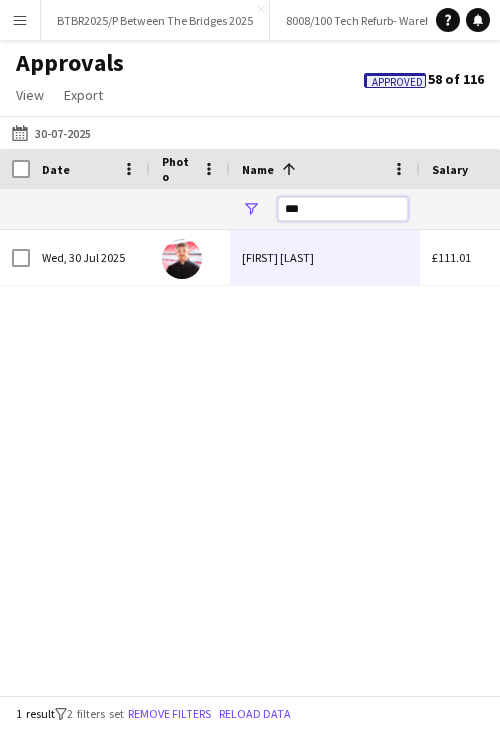 click on "***" at bounding box center [343, 209] 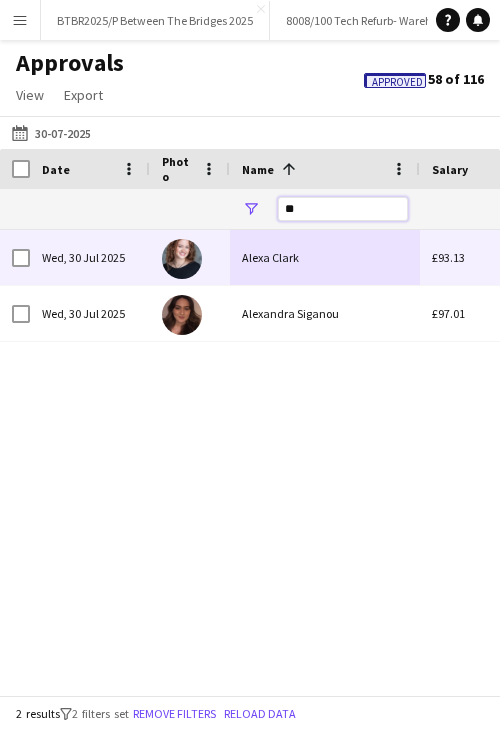 type on "**" 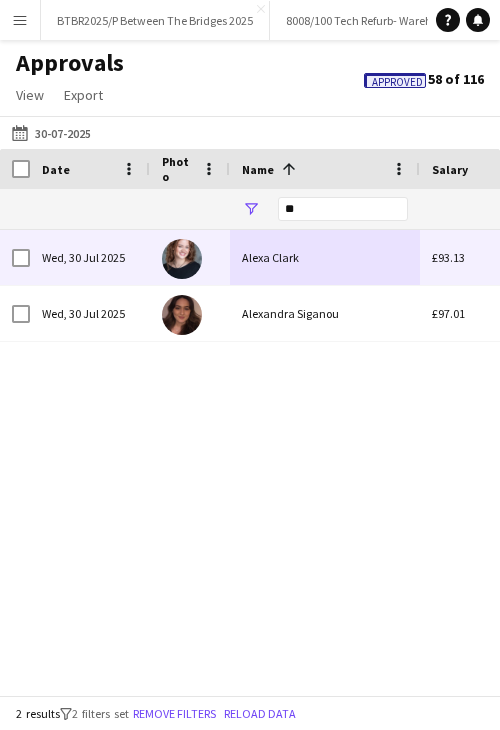 click on "Alexa Clark" at bounding box center [325, 257] 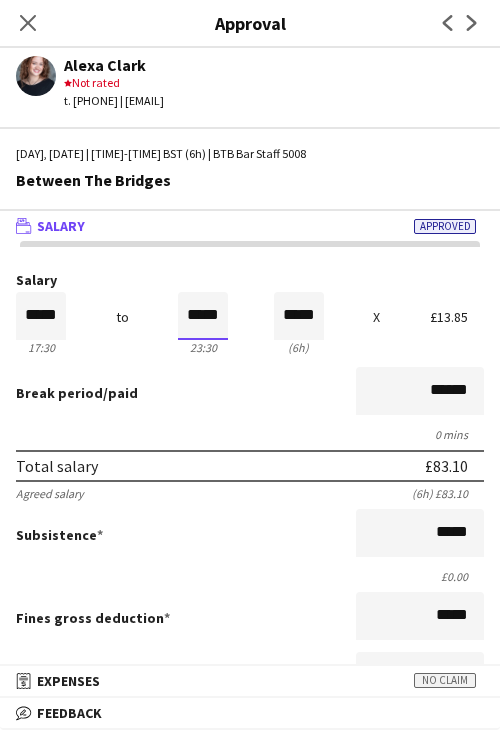 click on "*****" at bounding box center [203, 316] 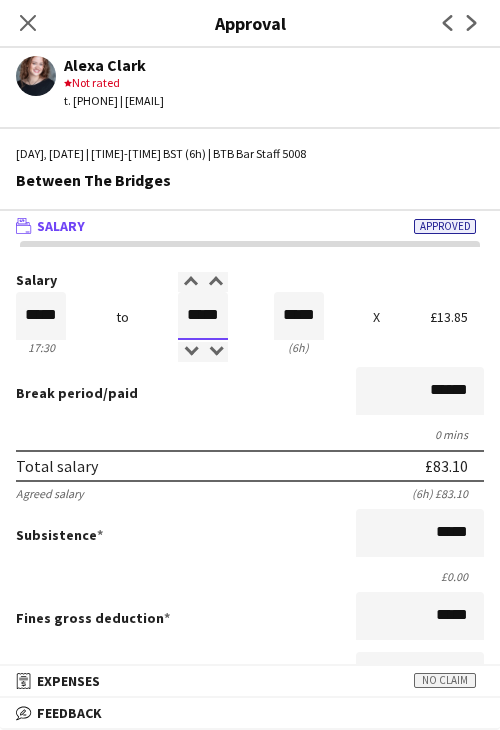 click on "*****" at bounding box center (203, 316) 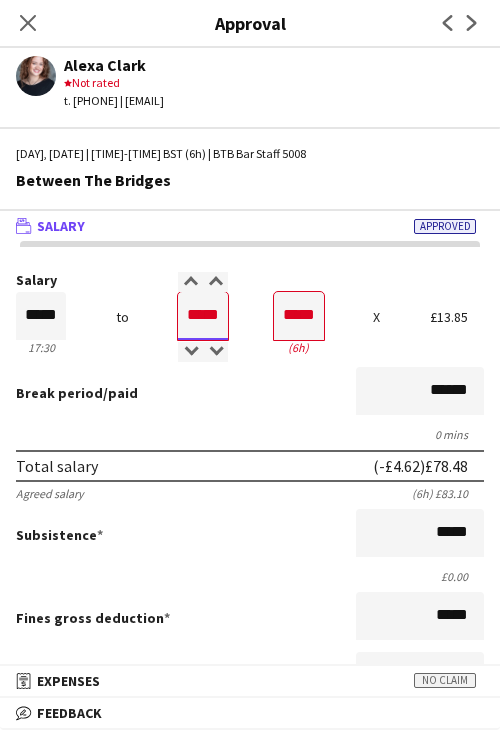 type on "*****" 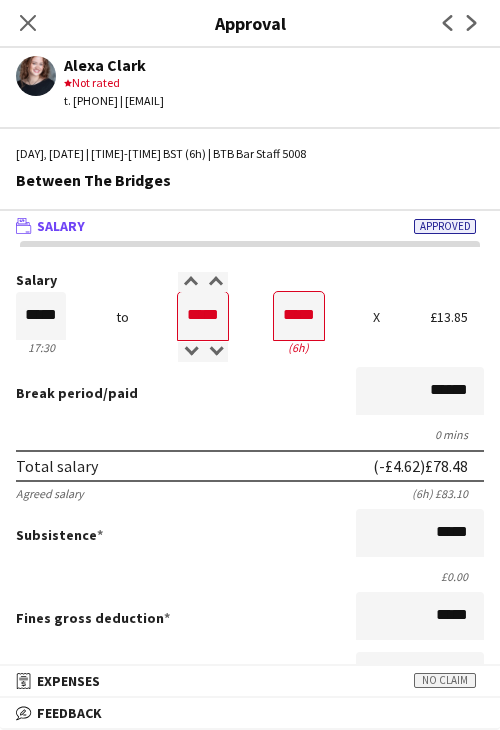 click on "Break period   /paid  ******" at bounding box center [250, 393] 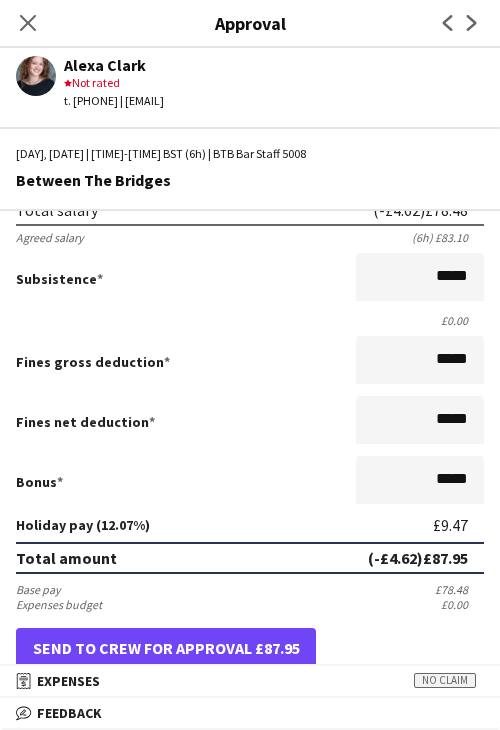 scroll, scrollTop: 501, scrollLeft: 0, axis: vertical 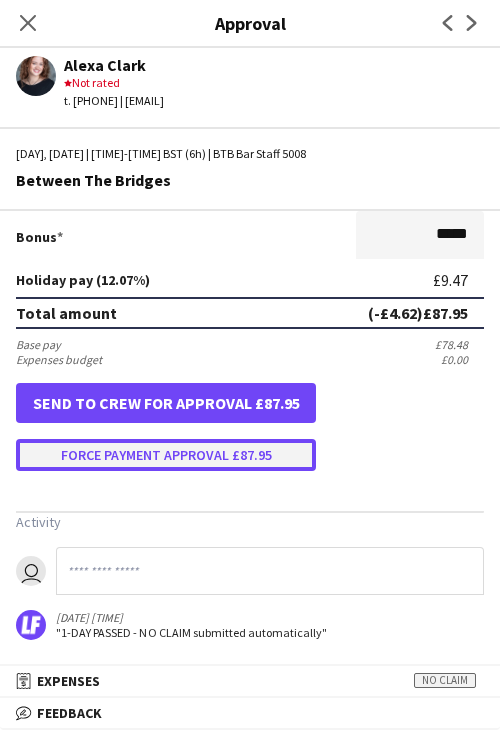 click on "Force payment approval £87.95" at bounding box center [166, 455] 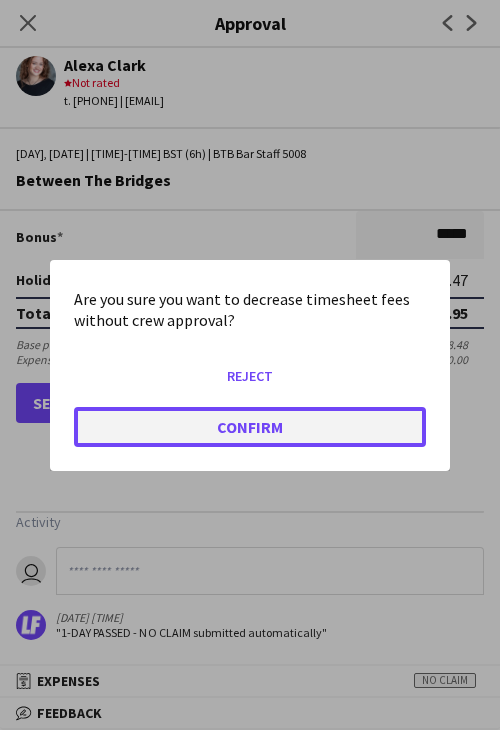 click on "Confirm" 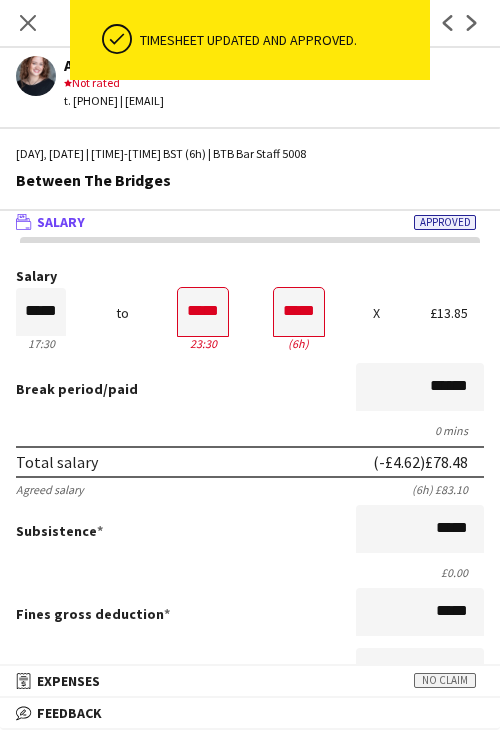 scroll, scrollTop: 0, scrollLeft: 0, axis: both 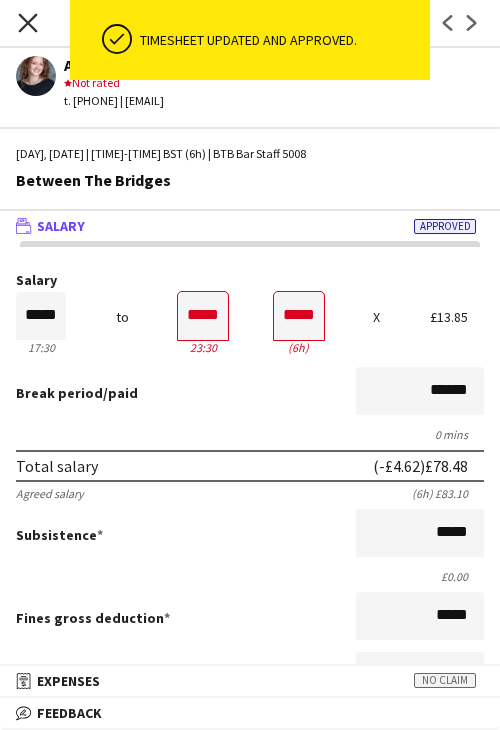 click 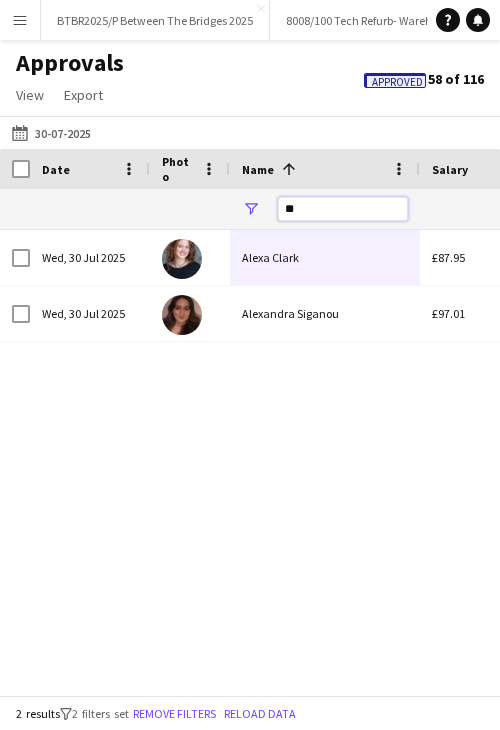 click on "**" at bounding box center (343, 209) 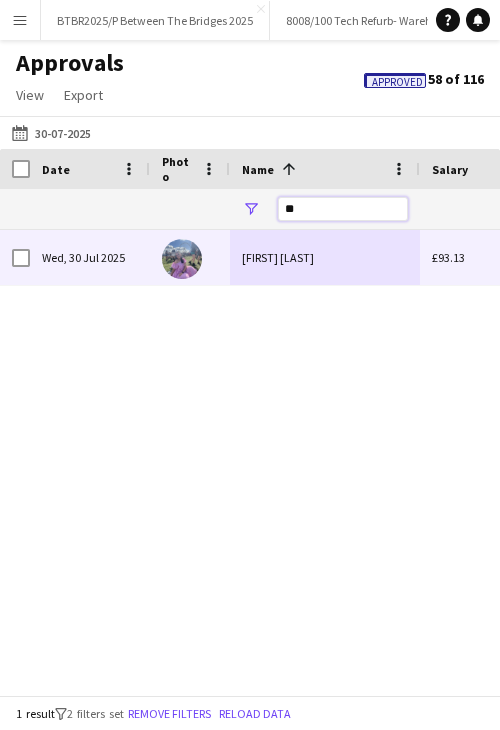 type on "**" 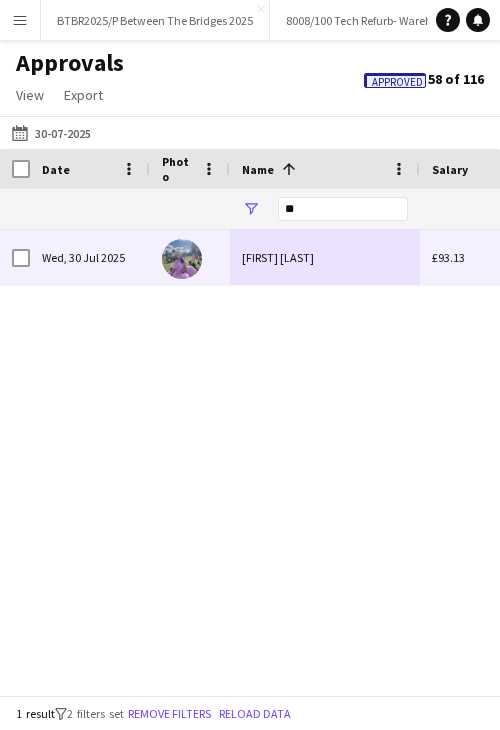 click on "[FIRST] [LAST]" at bounding box center [325, 257] 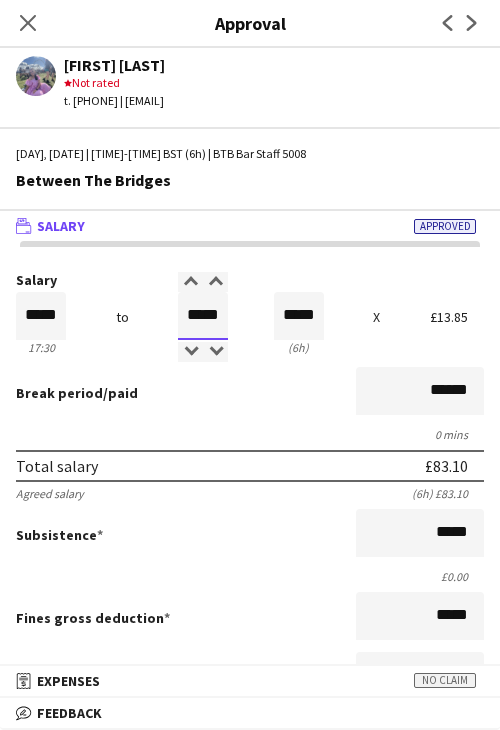 click on "*****" at bounding box center [203, 316] 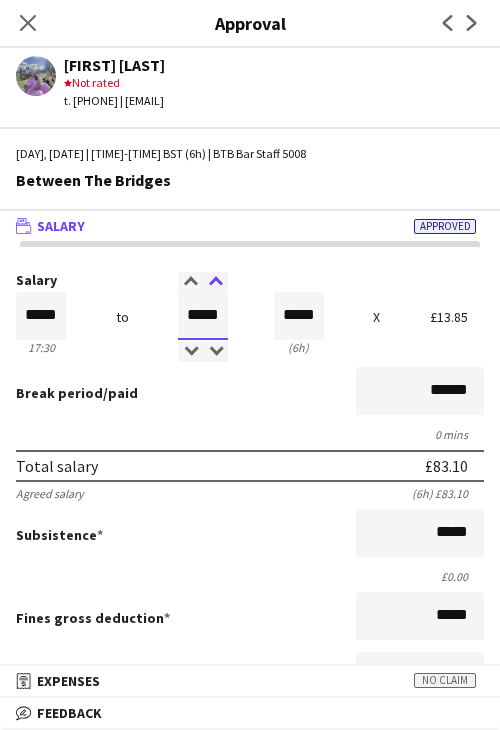 type on "*****" 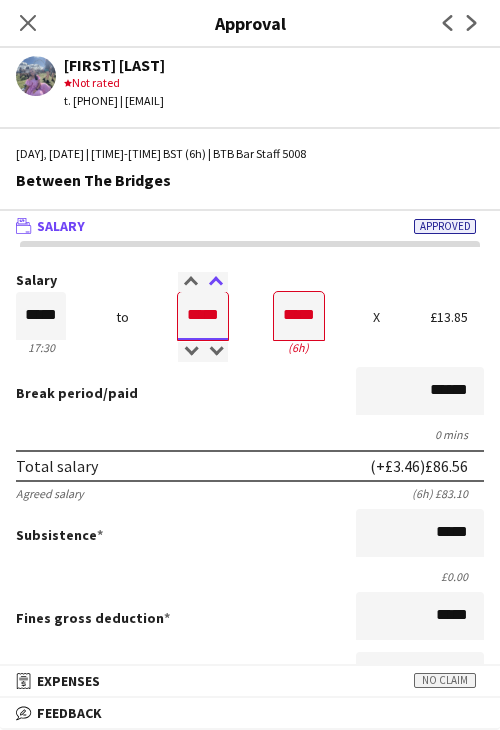 type on "*****" 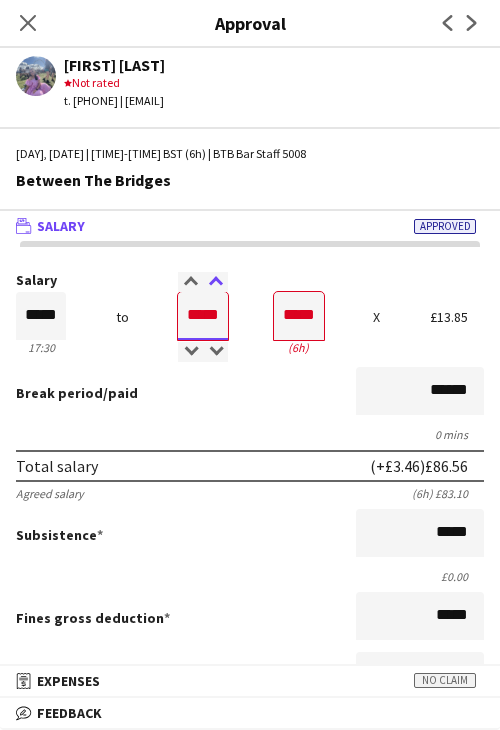type on "*****" 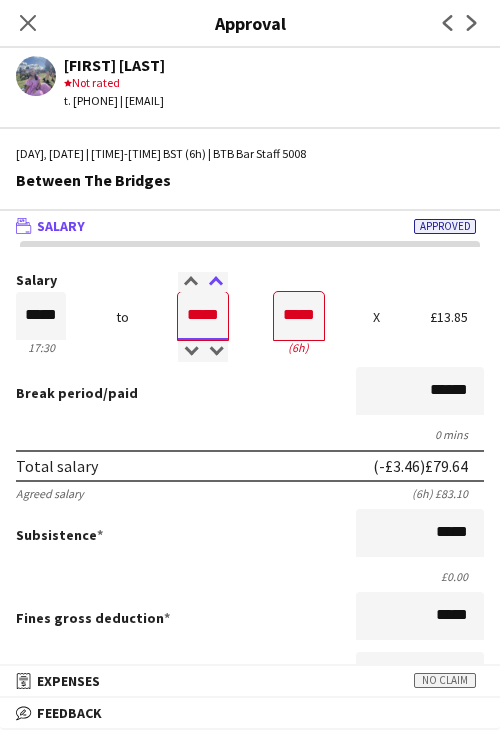 click at bounding box center [215, 282] 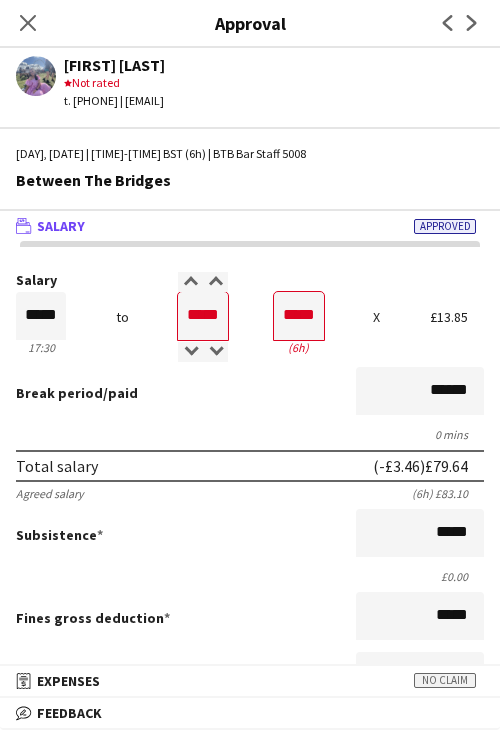 click on "Salary  *****  17:30   to  *****  23:30  *****  (6h)   X   £13.85   Break period   /paid  ******  0 mins   Total salary   (-£3.46)   £79.64   Agreed salary   (6h) £83.10   Subsistence  *****  £0.00   Fines gross deduction  *****  Fines net deduction  *****  Bonus  *****  Holiday pay (12.07%)   £9.61   Total amount   (-£3.46)   £89.25   Base pay   £79.64   Expenses budget   £0.00   Send to crew for approval £89.25   Force payment approval £89.25" at bounding box center (250, 622) 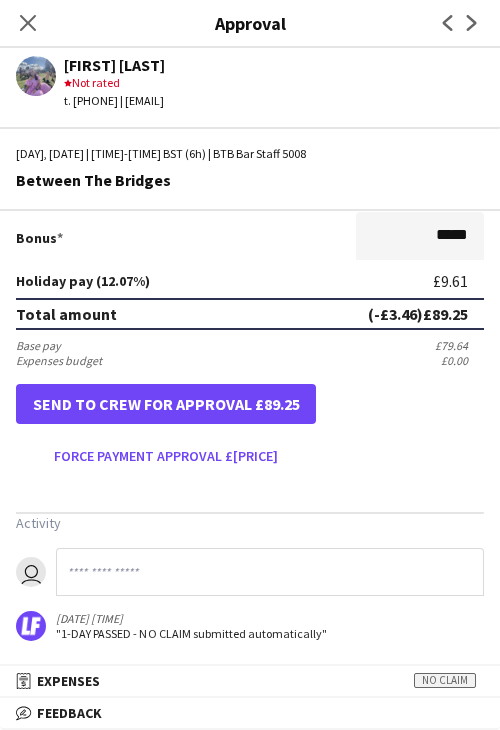 scroll, scrollTop: 501, scrollLeft: 0, axis: vertical 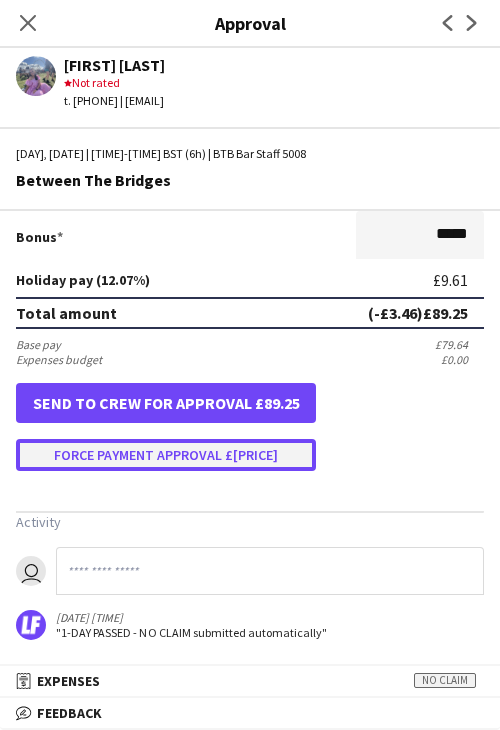 click on "Force payment approval £[PRICE]" at bounding box center (166, 455) 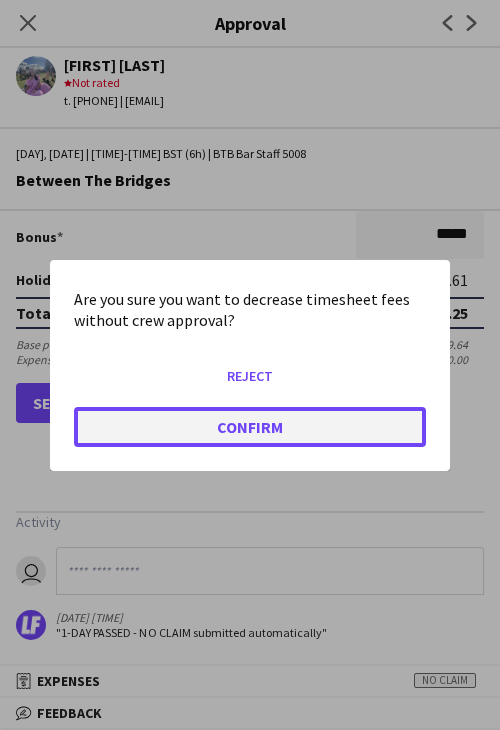 click on "Confirm" 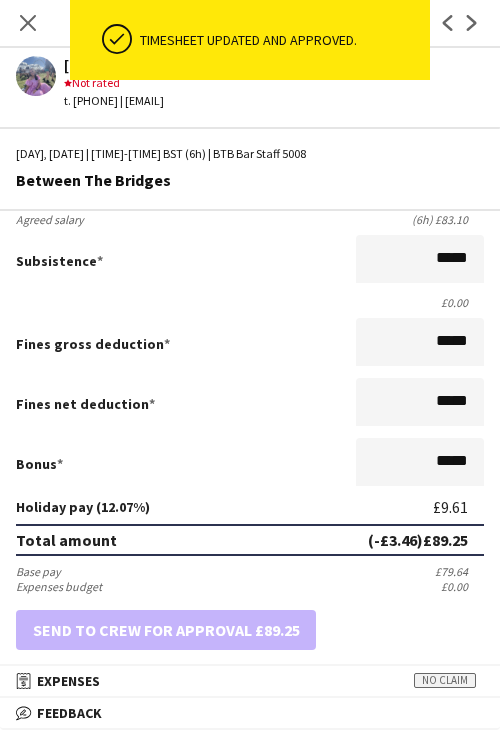 scroll, scrollTop: 0, scrollLeft: 0, axis: both 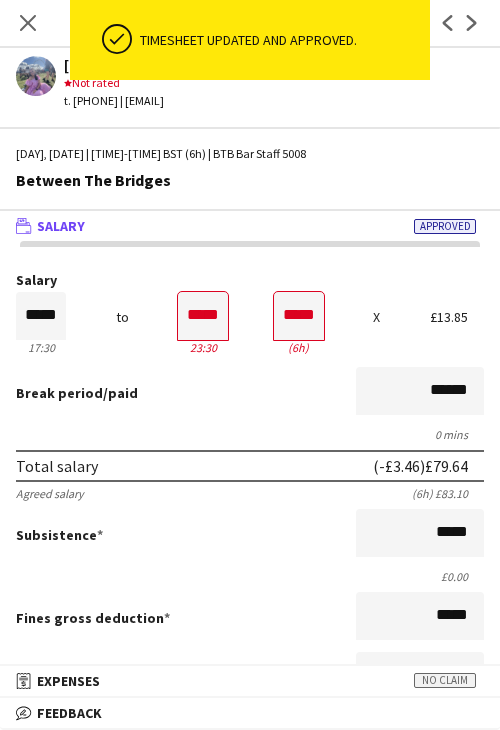 click on "Close pop-in" 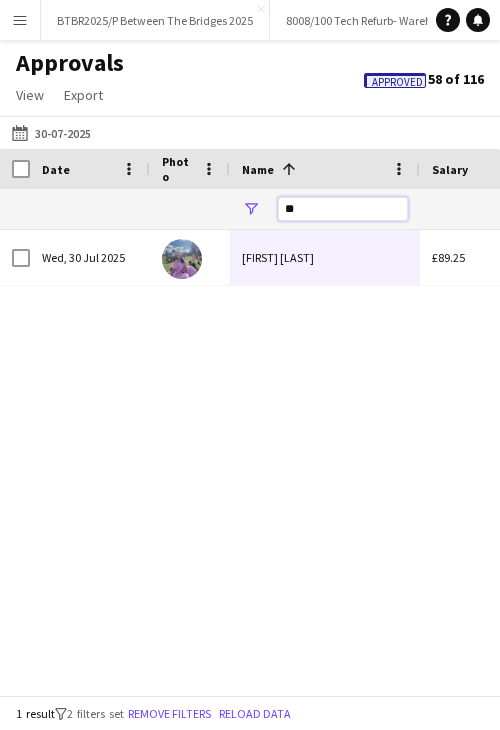 click on "**" at bounding box center (343, 209) 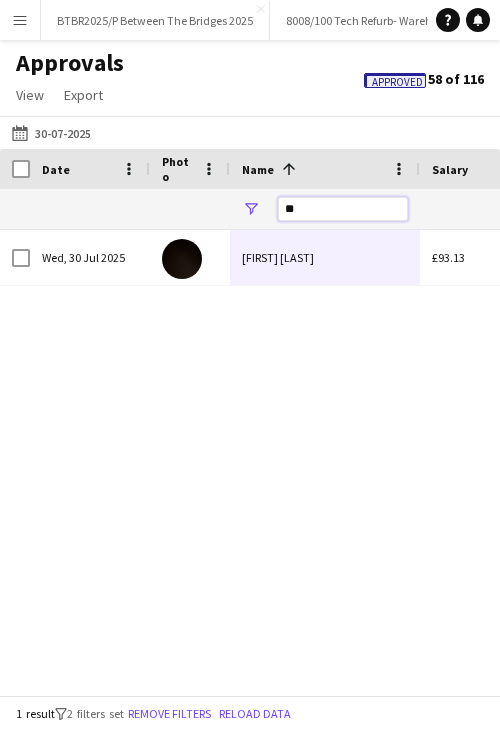 type on "**" 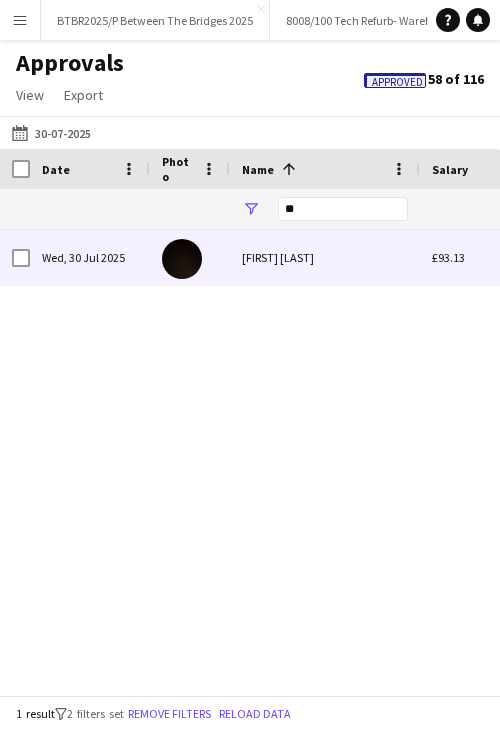 click on "[FIRST] [LAST]" at bounding box center [325, 257] 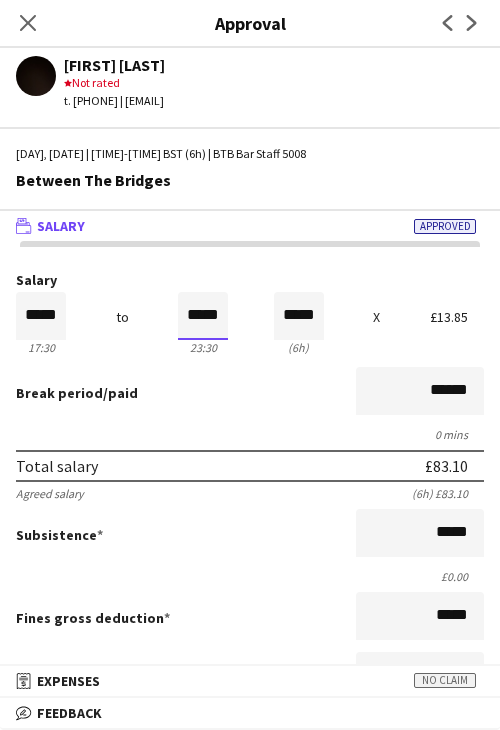 click on "*****" at bounding box center [203, 316] 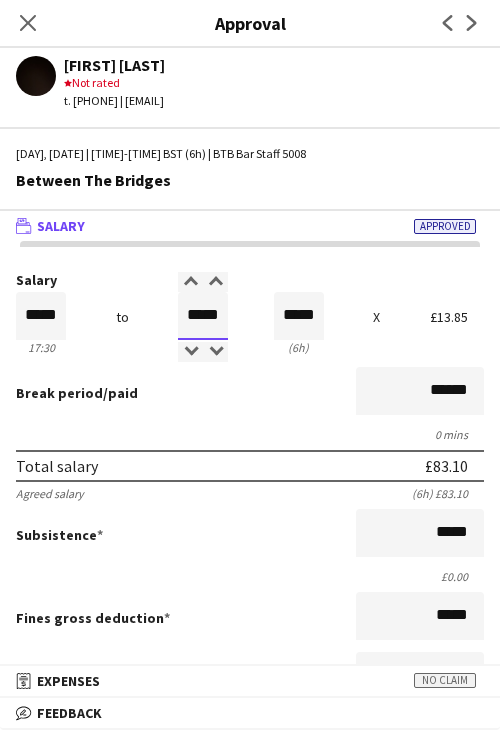 drag, startPoint x: 177, startPoint y: 314, endPoint x: 260, endPoint y: 314, distance: 83 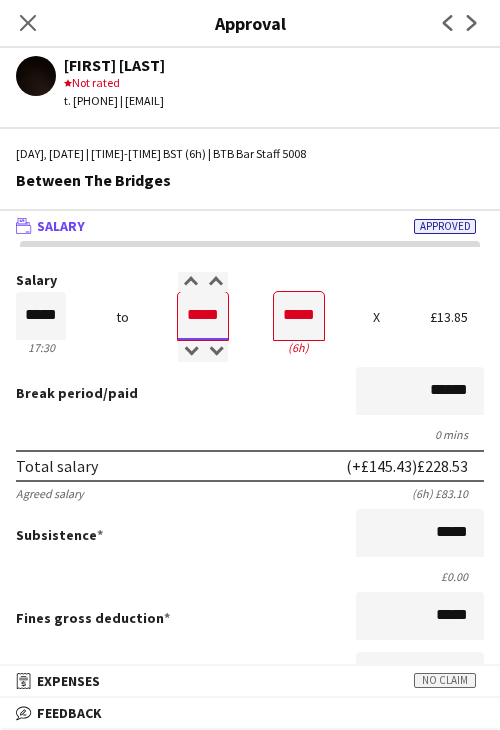 type on "*****" 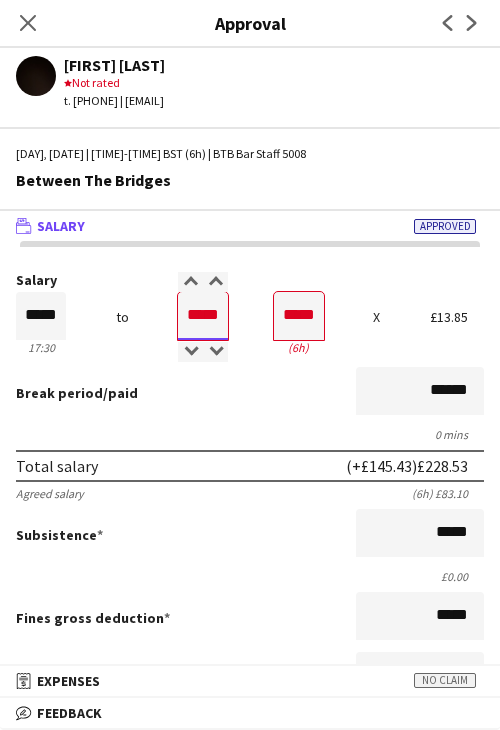 type on "*****" 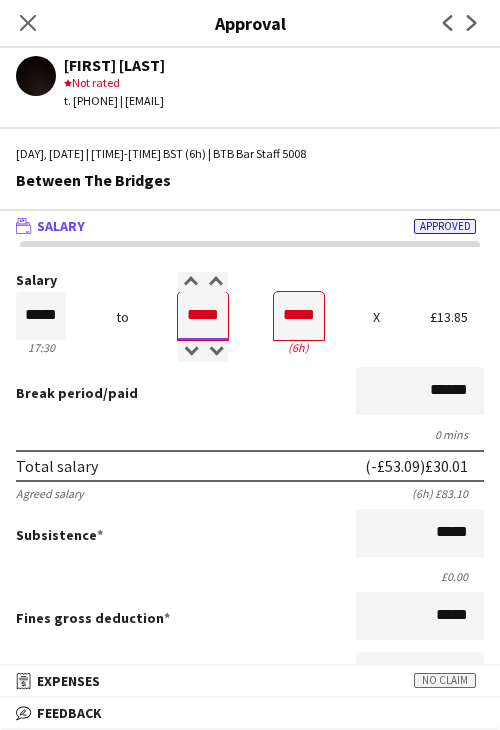 type on "*****" 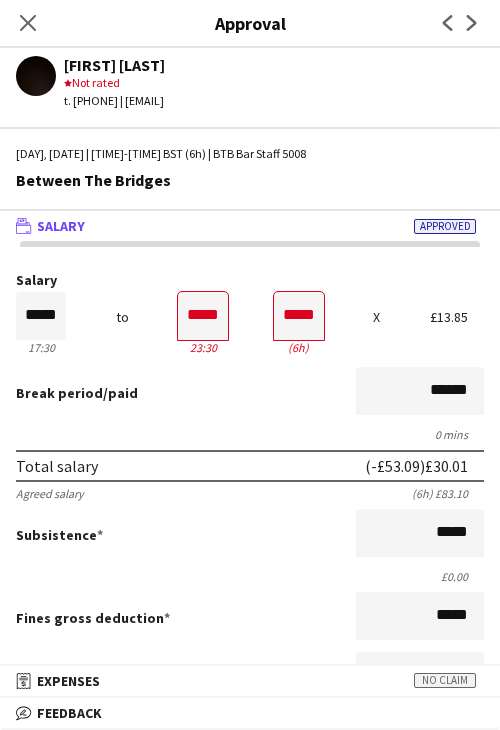 click on "Break period   /paid  ******" at bounding box center [250, 393] 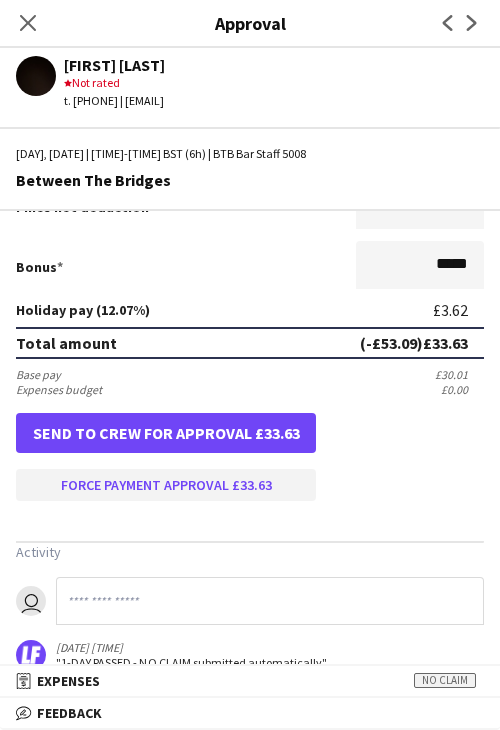 scroll, scrollTop: 500, scrollLeft: 0, axis: vertical 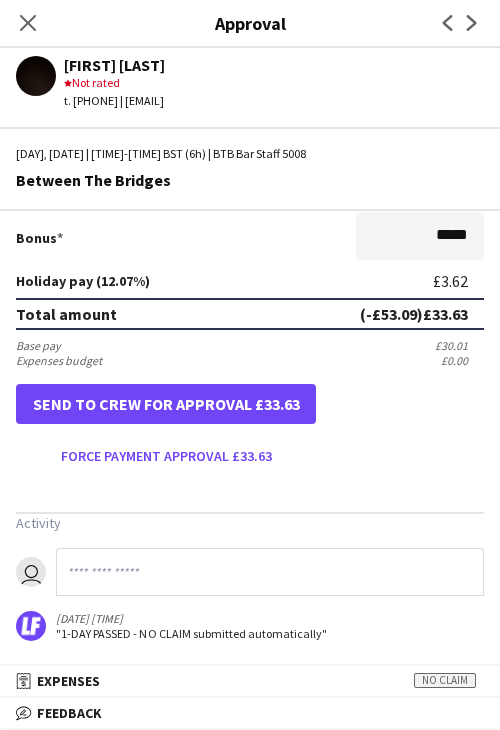 click on "Salary  *****  17:30   to  *****  23:30  *****  (6h)   X   £13.85   Break period   /paid  ******  0 mins   Total salary   (-£53.09)   £30.01   Agreed salary   (6h) £83.10   Subsistence  *****  £0.00   Fines gross deduction  *****  Fines net deduction  *****  Bonus  *****  Holiday pay (12.07%)   £3.62   Total amount   (-£53.09)   £33.63   Base pay   £30.01   Expenses budget   £0.00   Send to crew for approval £33.63   Force payment approval £33.63" at bounding box center (250, 122) 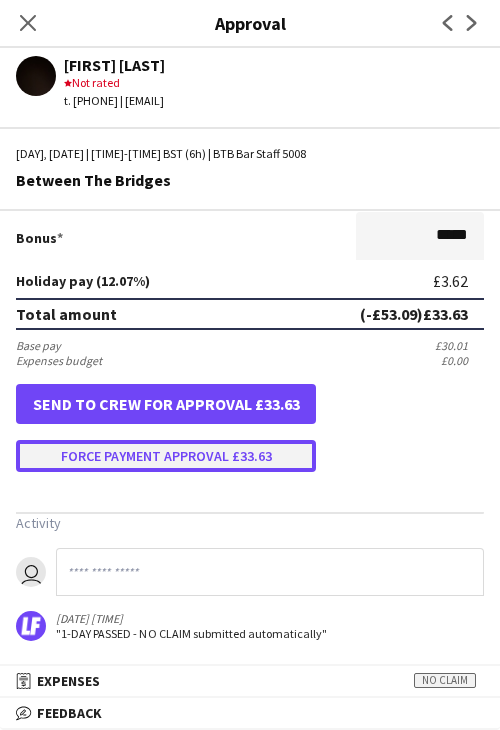 click on "Force payment approval £33.63" at bounding box center (166, 456) 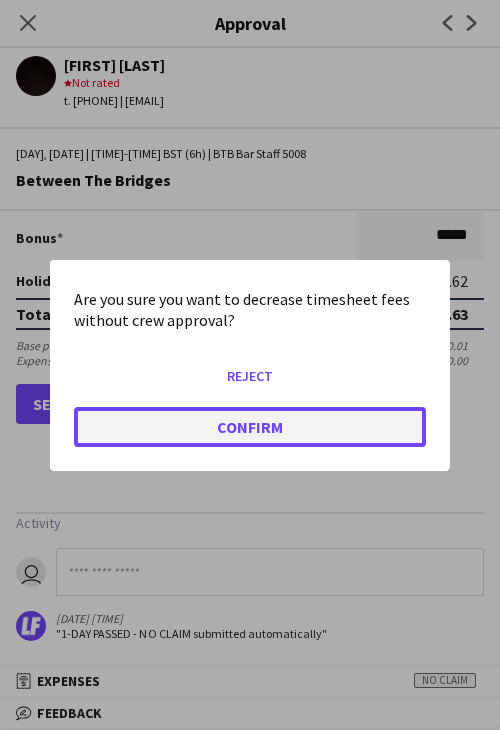 click on "Confirm" 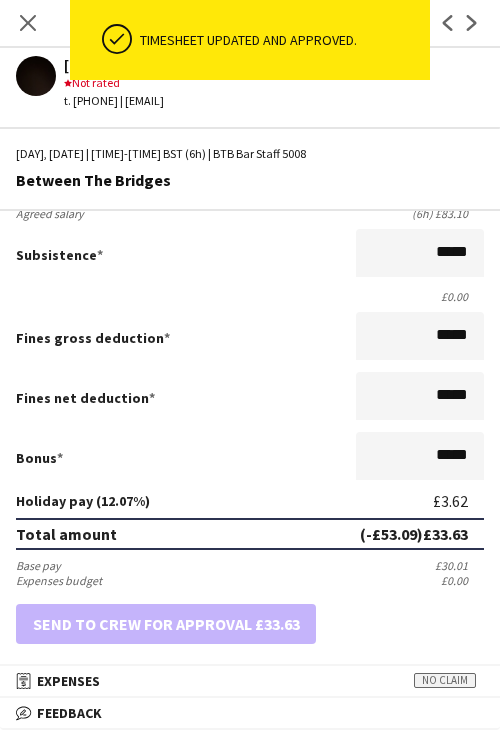 scroll, scrollTop: 0, scrollLeft: 0, axis: both 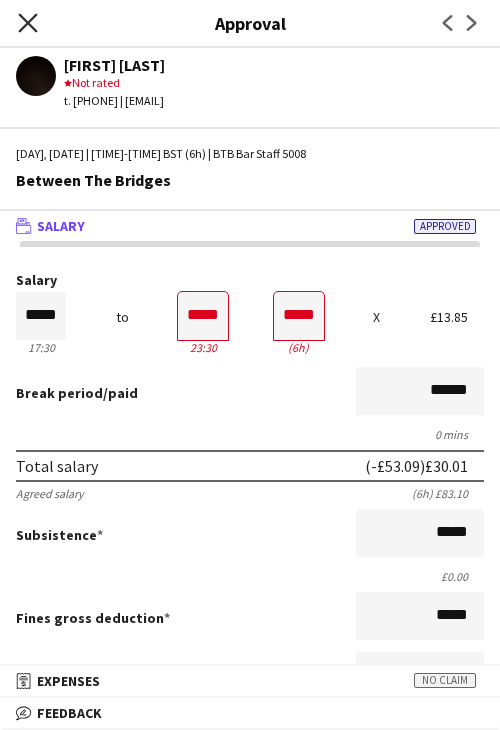 click 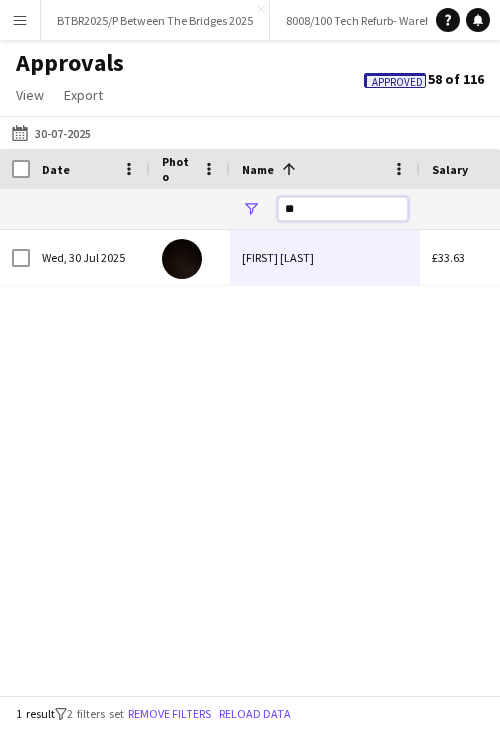 drag, startPoint x: 320, startPoint y: 213, endPoint x: 271, endPoint y: 212, distance: 49.010204 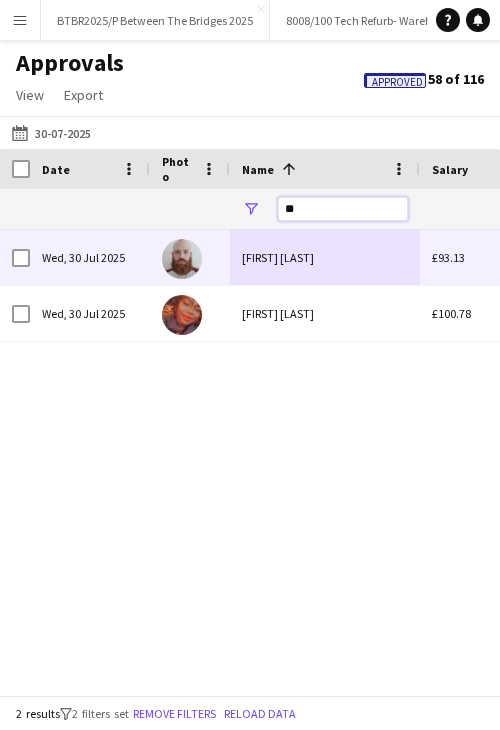 type on "**" 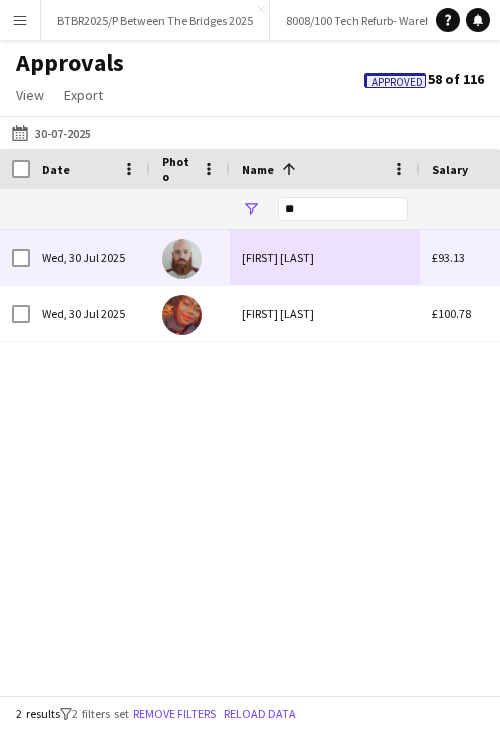 click on "[FIRST] [LAST]" at bounding box center (325, 257) 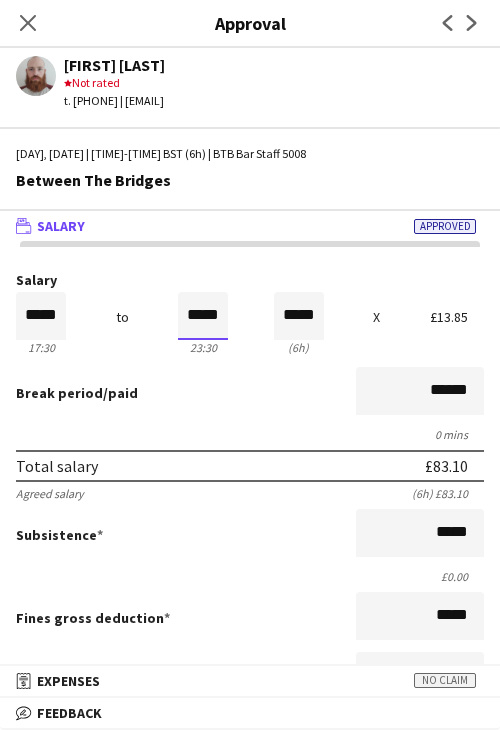 drag, startPoint x: 200, startPoint y: 321, endPoint x: 208, endPoint y: 339, distance: 19.697716 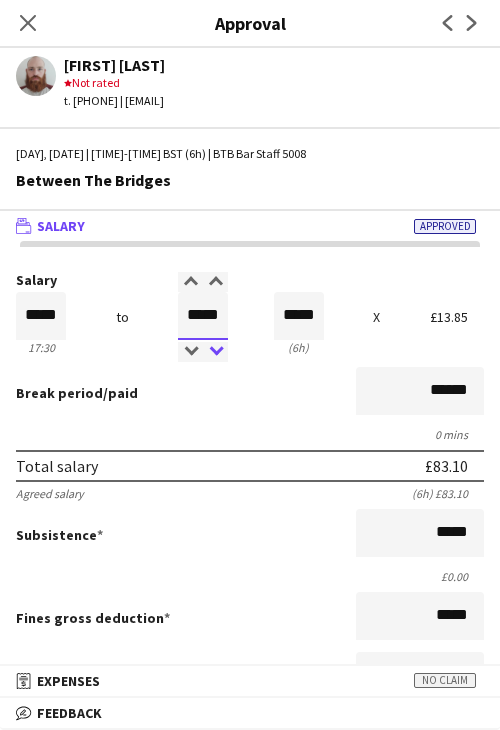 type on "*****" 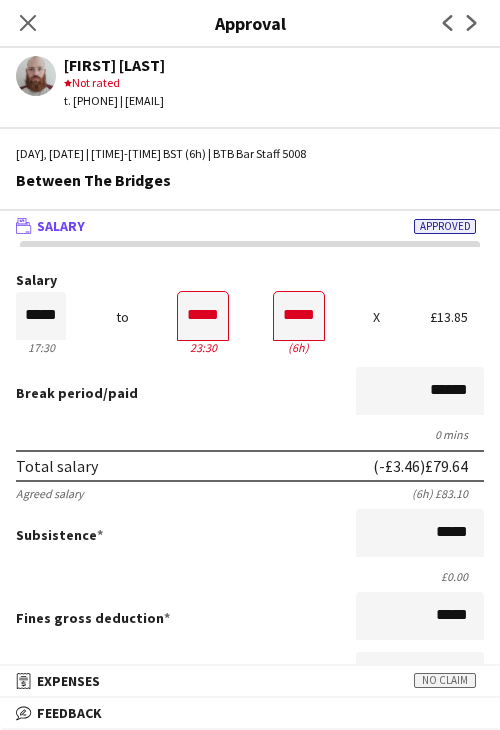 click on "Break period   /paid  ******" at bounding box center [250, 393] 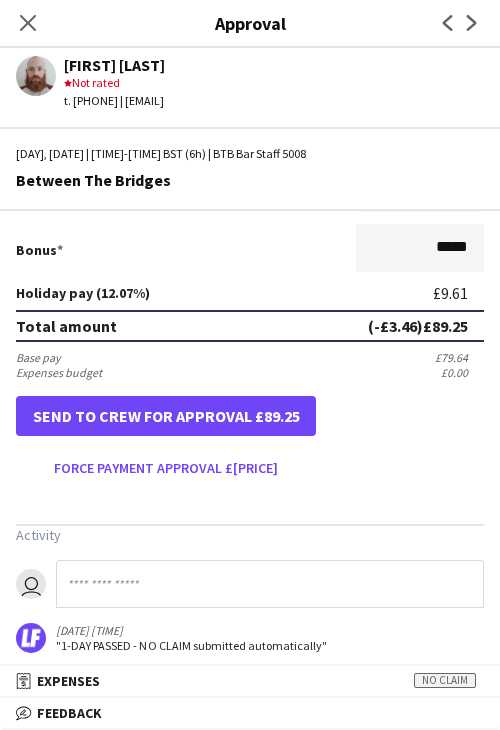 scroll, scrollTop: 501, scrollLeft: 0, axis: vertical 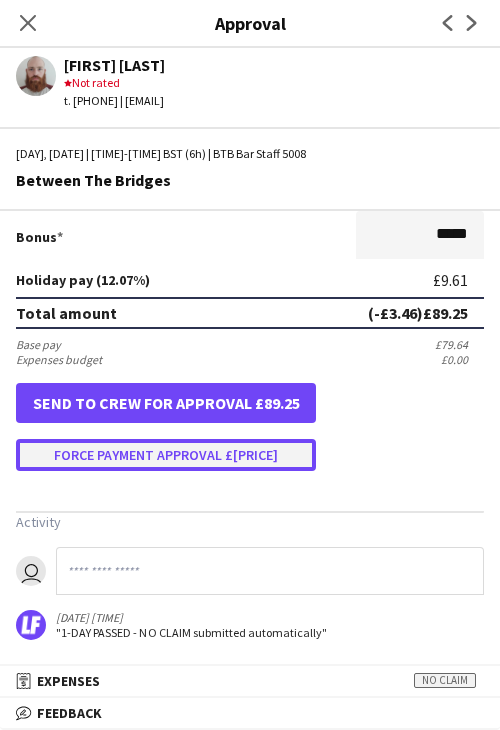 click on "Force payment approval £[PRICE]" at bounding box center (166, 455) 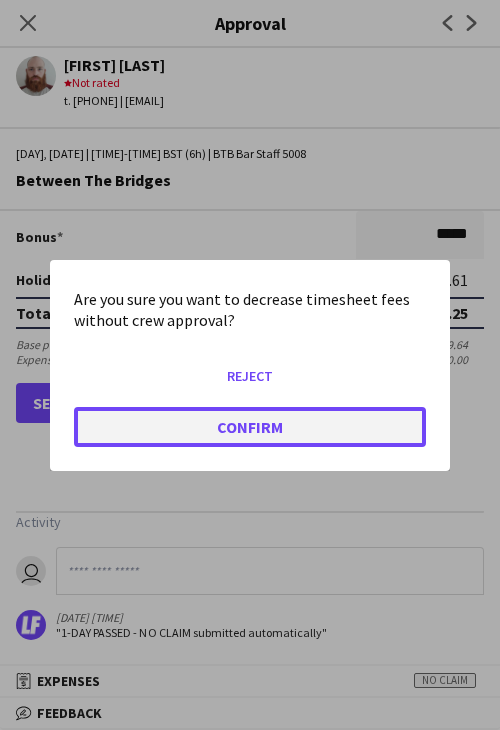 click on "Confirm" 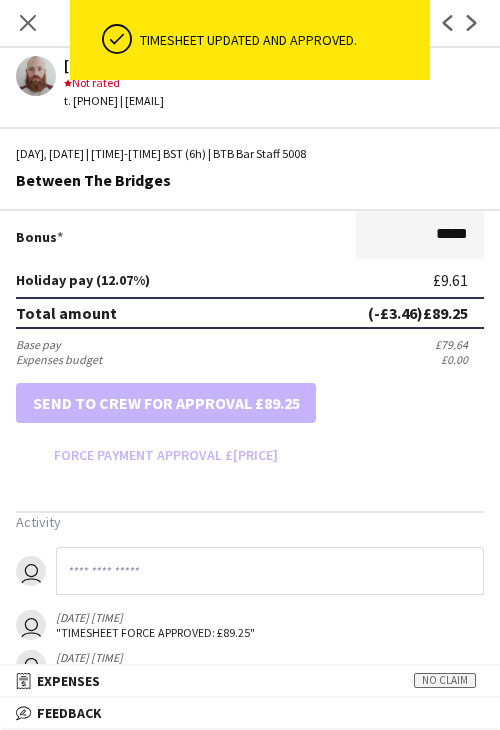 scroll, scrollTop: 0, scrollLeft: 0, axis: both 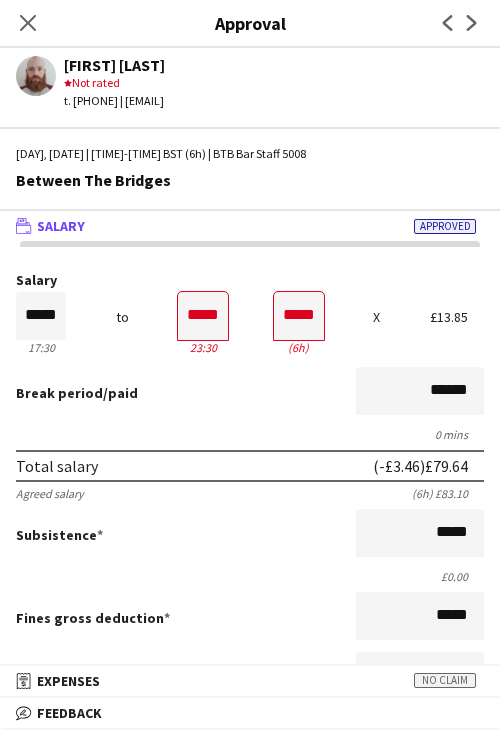 click on "Close pop-in" 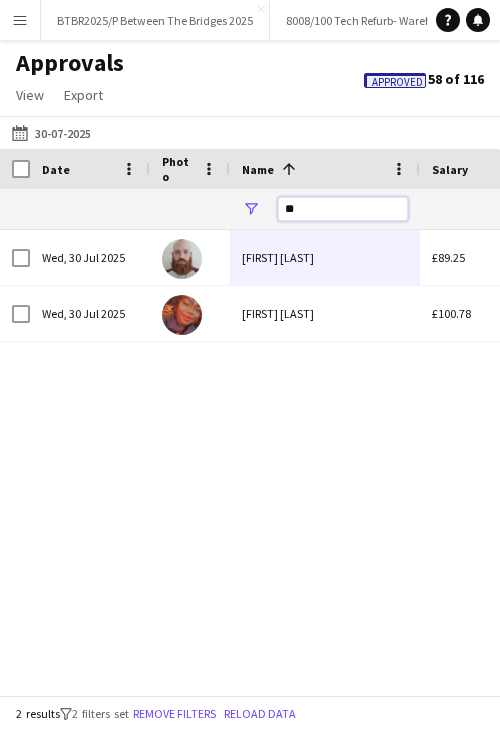 click on "**" at bounding box center (343, 209) 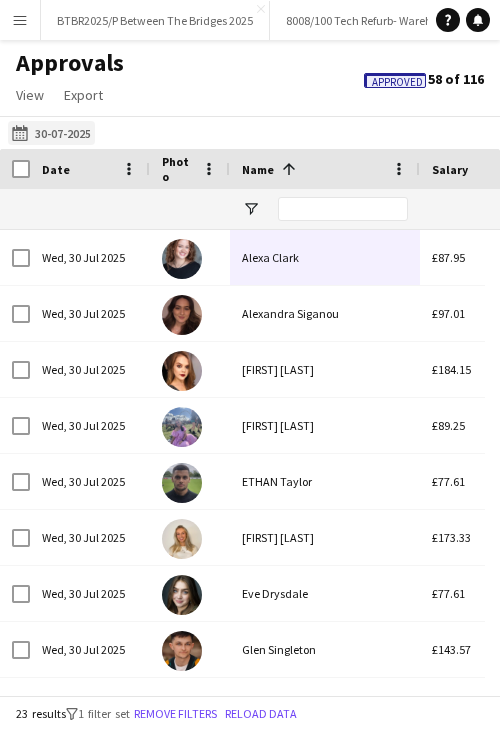 click on "[DATE] to [DATE]
[DATE]" 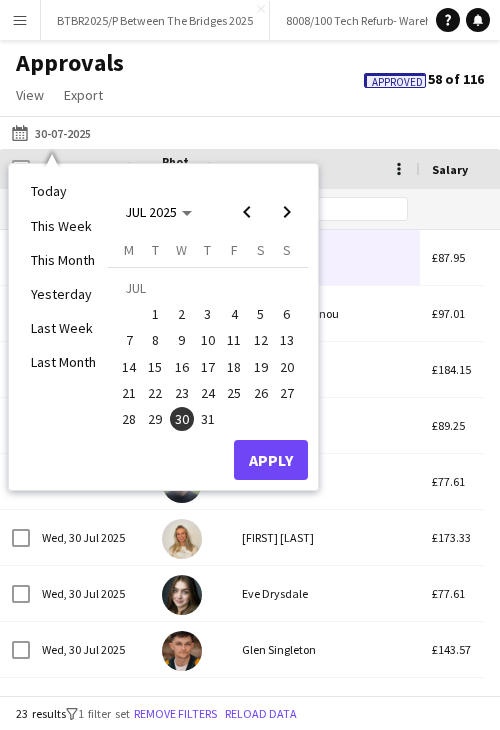 click on "31" at bounding box center (208, 419) 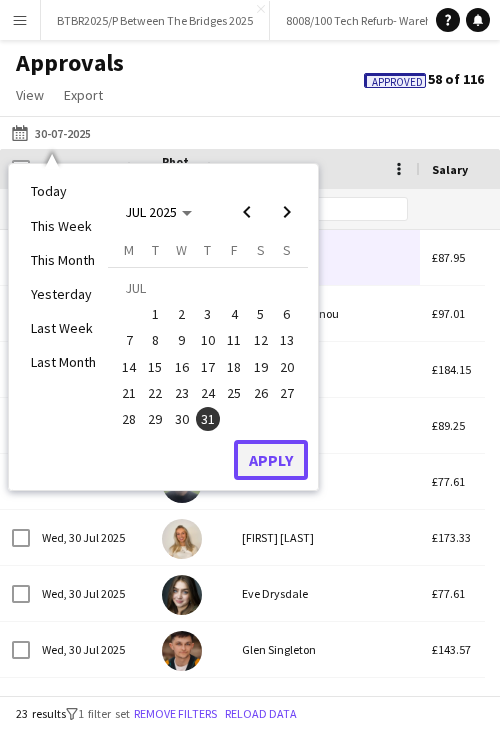 click on "Apply" at bounding box center [271, 460] 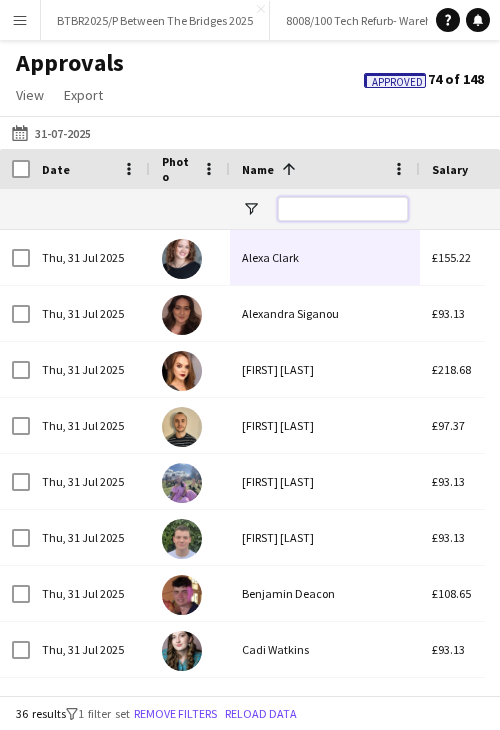 click at bounding box center [343, 209] 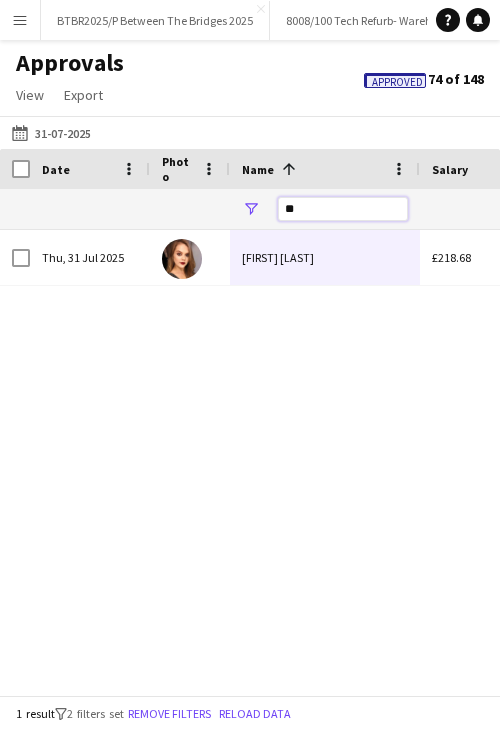 type on "*" 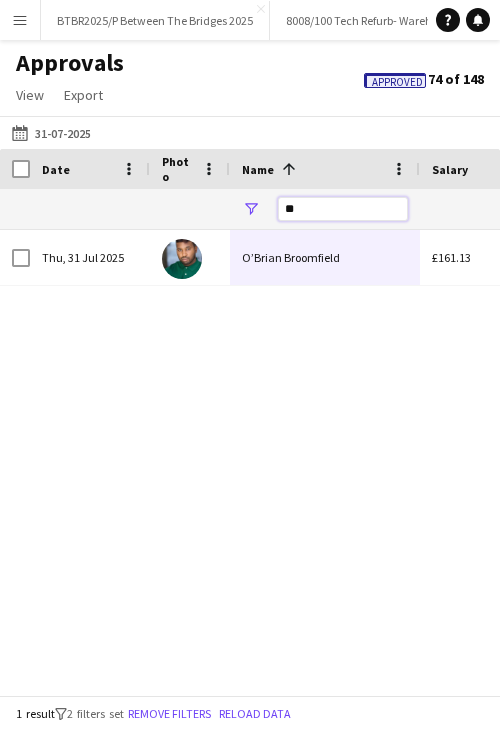 type on "*" 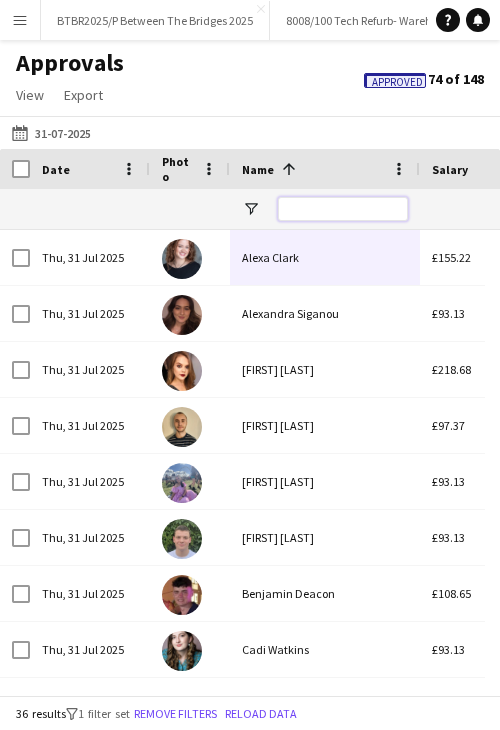 click at bounding box center [343, 209] 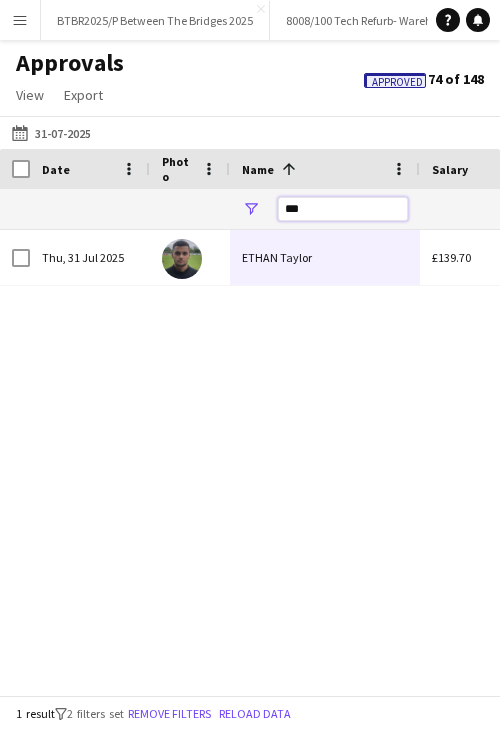 type on "***" 